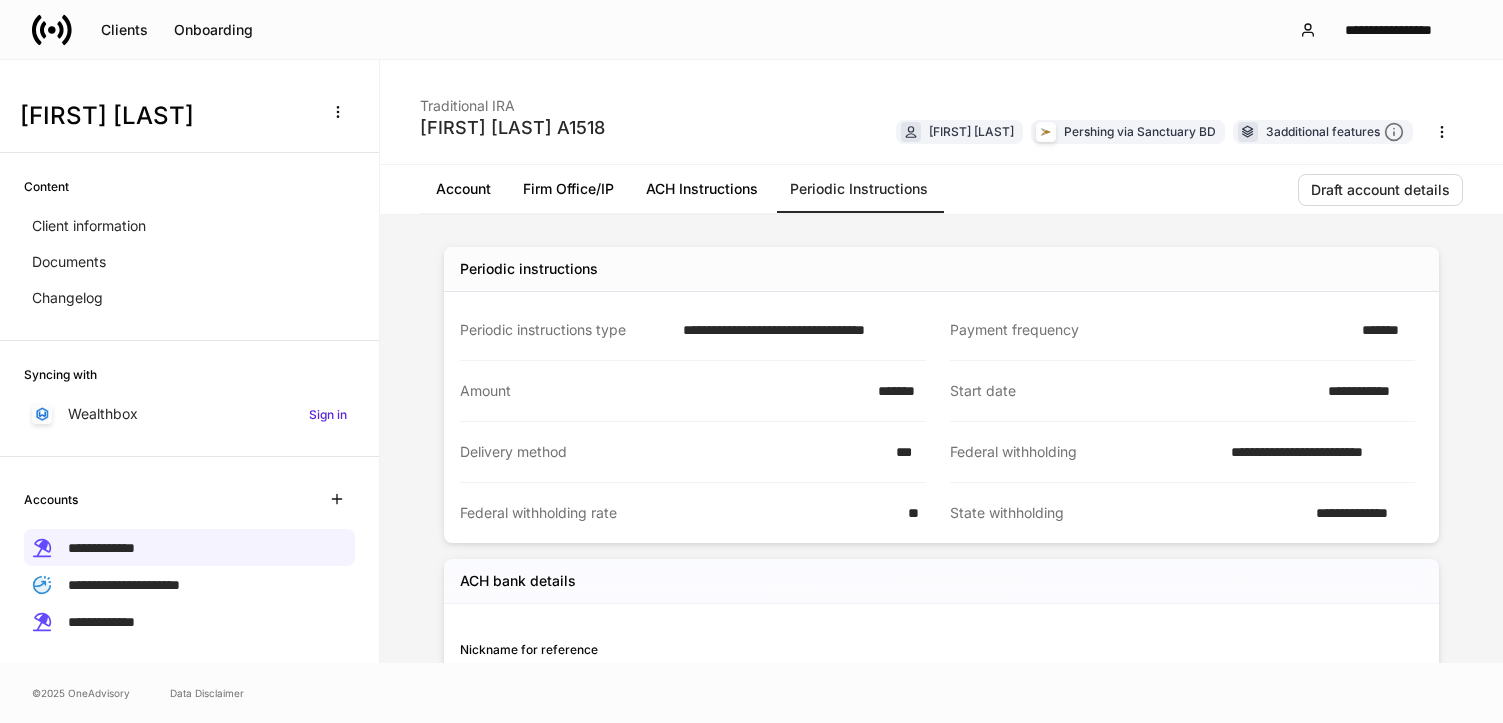 scroll, scrollTop: 0, scrollLeft: 0, axis: both 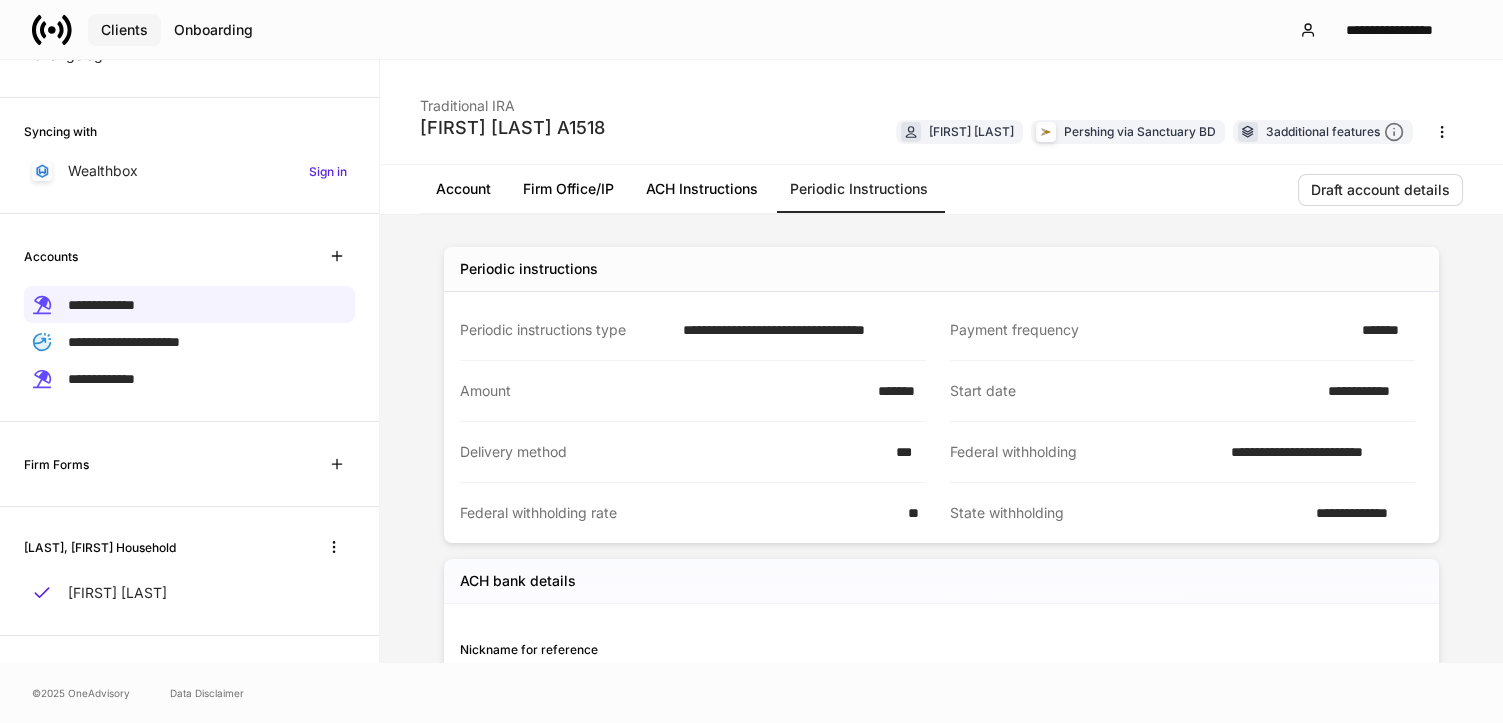 click on "Clients" at bounding box center [124, 30] 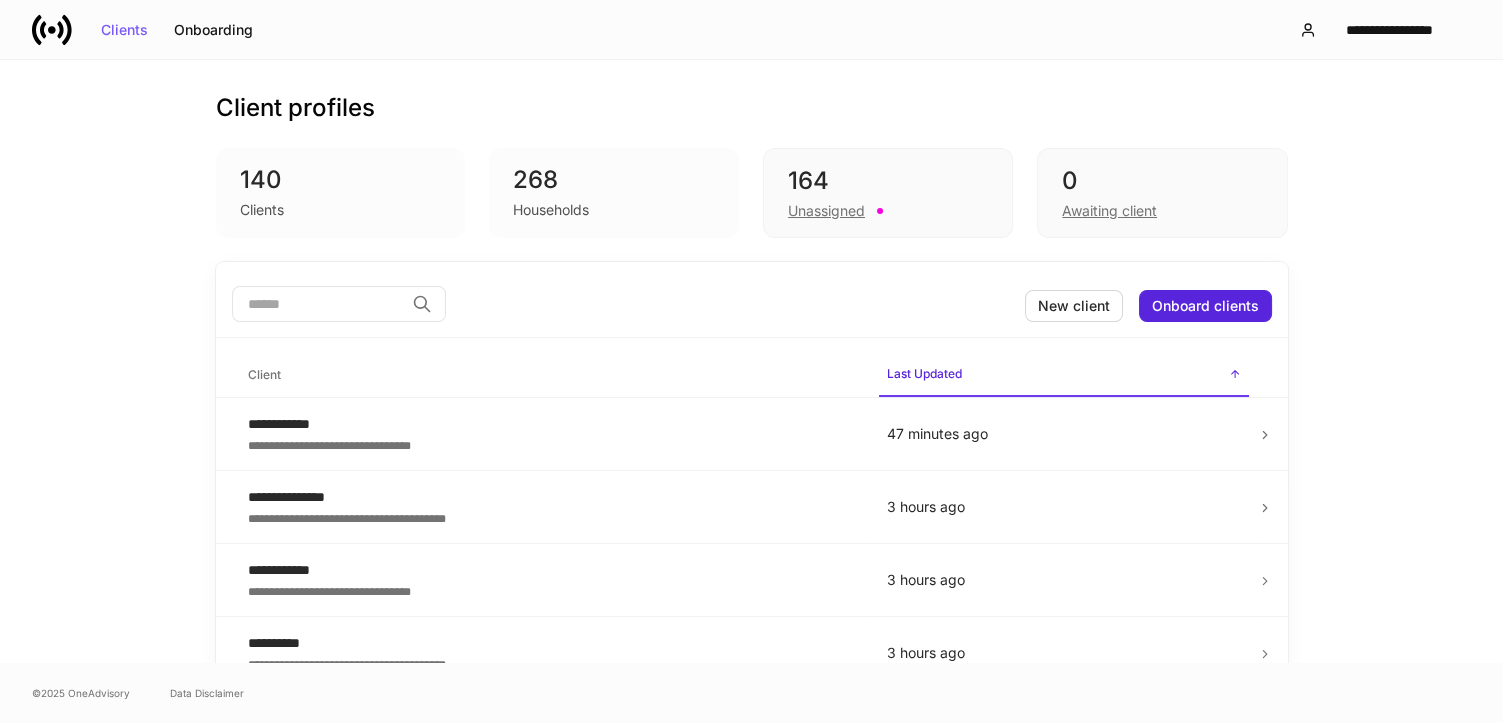 click at bounding box center (318, 304) 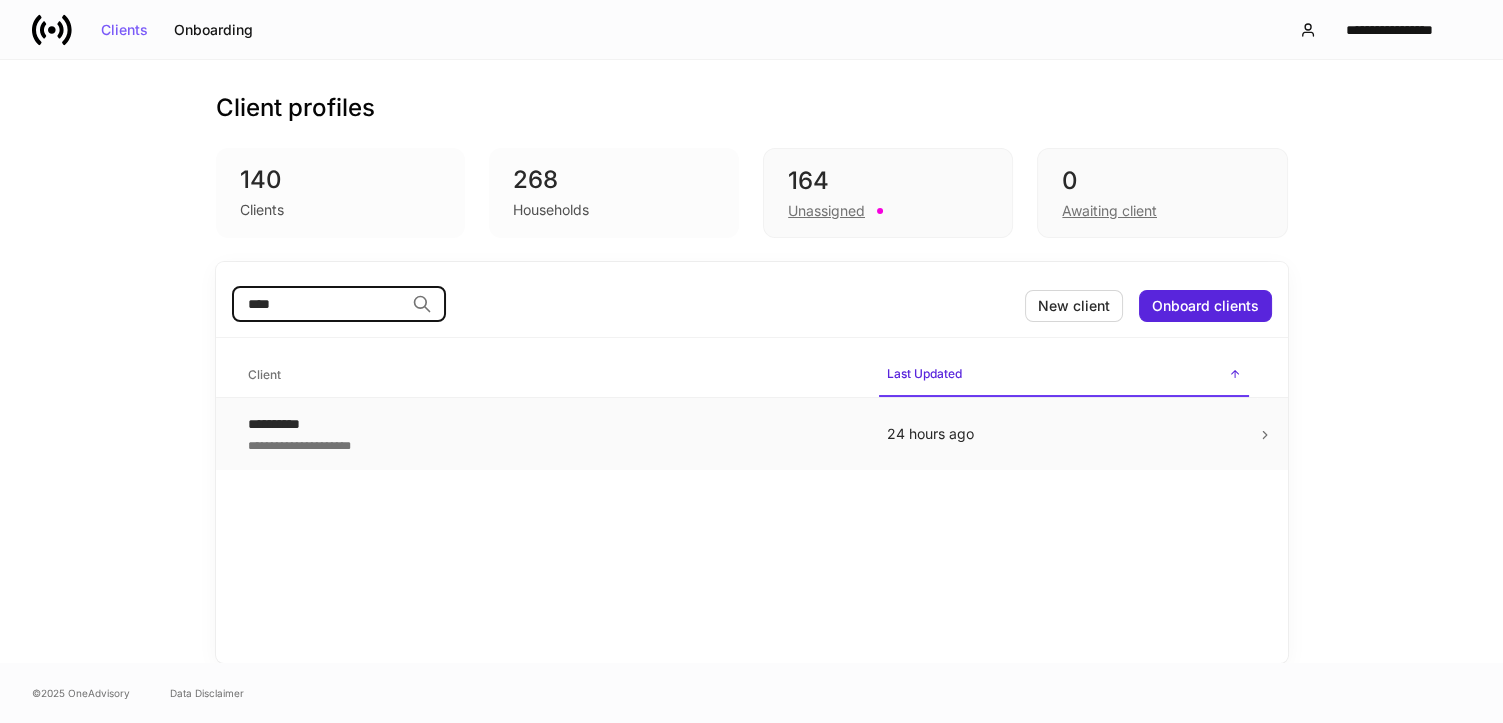 type on "****" 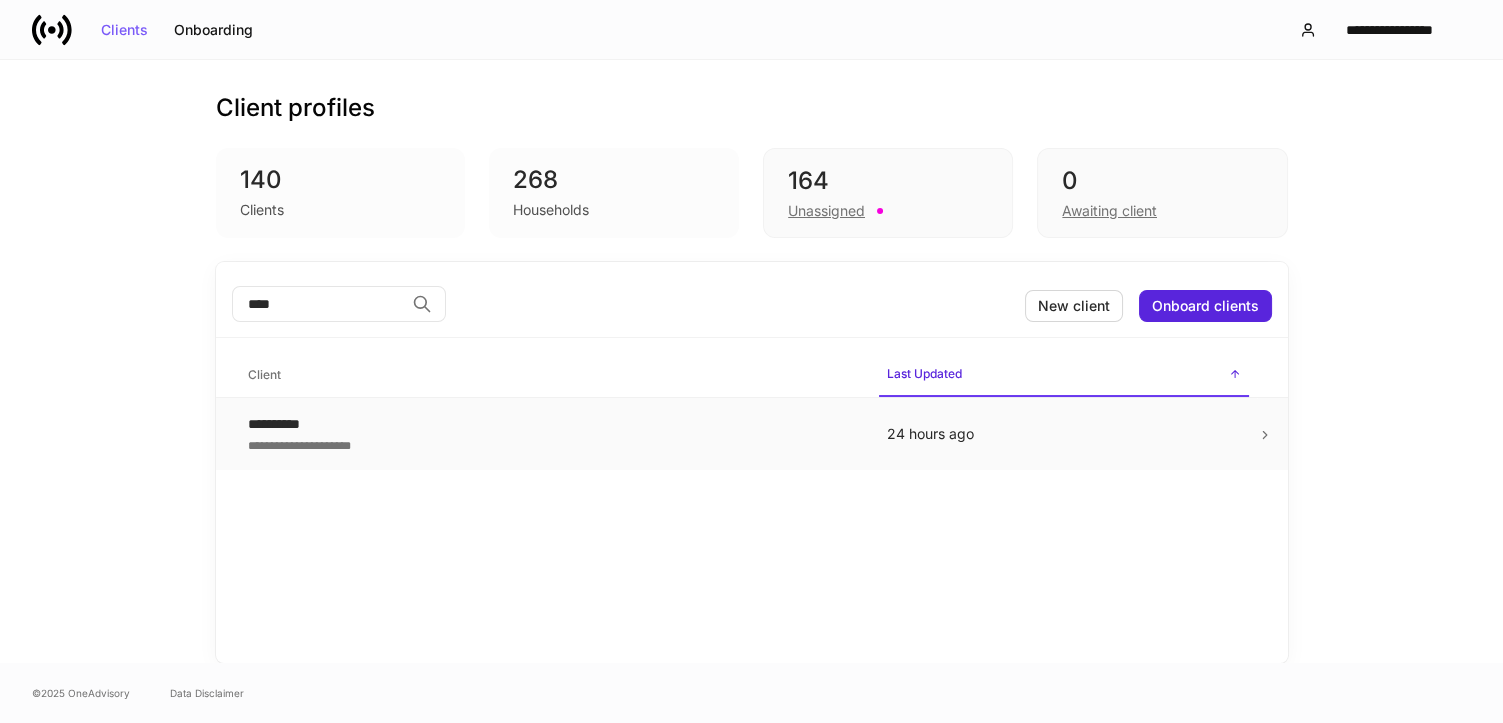 click on "**********" at bounding box center (551, 424) 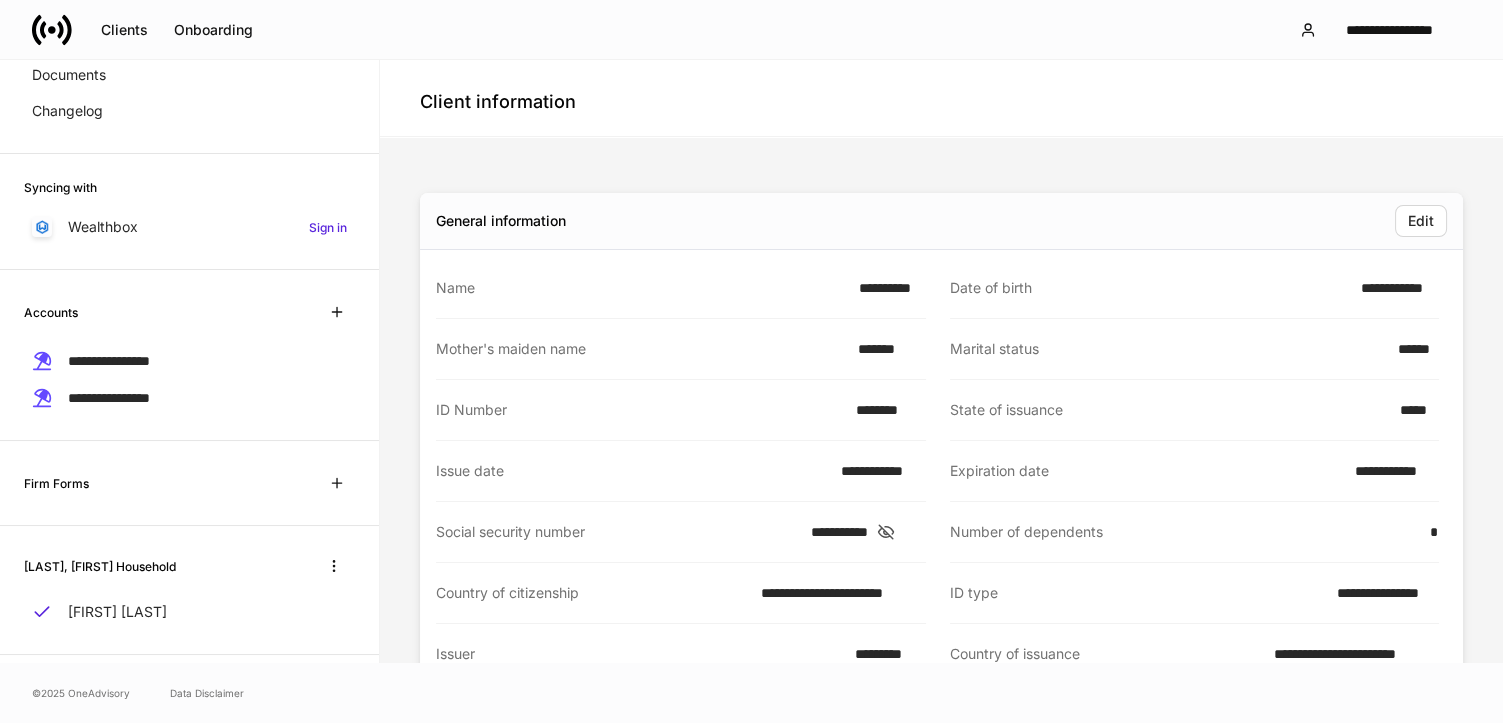 scroll, scrollTop: 208, scrollLeft: 0, axis: vertical 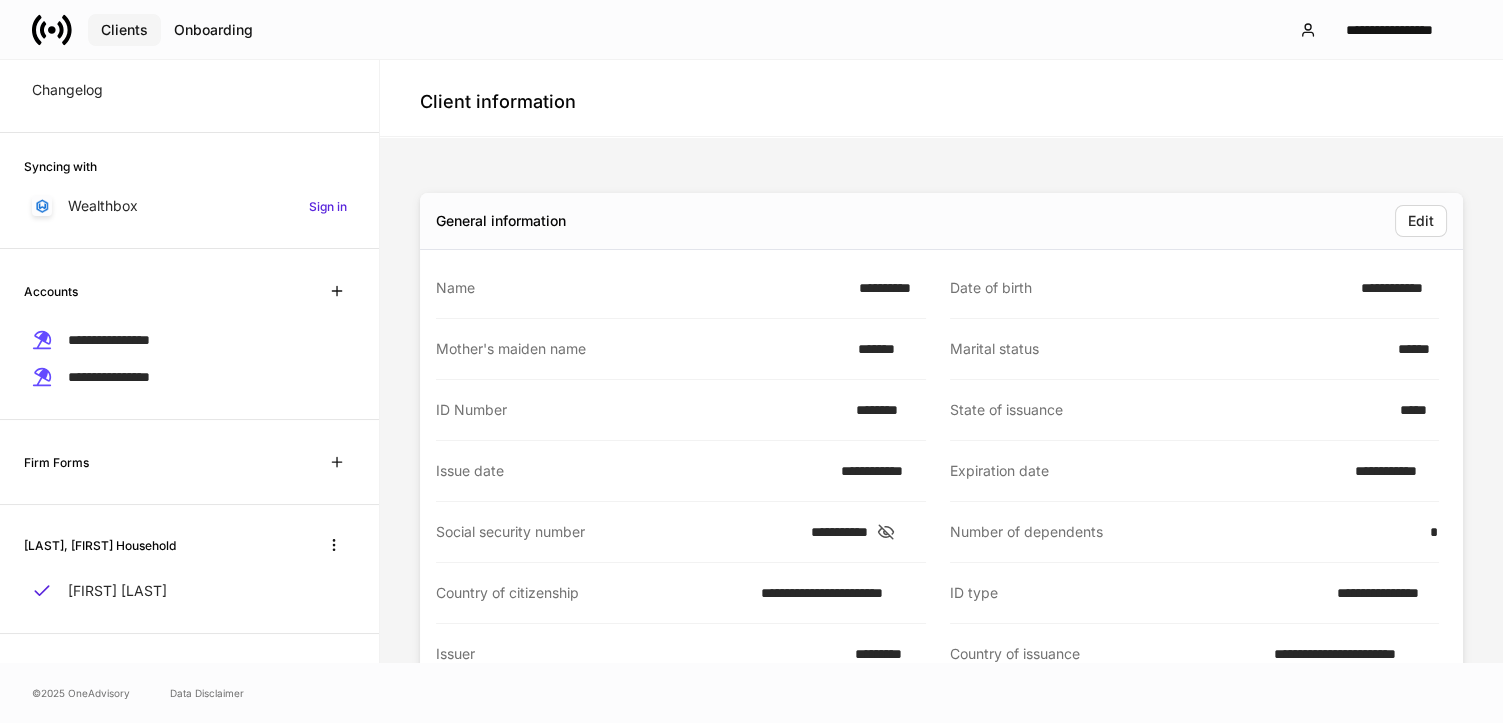 click on "Clients" at bounding box center (124, 30) 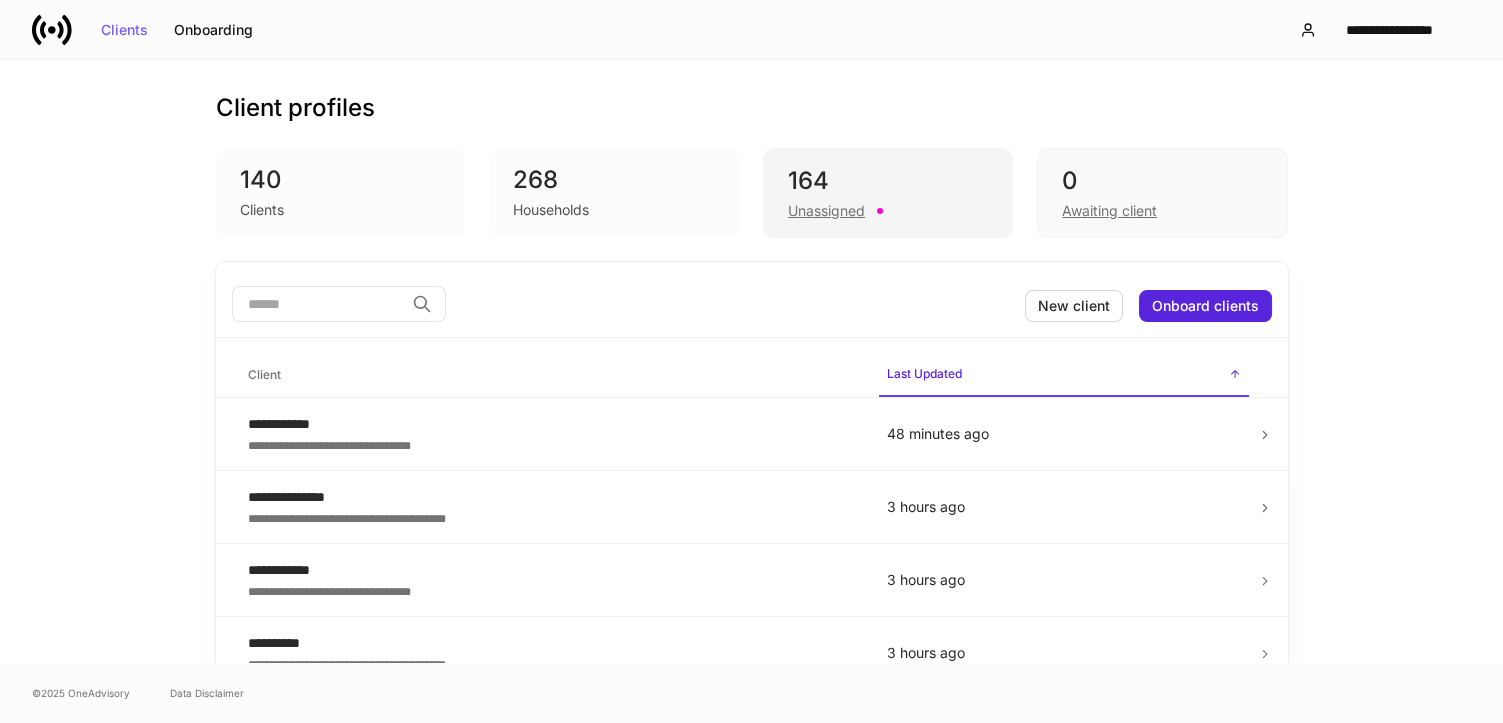 click on "Unassigned" at bounding box center [826, 211] 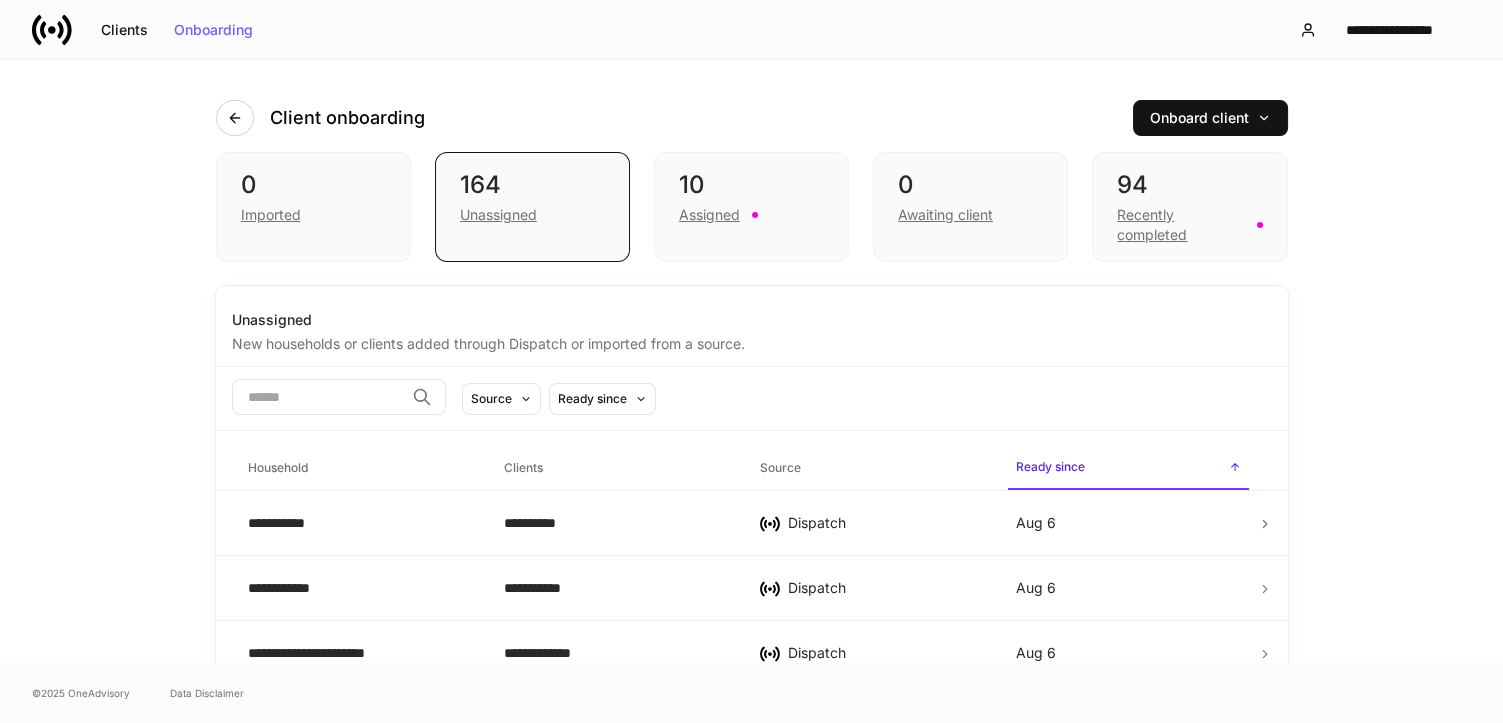 click on "Client onboarding Onboard client" at bounding box center (752, 106) 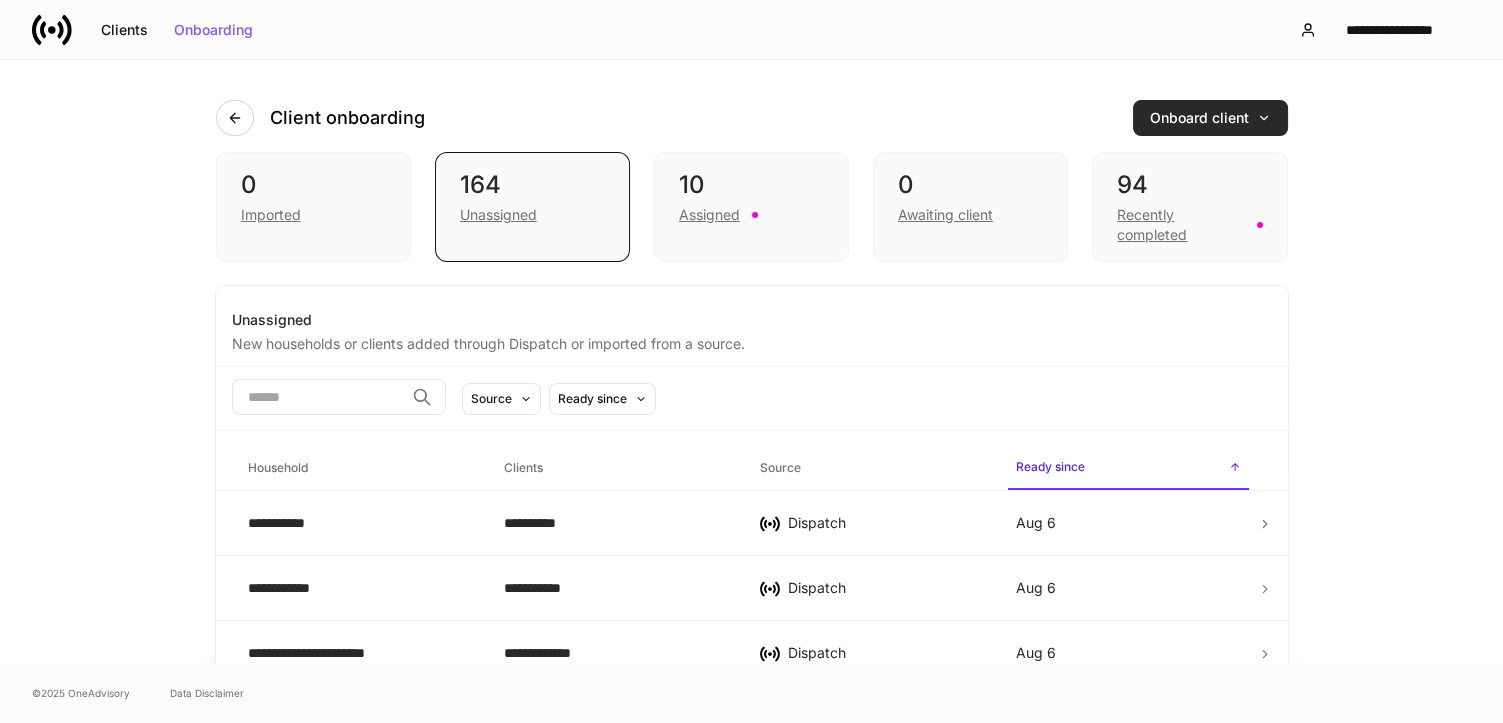 click on "Onboard client" at bounding box center (1210, 118) 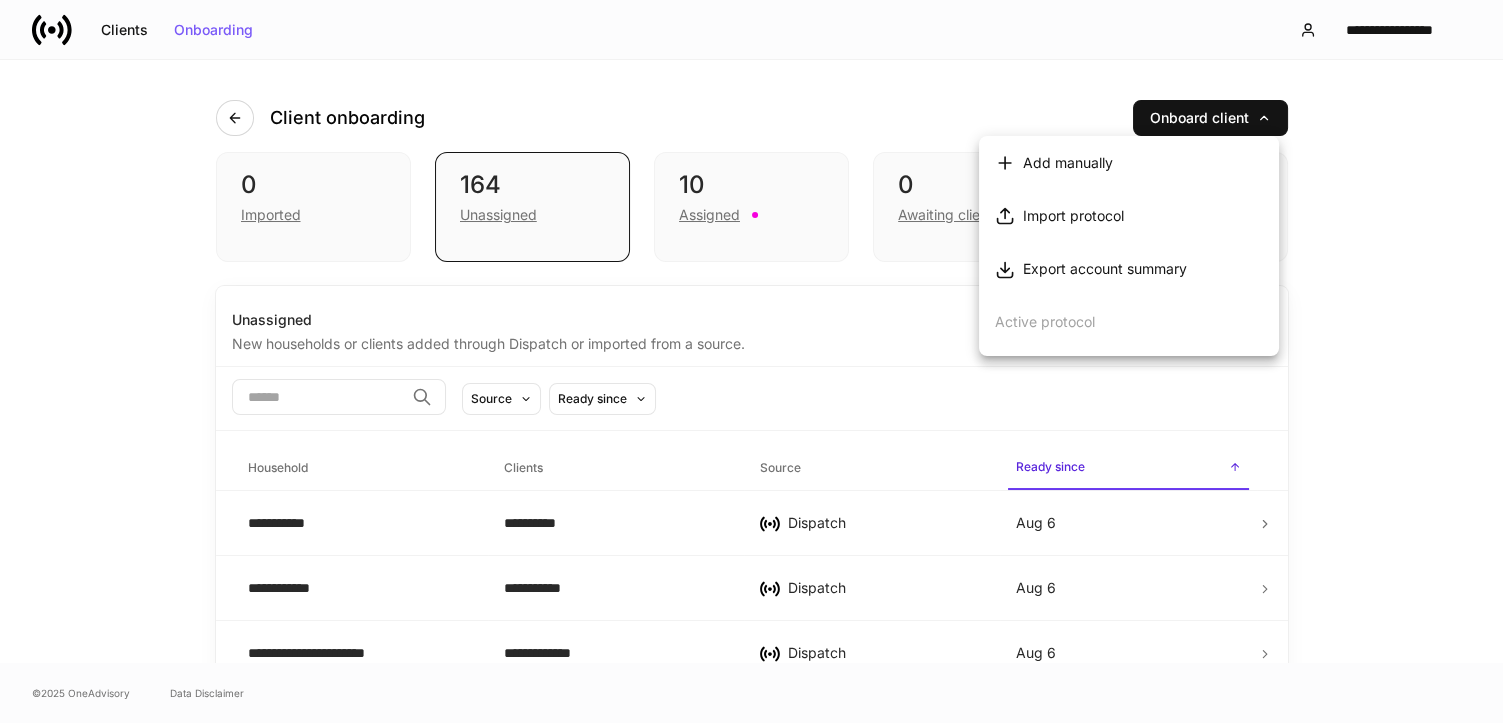 click on "Export account summary" at bounding box center [1105, 269] 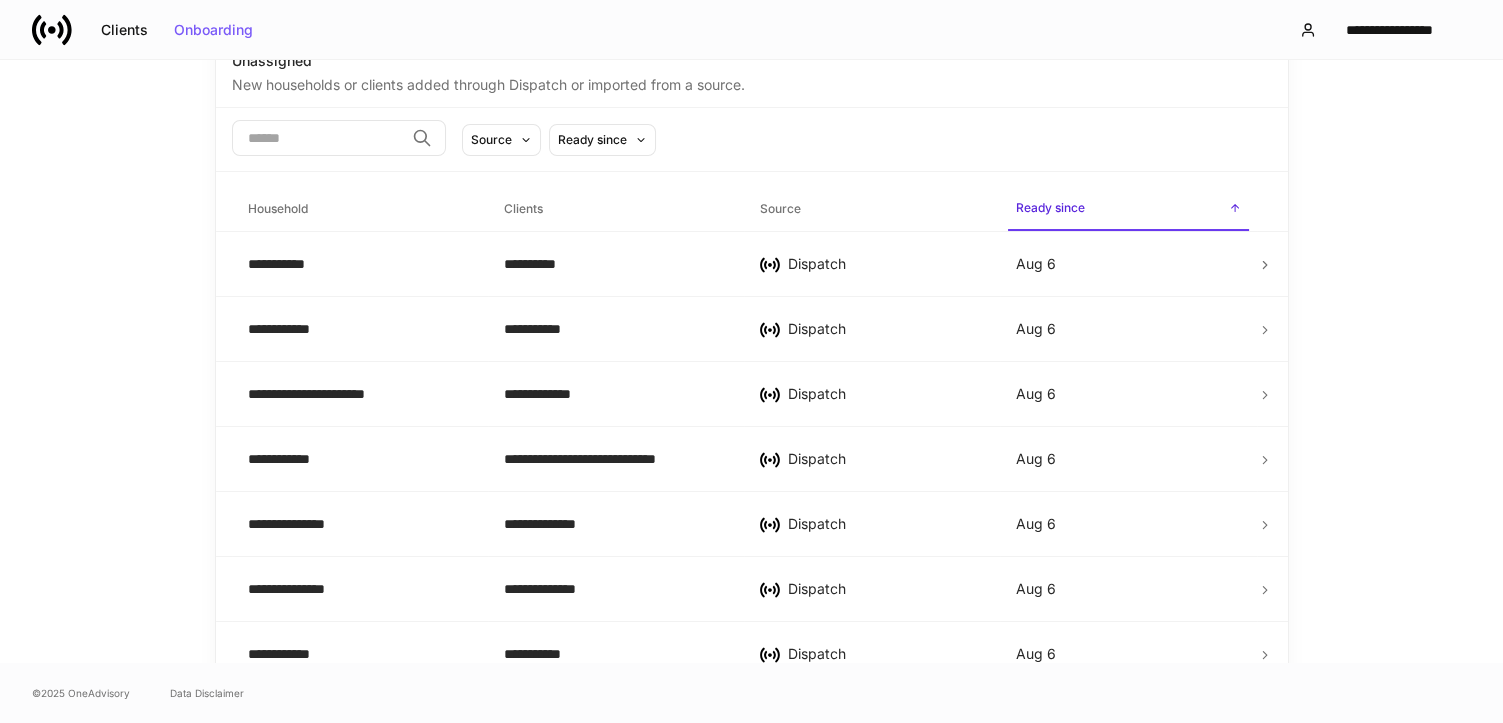 scroll, scrollTop: 0, scrollLeft: 0, axis: both 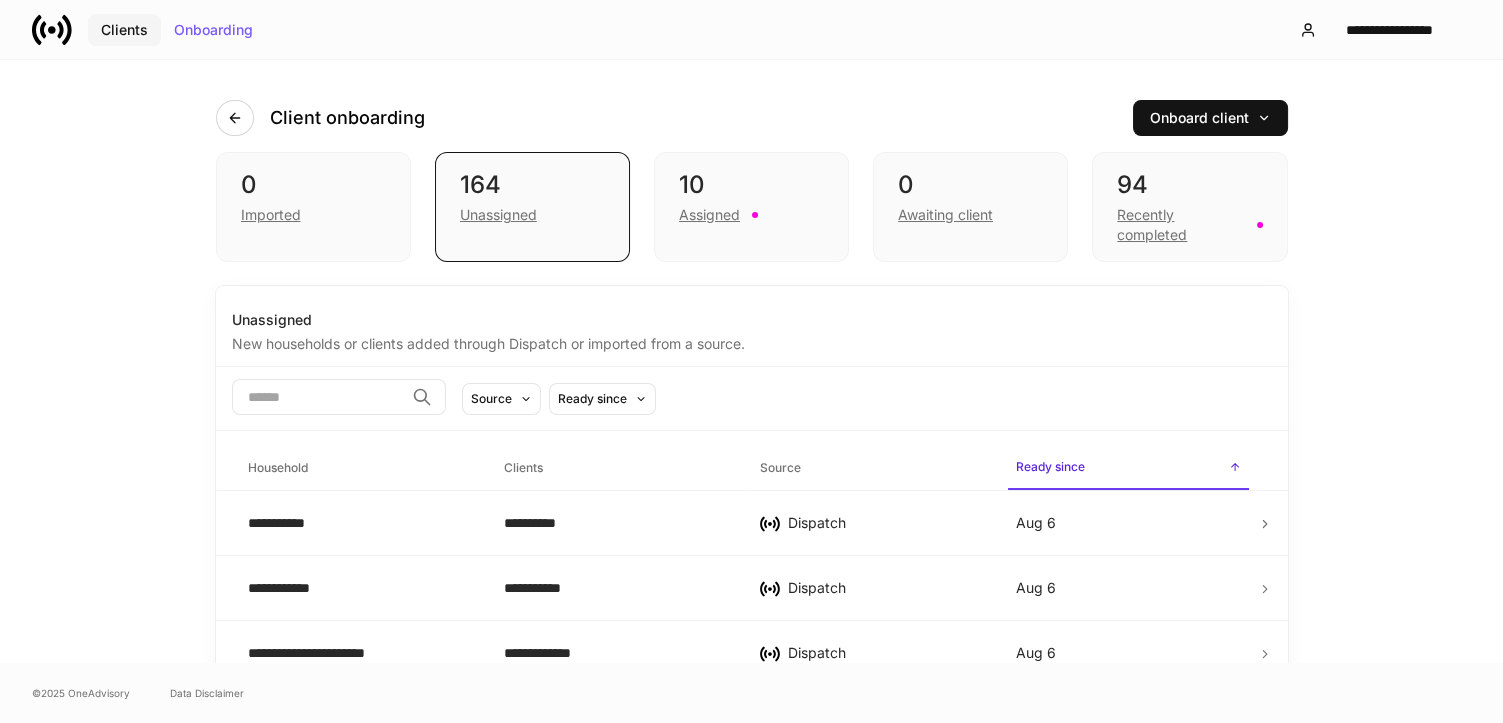 click on "Clients" at bounding box center (124, 30) 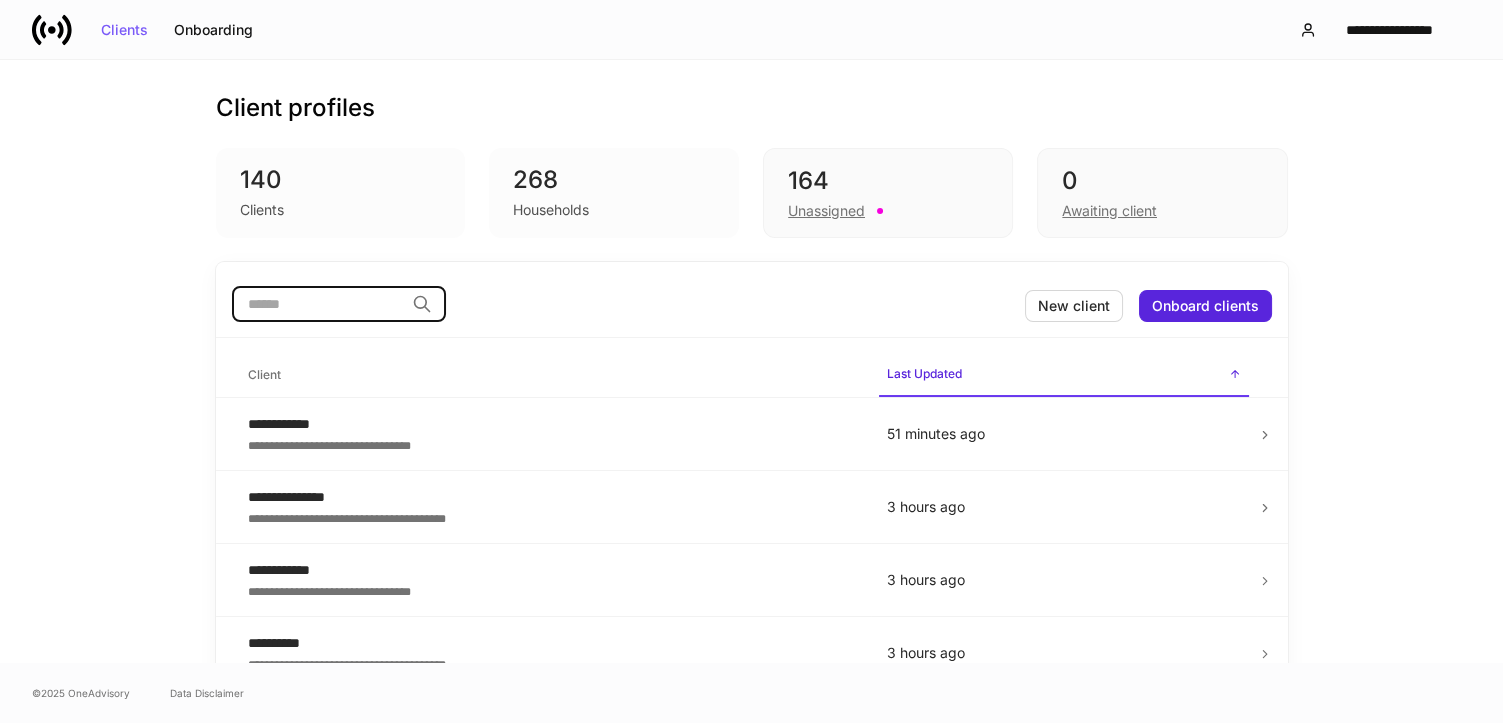 click at bounding box center (318, 304) 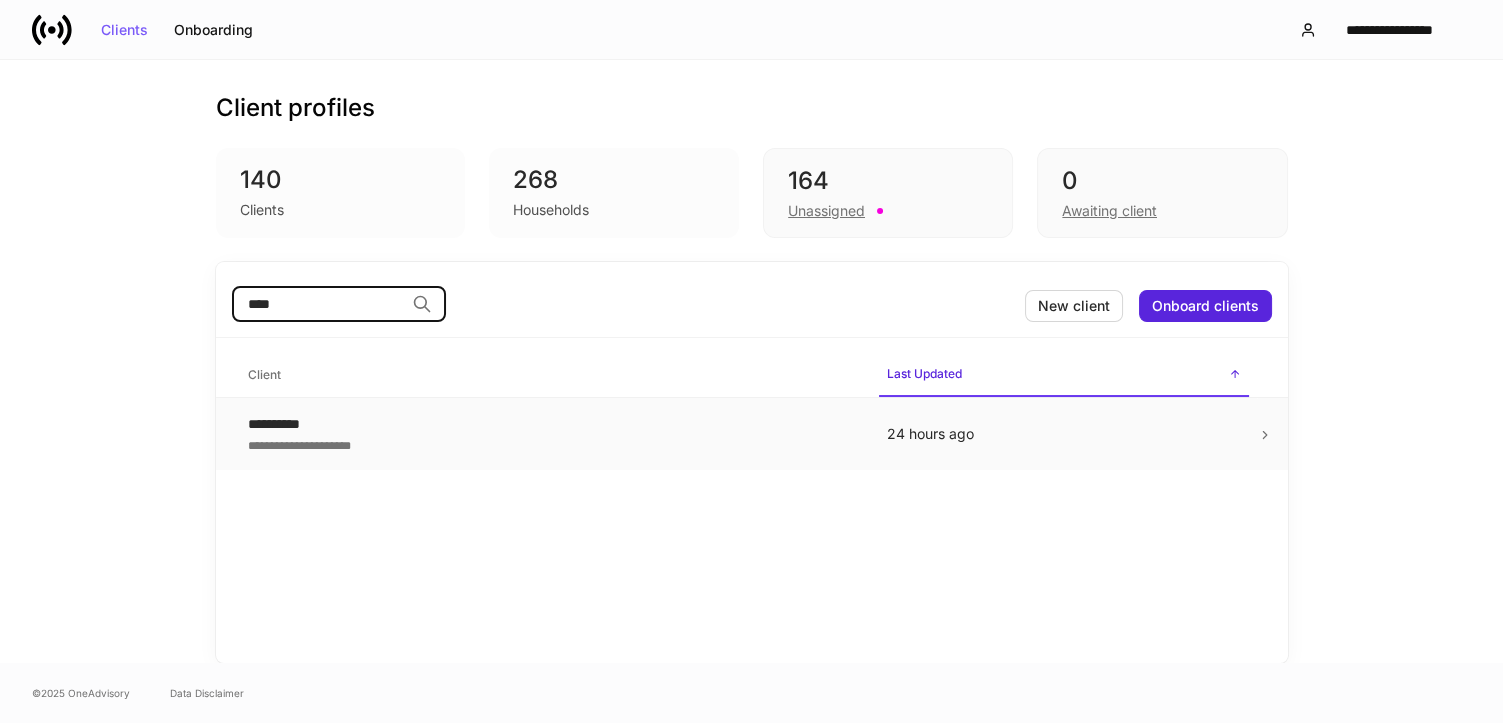 type on "****" 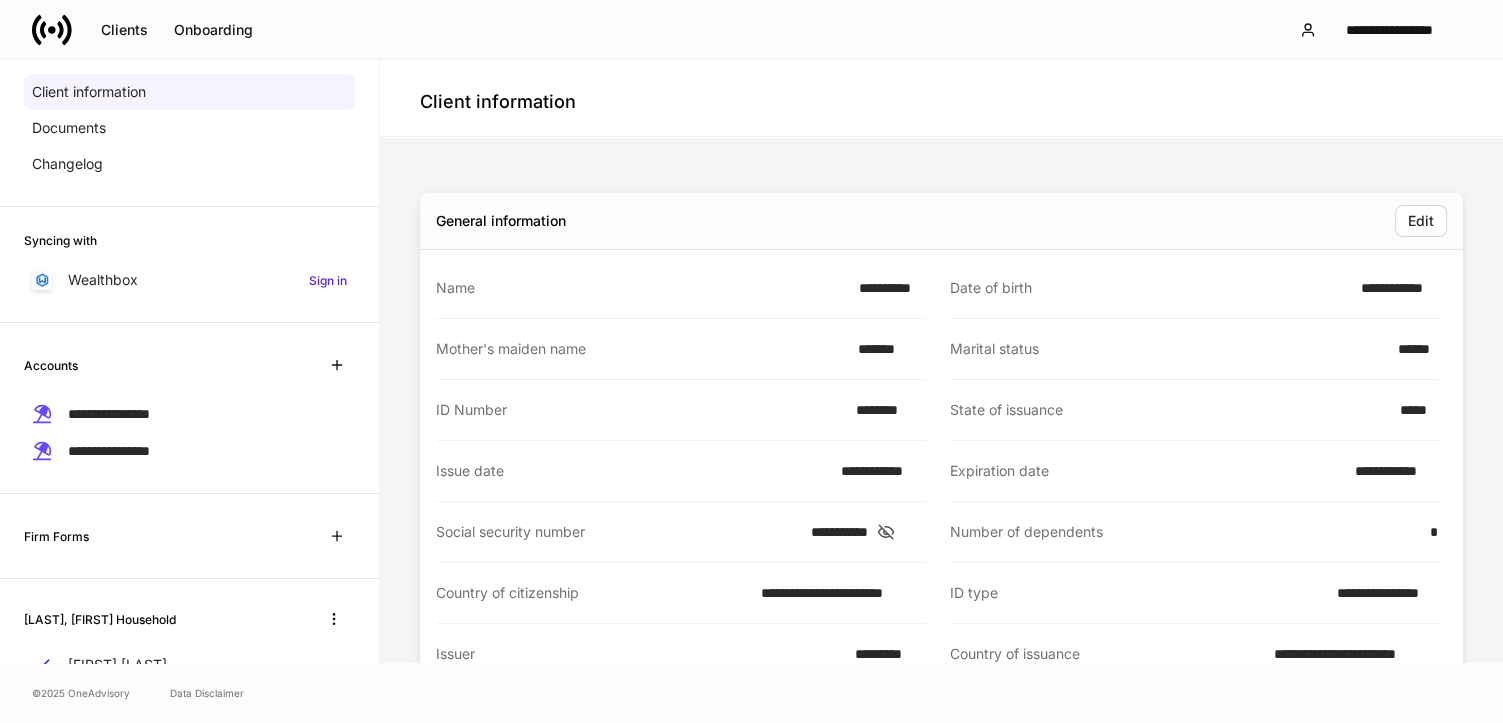 scroll, scrollTop: 163, scrollLeft: 0, axis: vertical 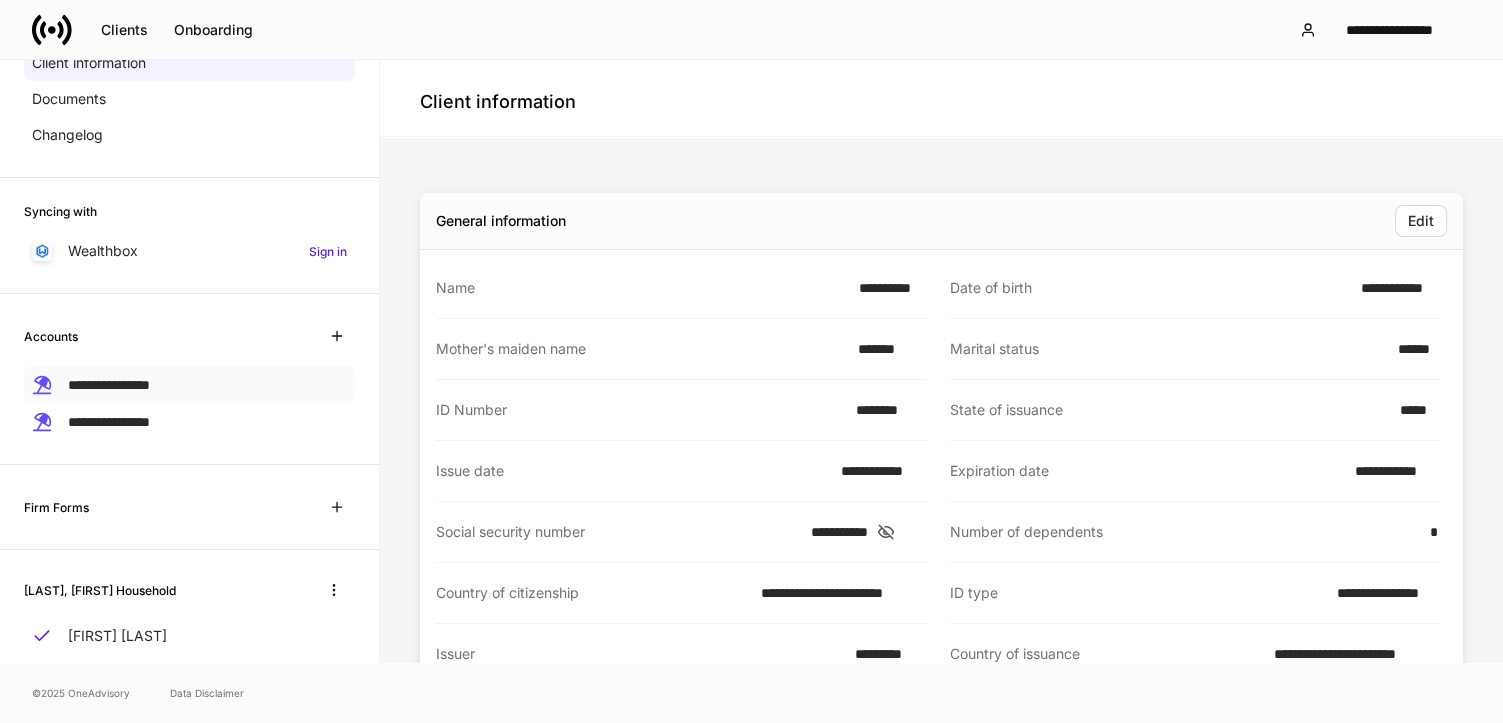 click on "**********" at bounding box center [109, 385] 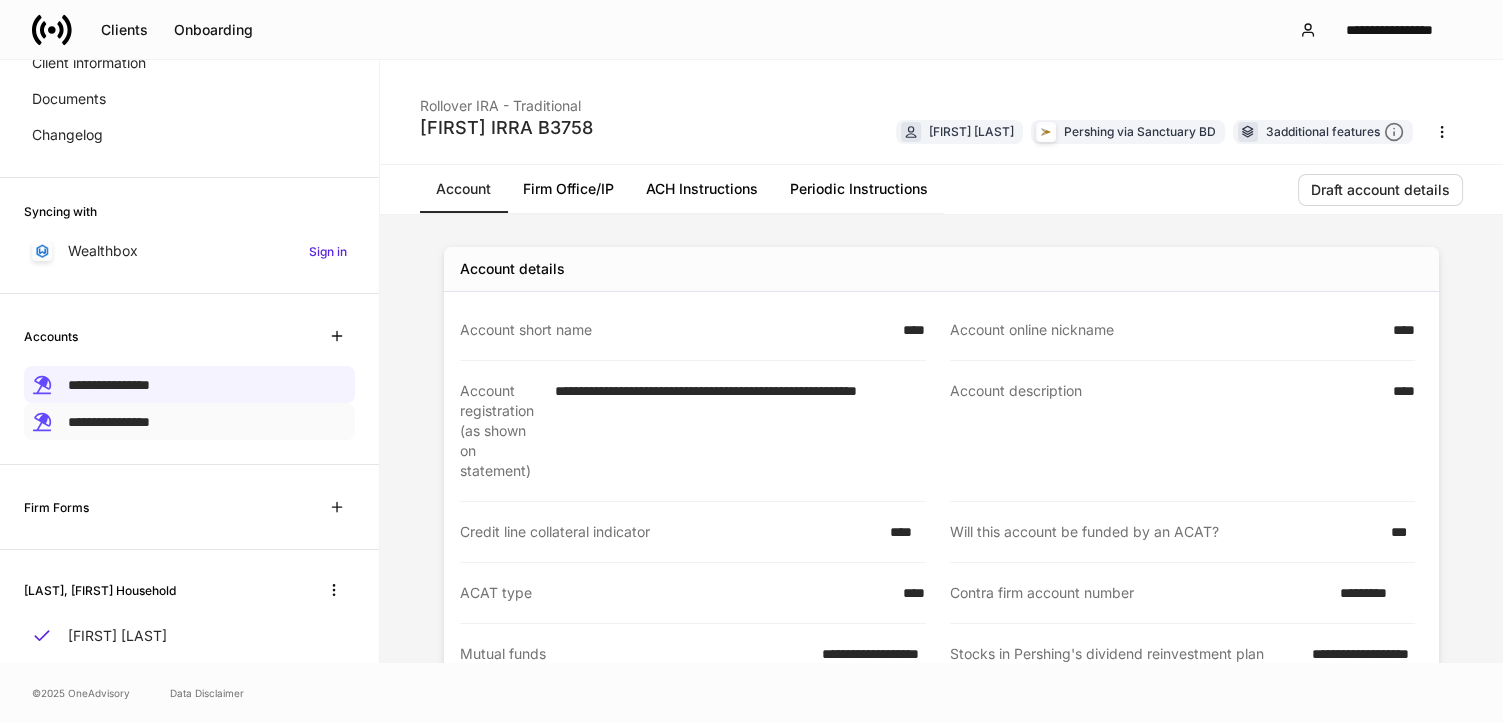 click on "**********" at bounding box center [109, 422] 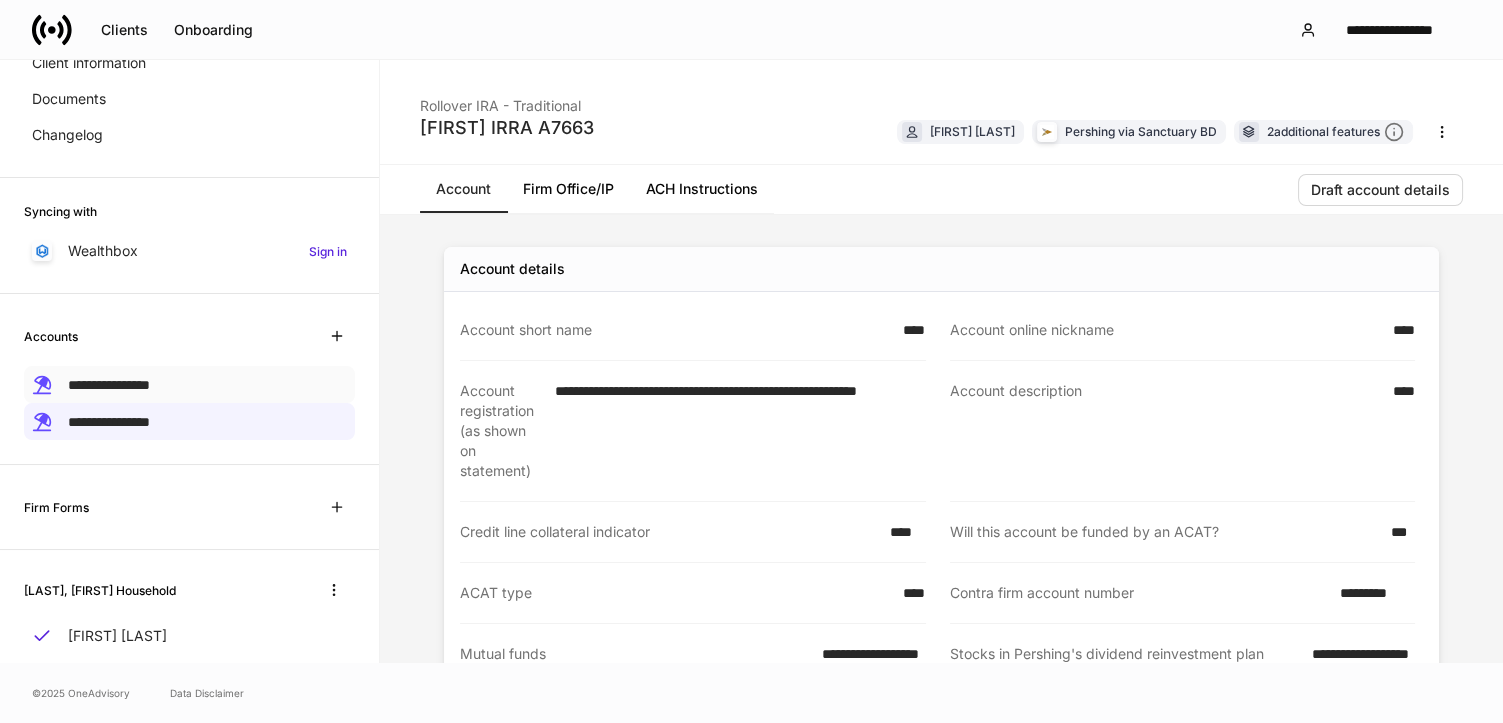 click on "**********" at bounding box center (109, 385) 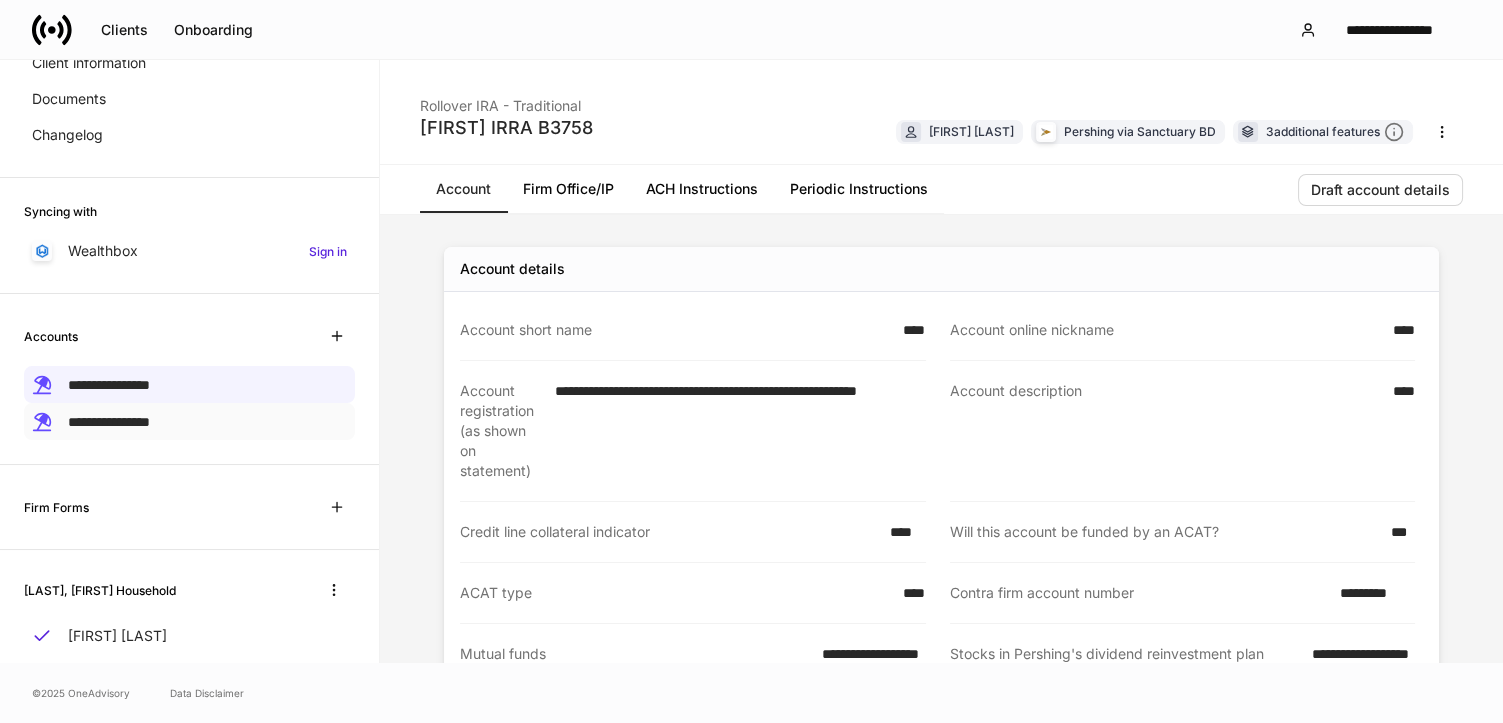 click on "**********" at bounding box center (109, 421) 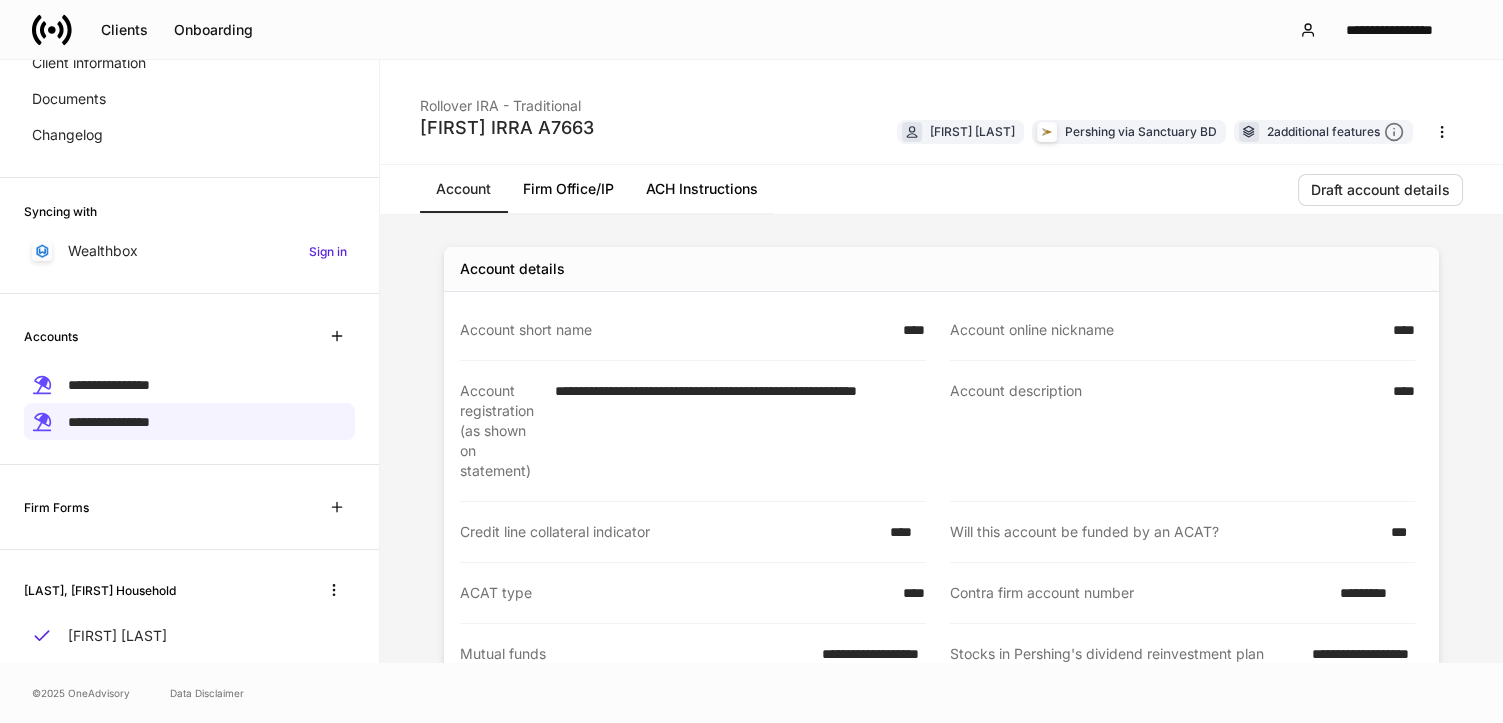 drag, startPoint x: 682, startPoint y: 188, endPoint x: 665, endPoint y: 203, distance: 22.671568 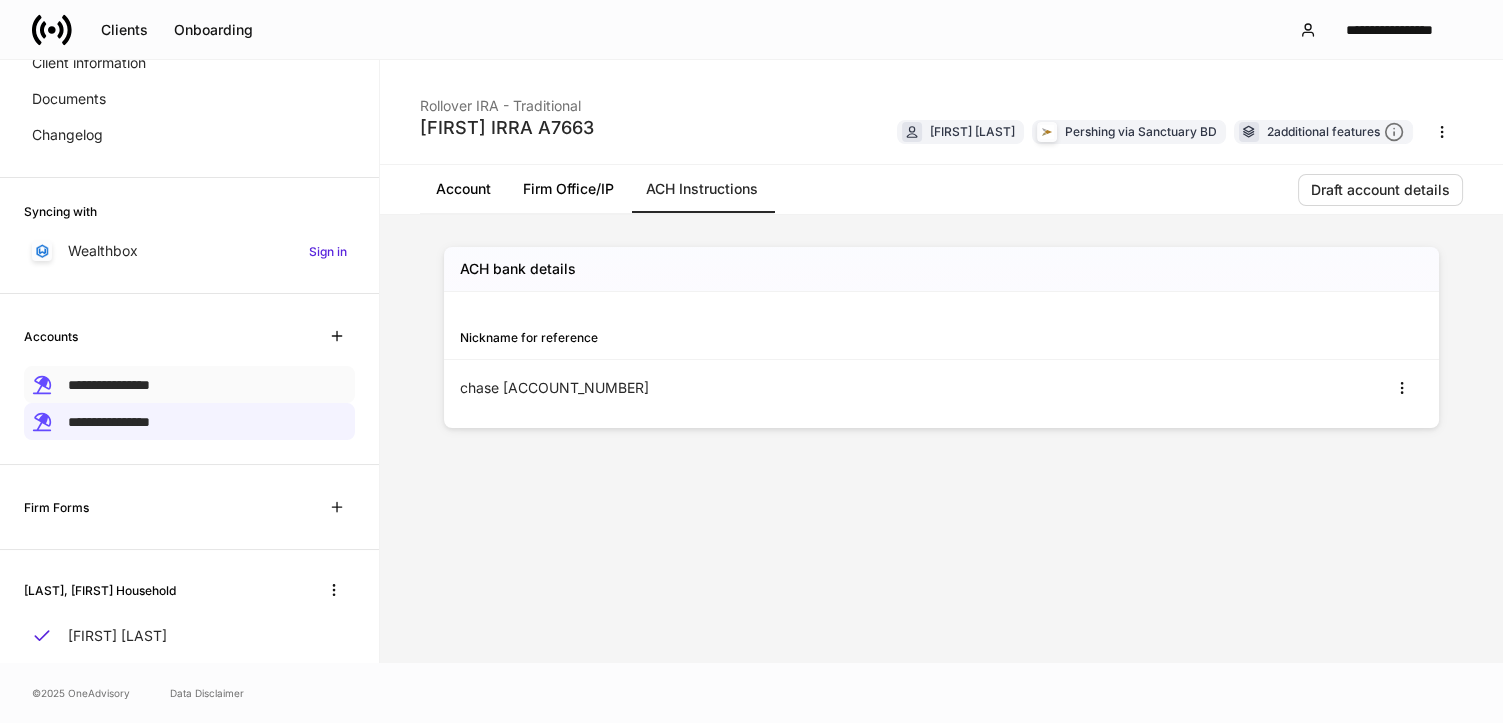 click on "**********" at bounding box center [109, 385] 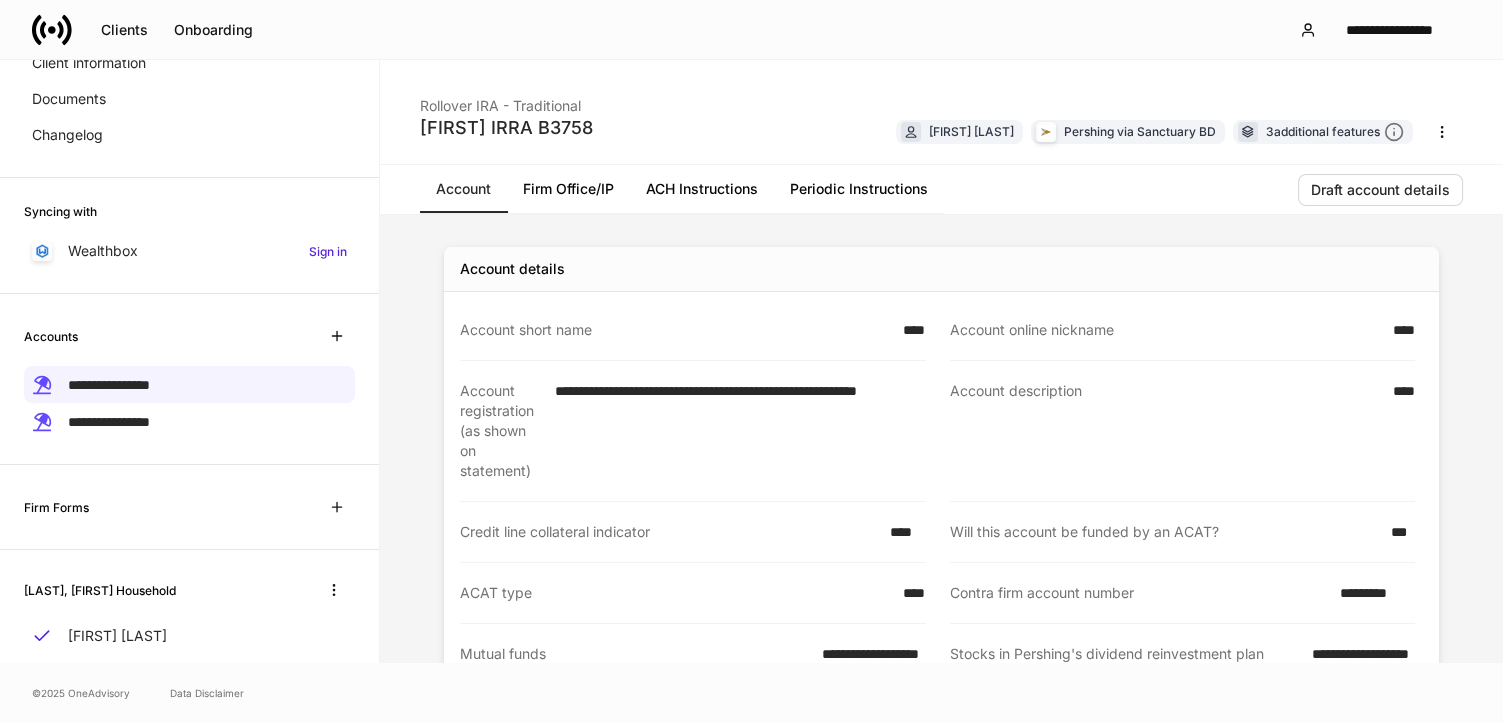click on "ACH Instructions" at bounding box center [702, 189] 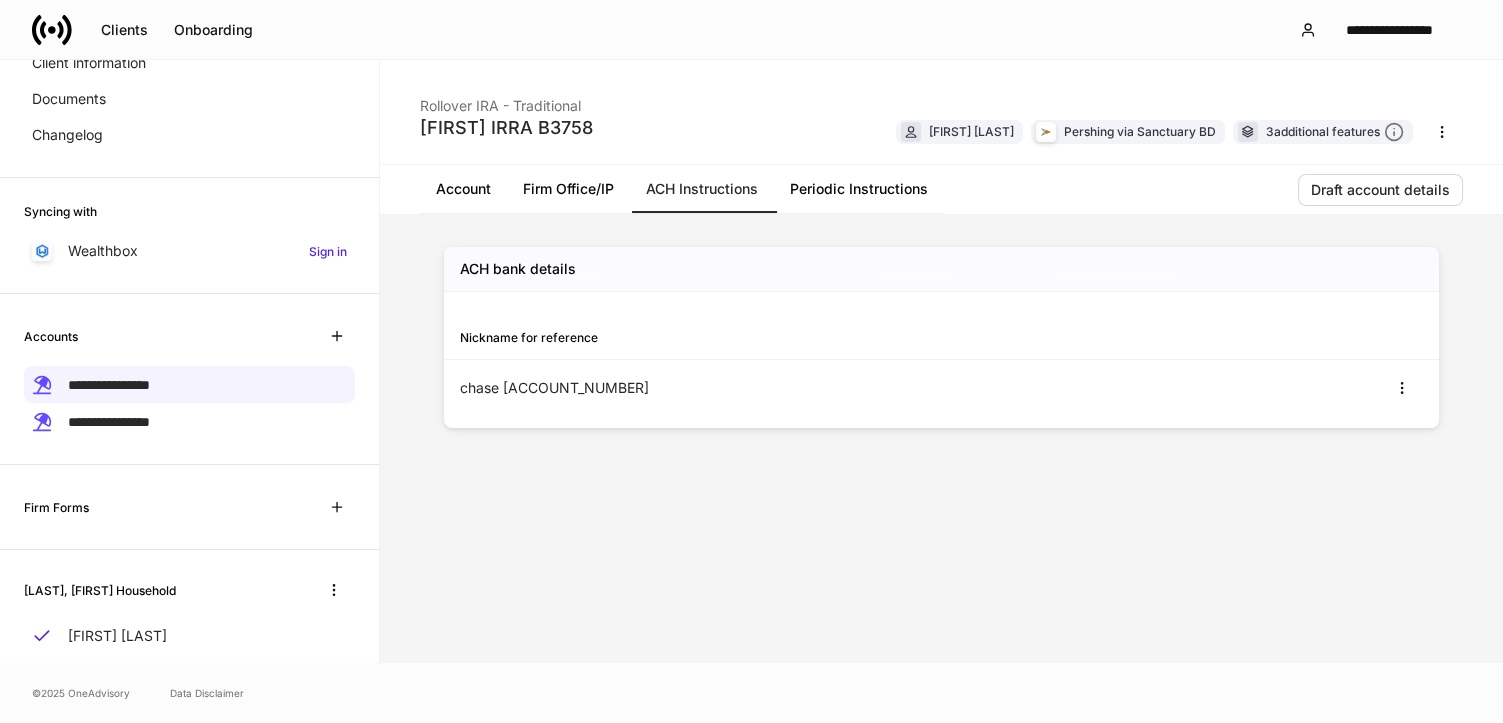 click on "Periodic Instructions" at bounding box center [859, 189] 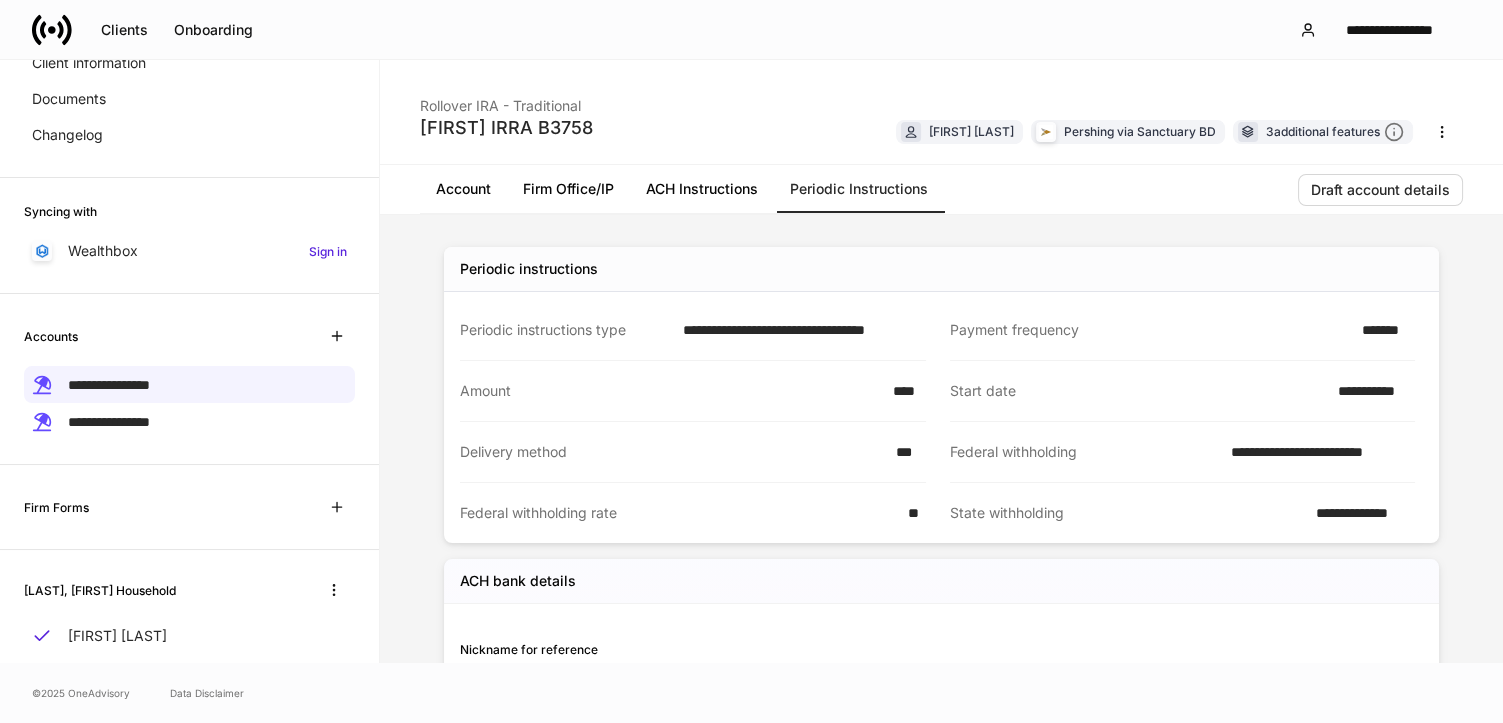 drag, startPoint x: 118, startPoint y: 635, endPoint x: 167, endPoint y: 611, distance: 54.56189 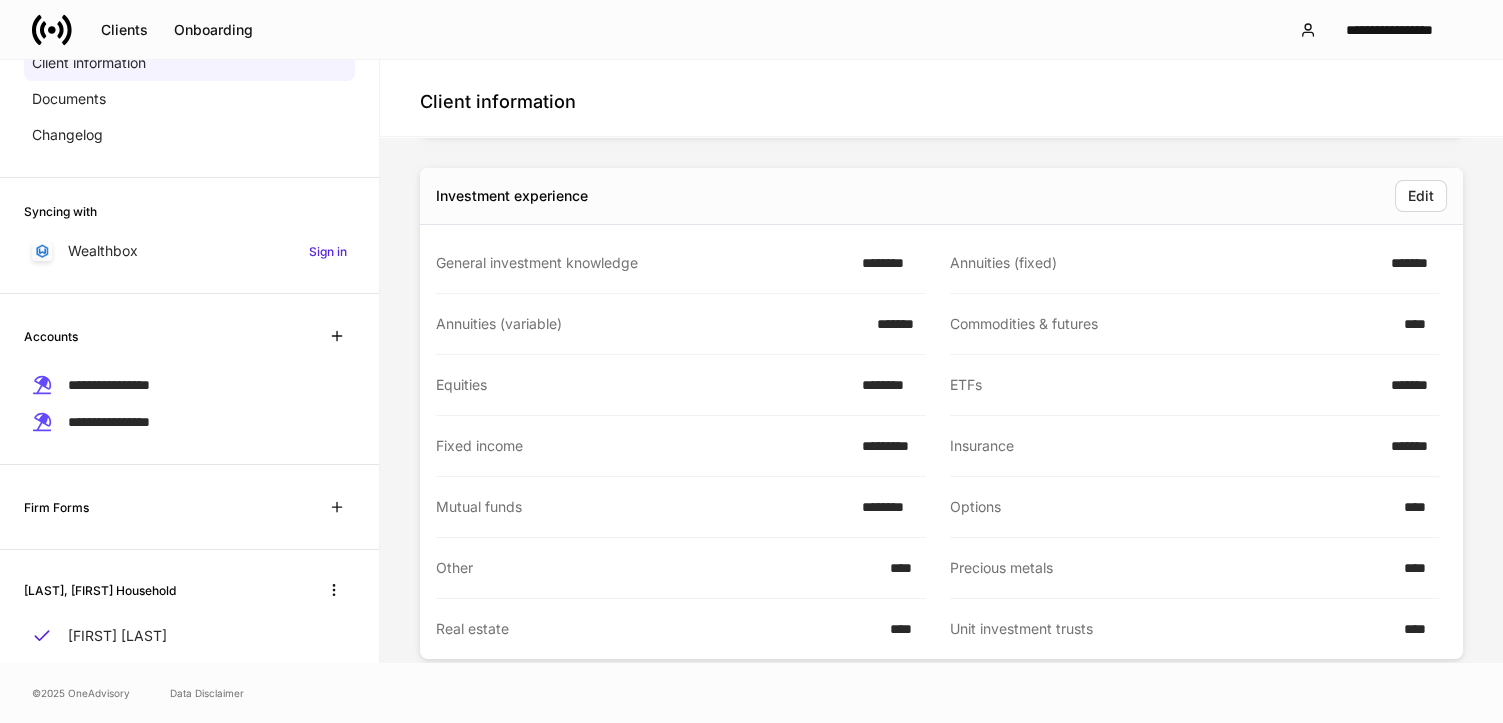 scroll, scrollTop: 2723, scrollLeft: 0, axis: vertical 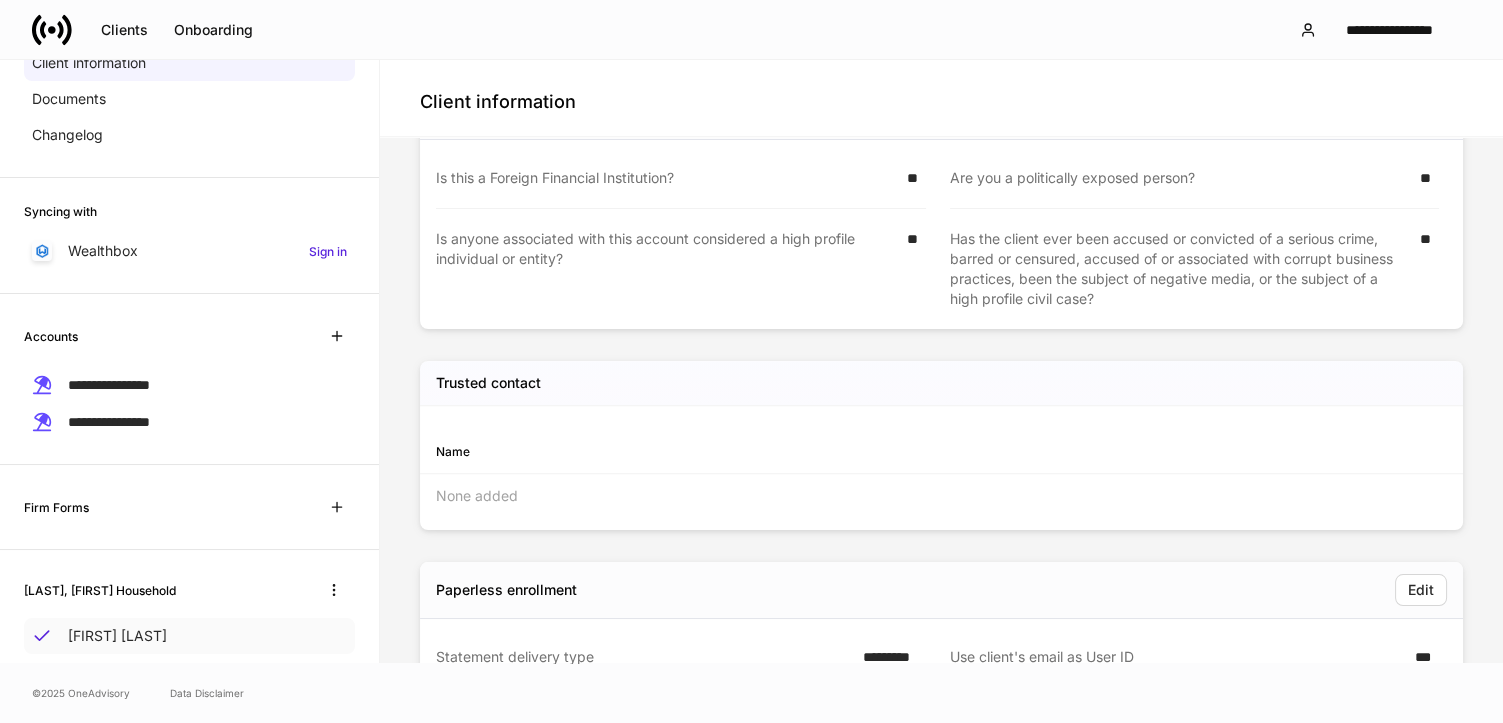 click on "[FIRST] [LAST]" at bounding box center (117, 636) 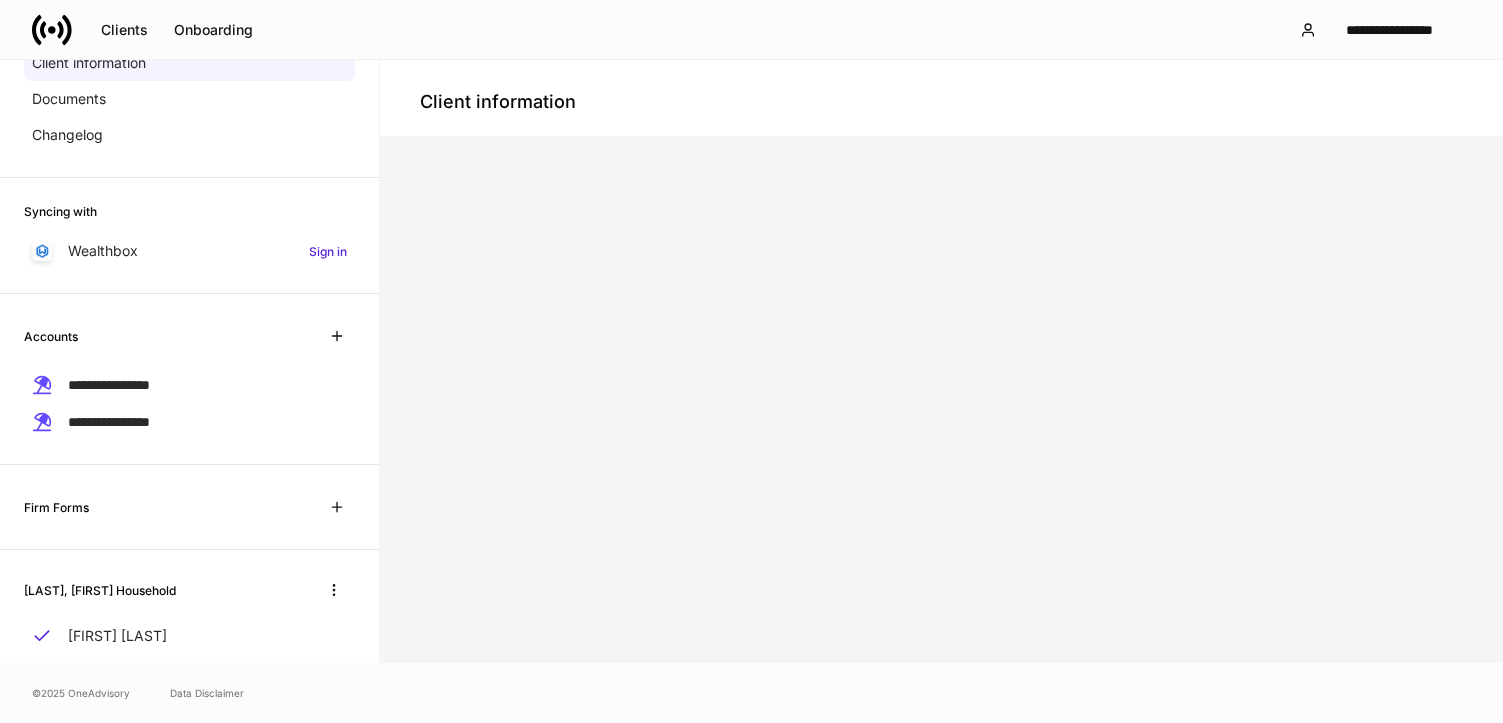 scroll, scrollTop: 0, scrollLeft: 0, axis: both 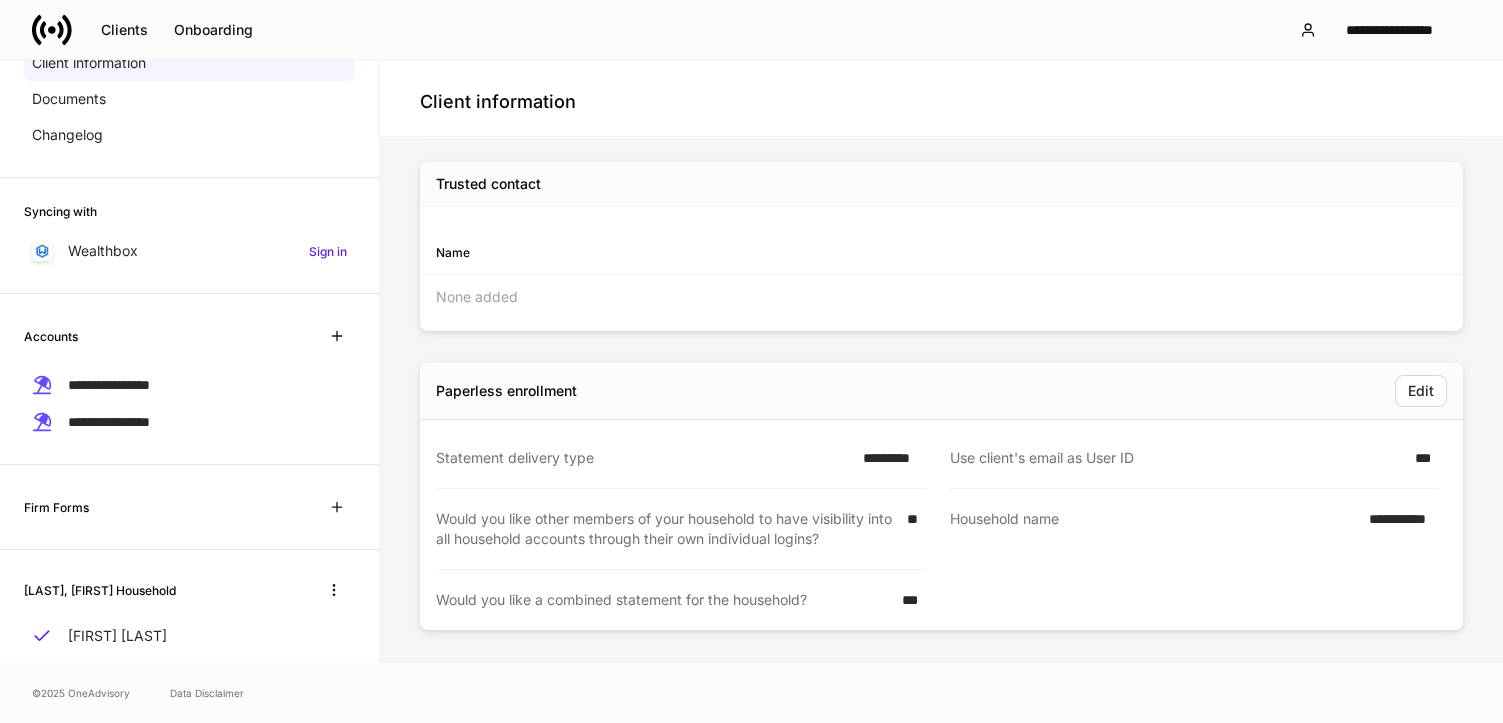 click on "**********" at bounding box center [1398, 529] 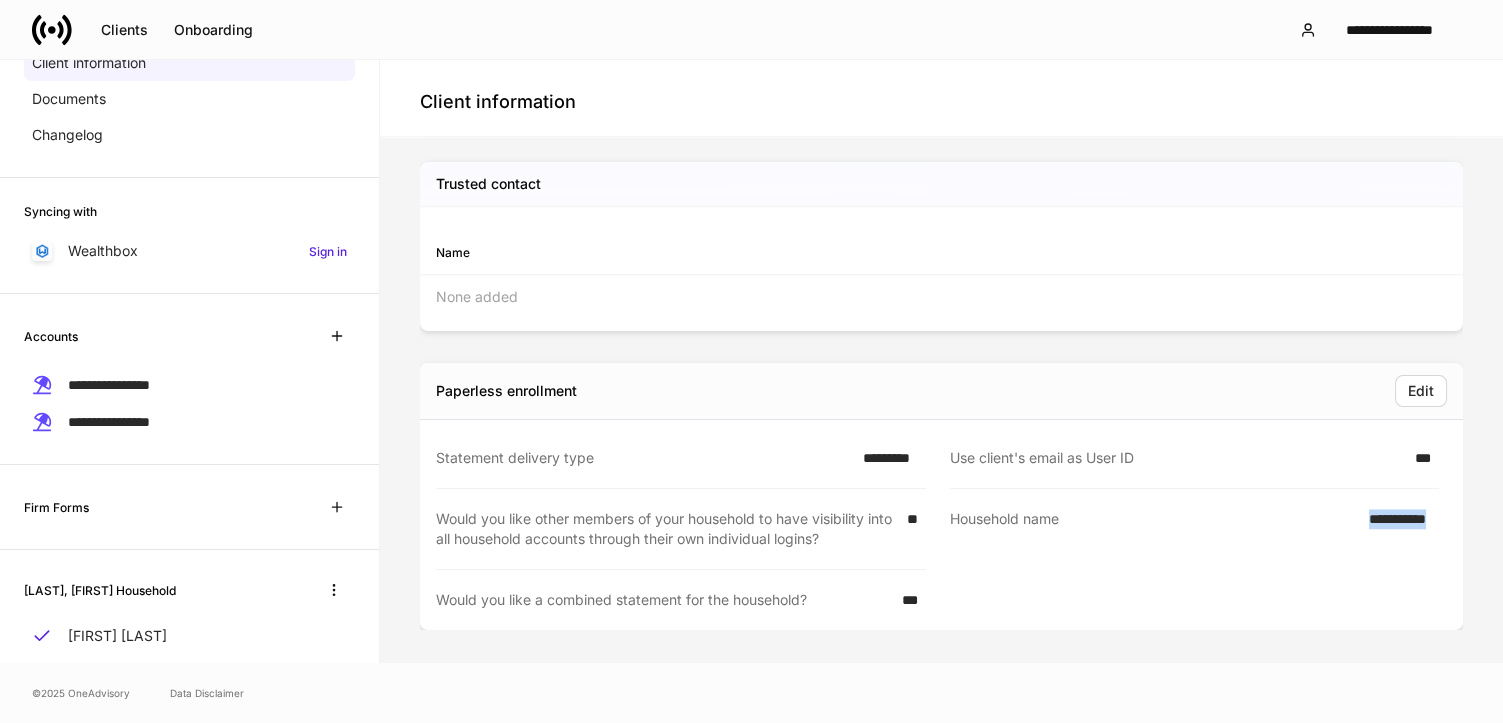 click on "**********" at bounding box center [1398, 529] 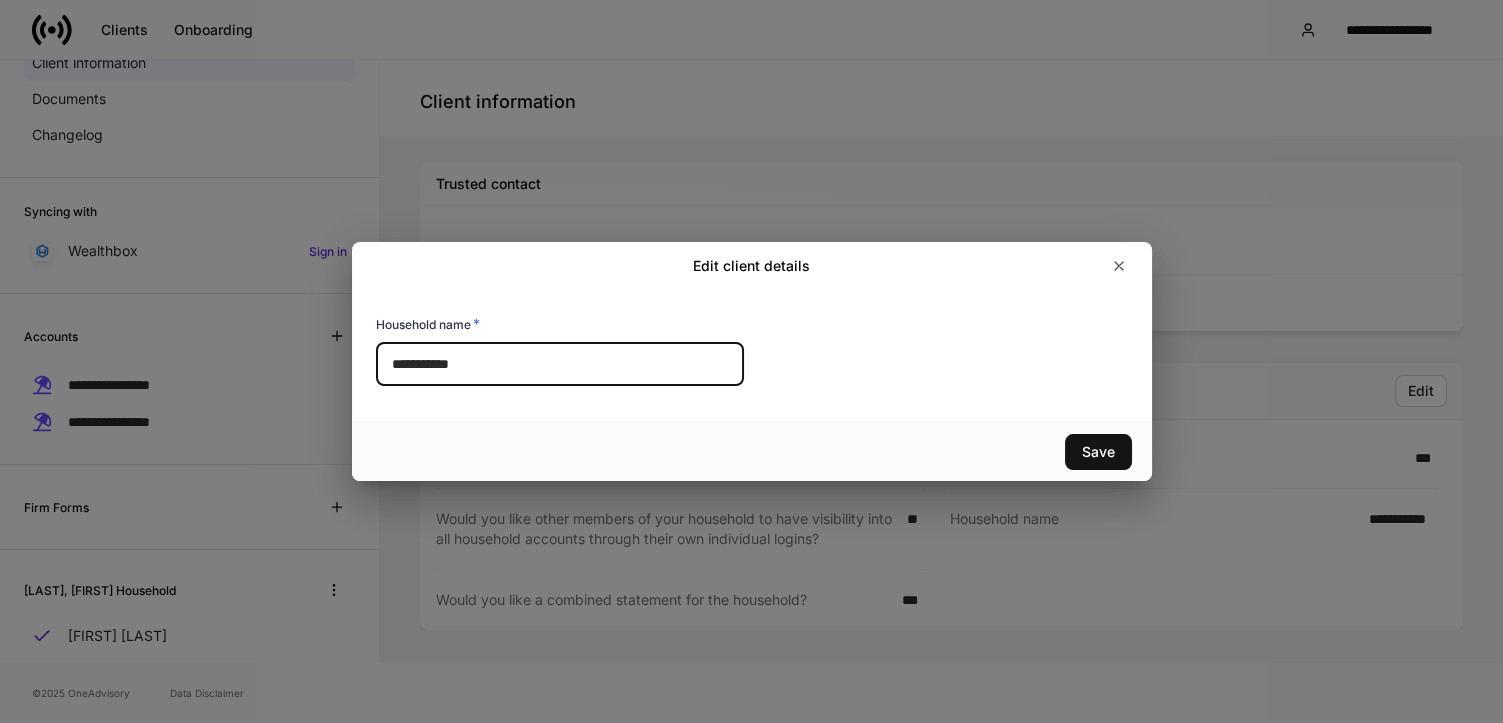 drag, startPoint x: 490, startPoint y: 361, endPoint x: 311, endPoint y: 365, distance: 179.0447 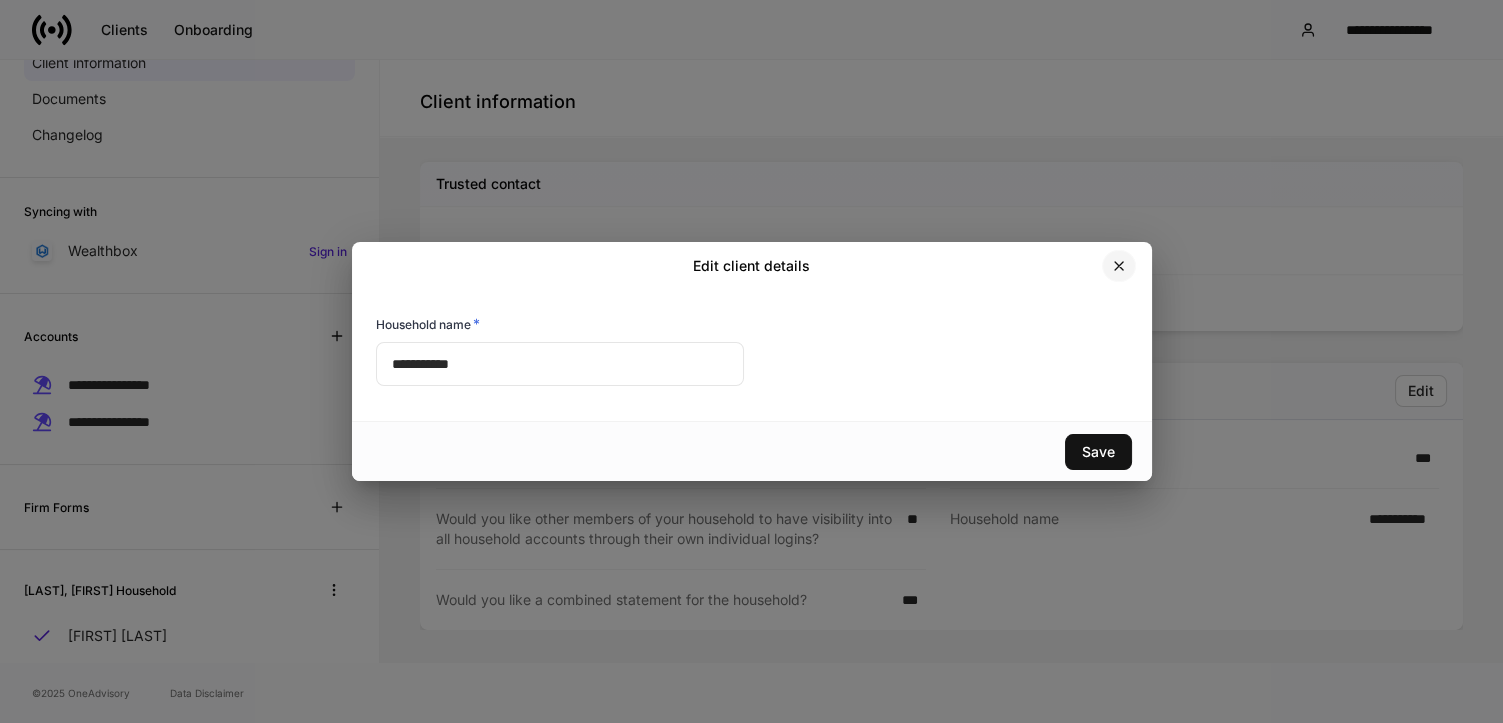 click 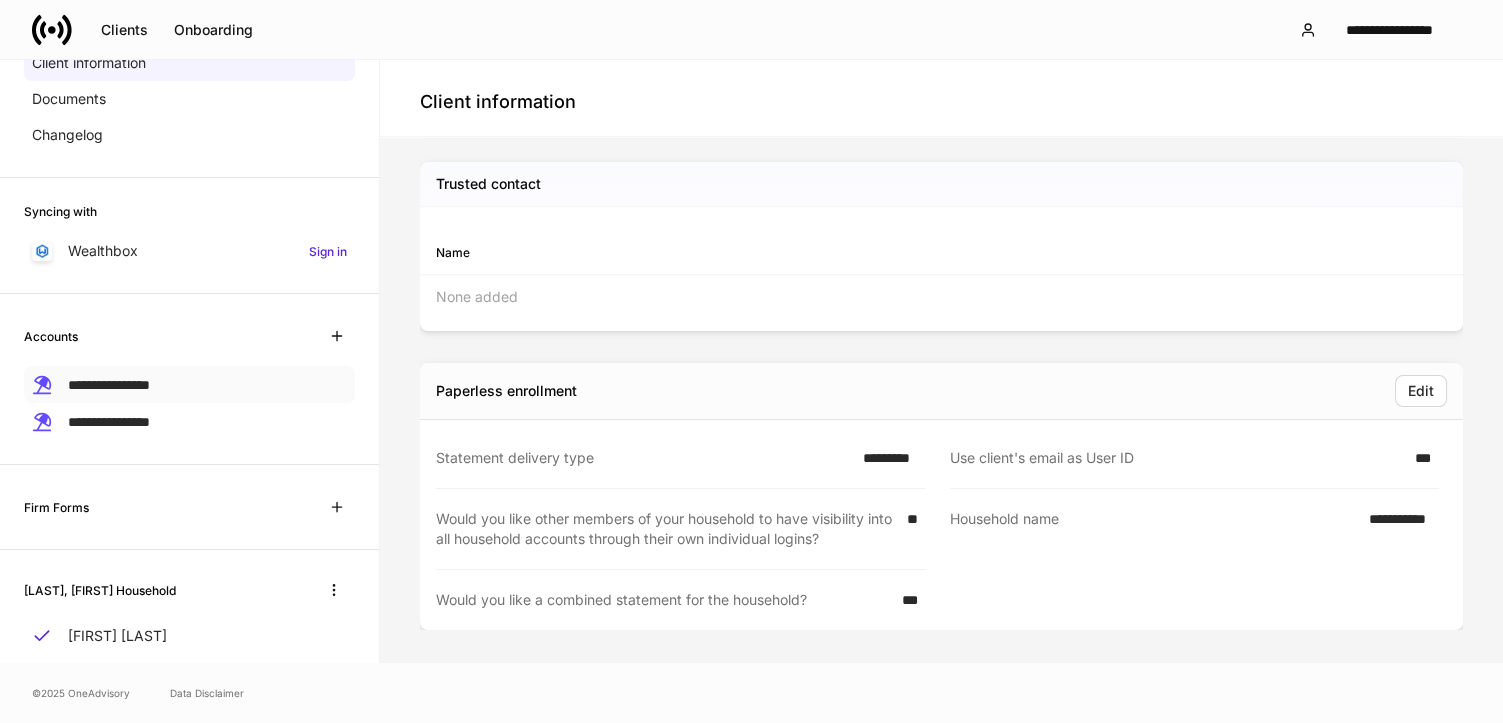 click on "**********" at bounding box center (109, 385) 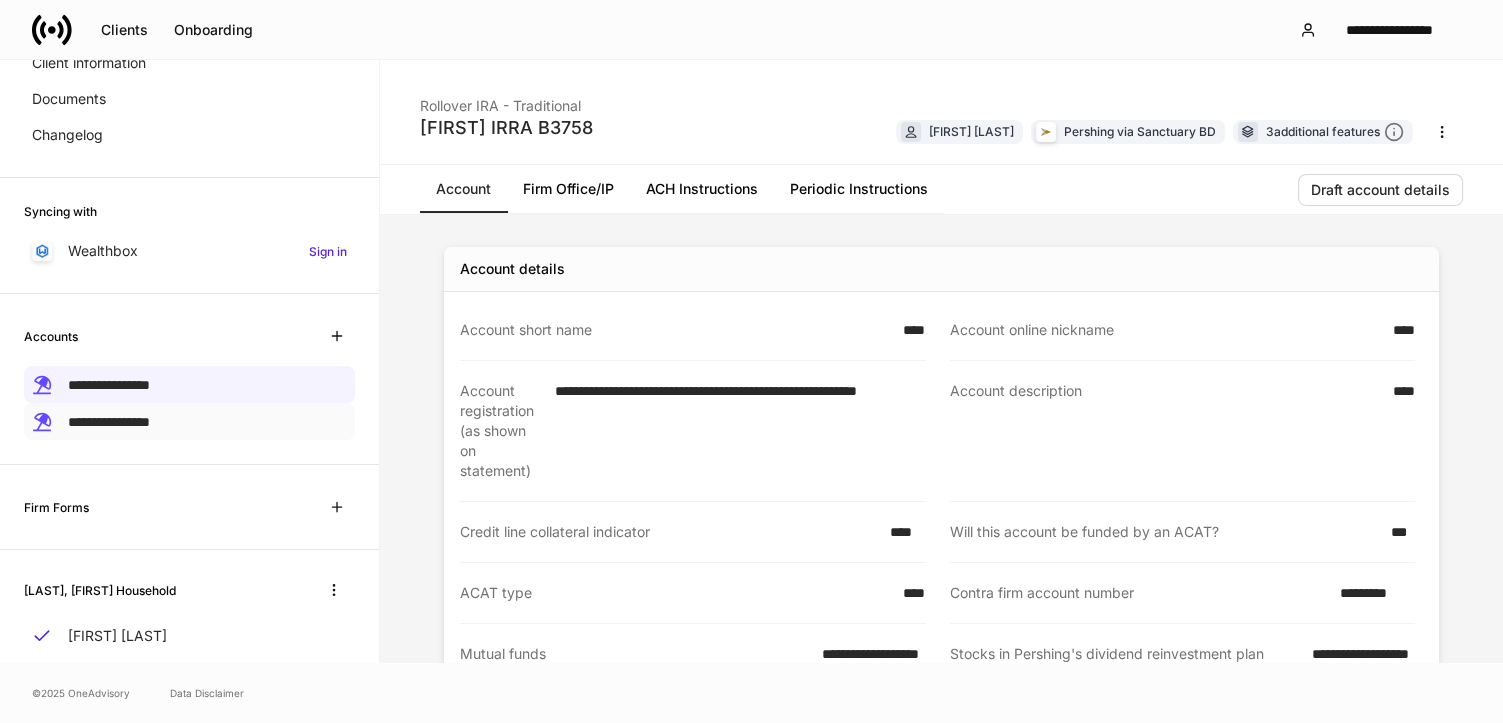 click on "**********" at bounding box center (109, 422) 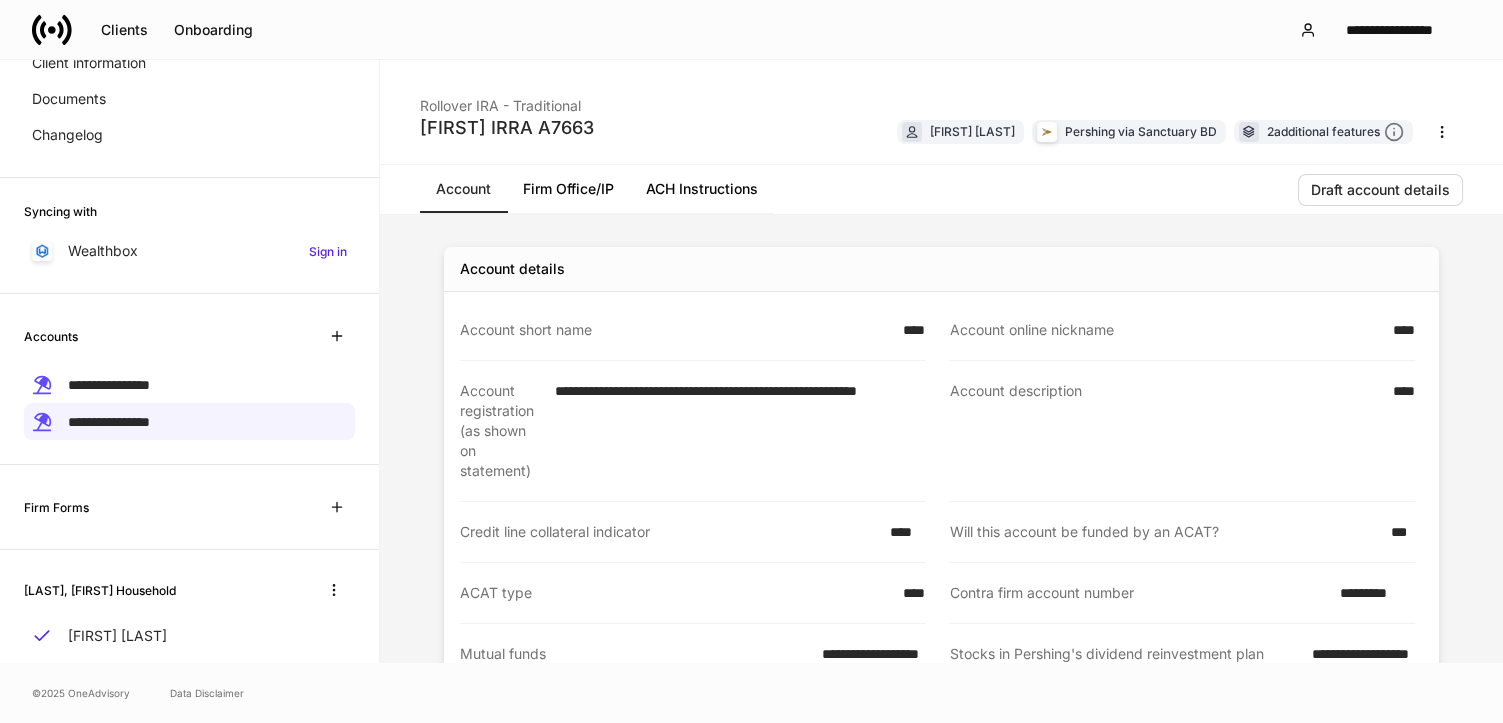 click on "****" at bounding box center (1398, 330) 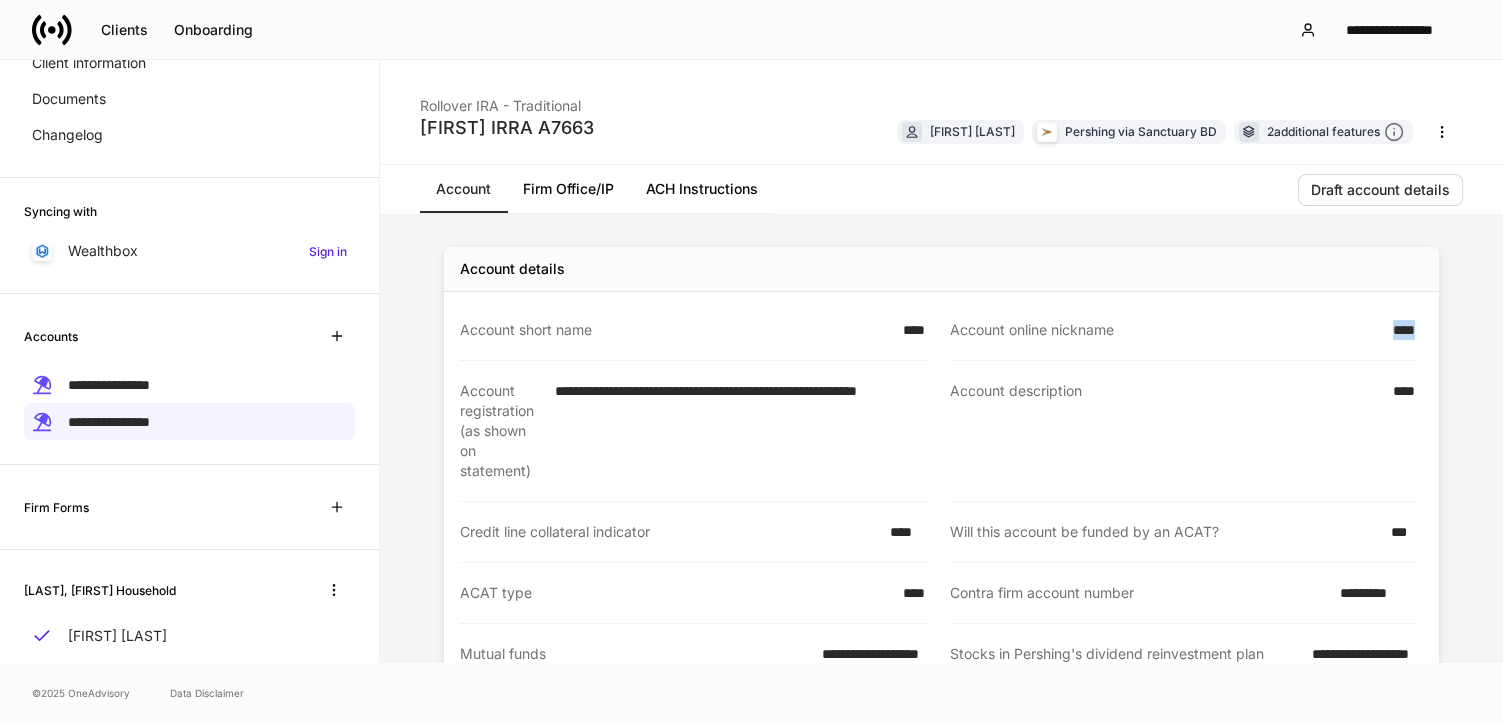 click on "****" at bounding box center [1398, 330] 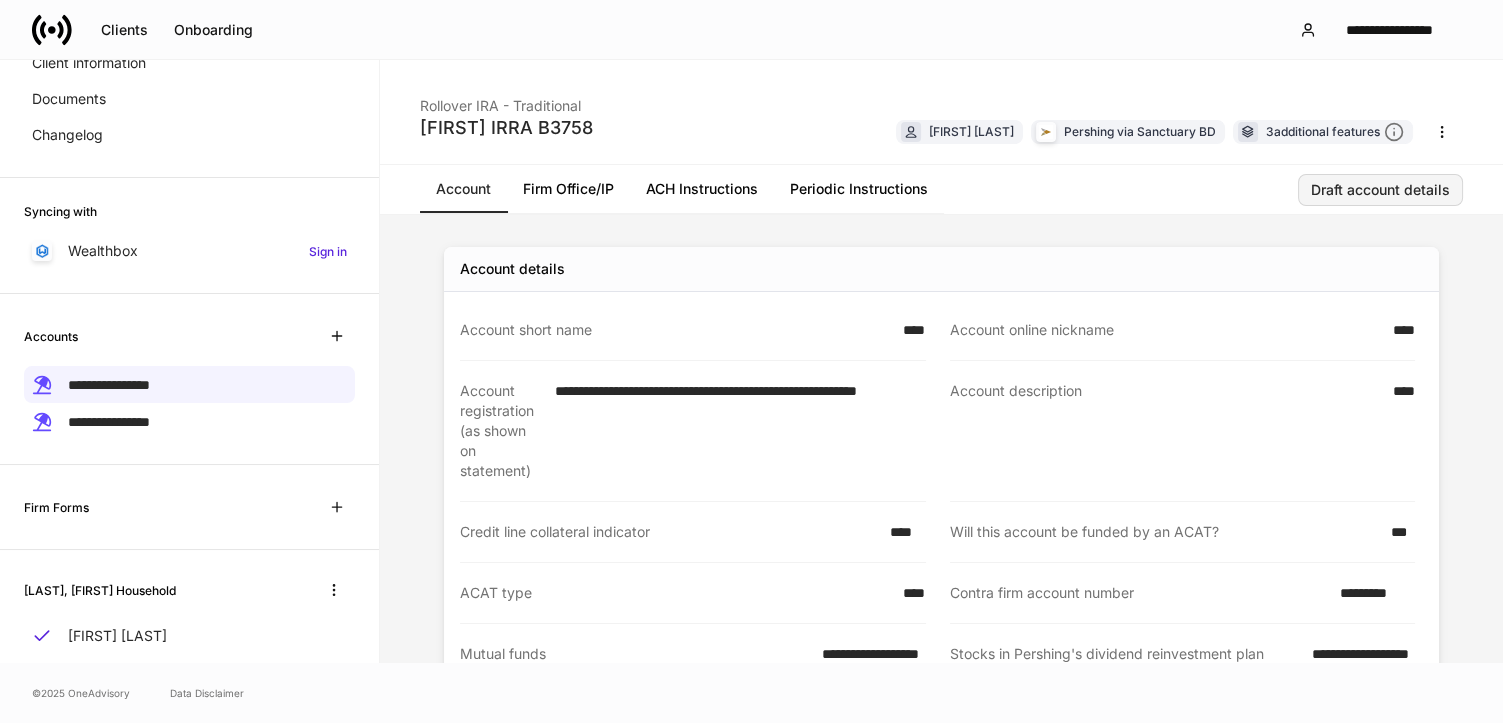 click on "Draft account details" at bounding box center (1380, 190) 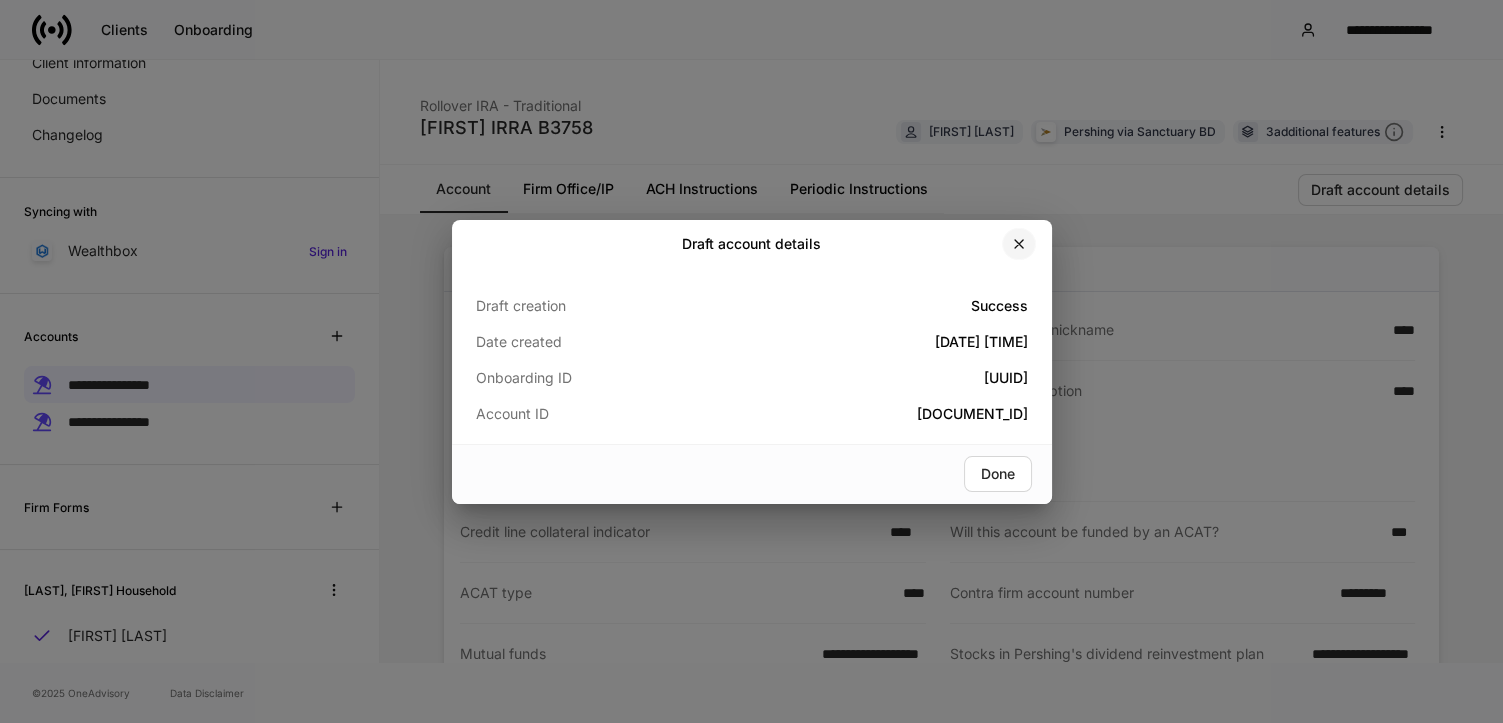 click 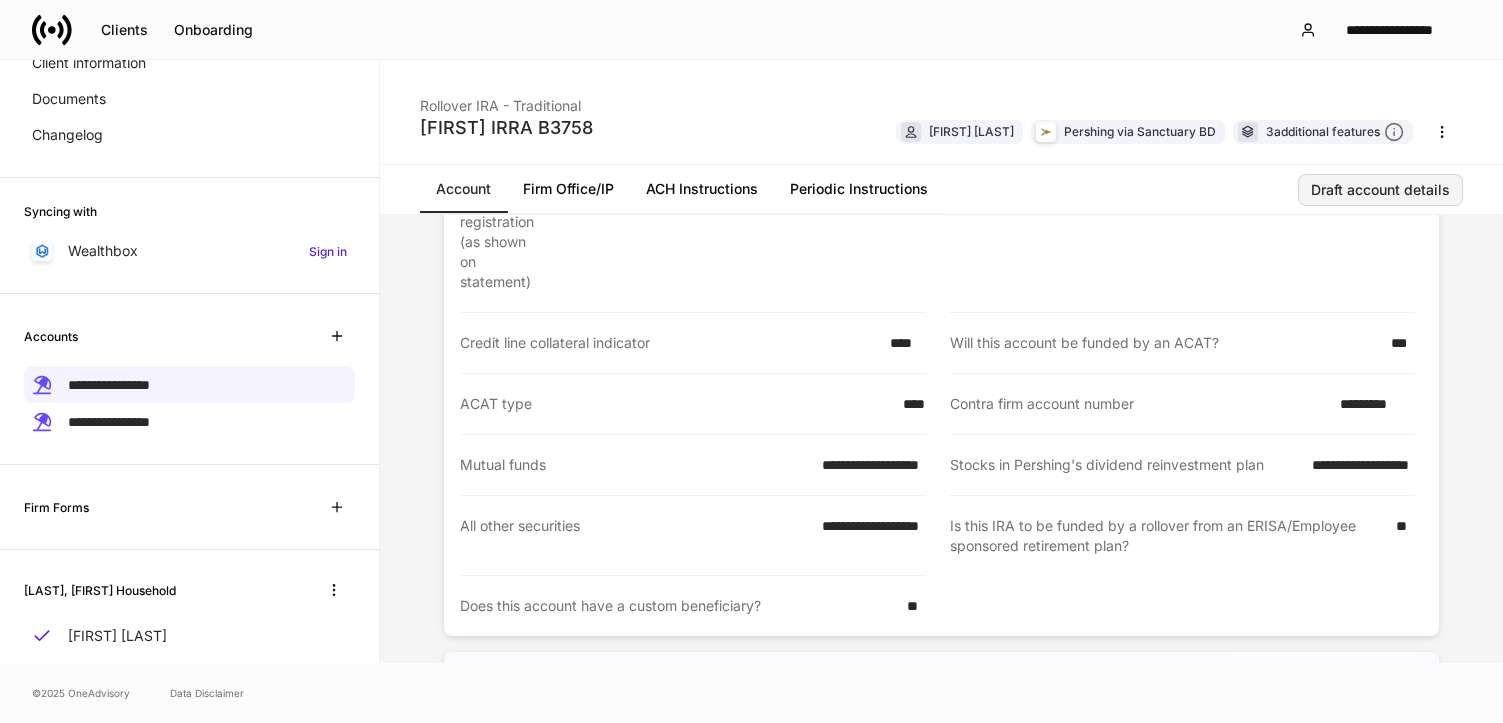 scroll, scrollTop: 209, scrollLeft: 0, axis: vertical 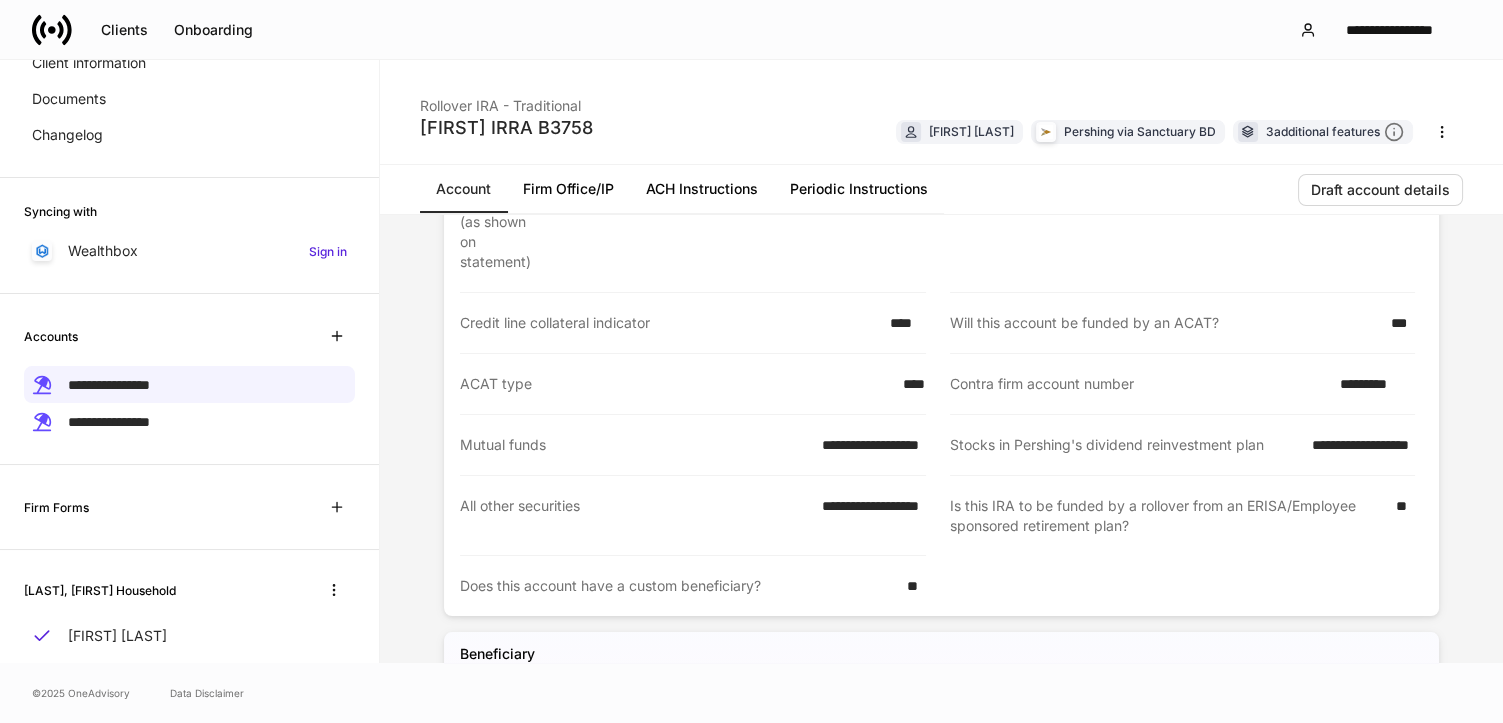 click on "*********" at bounding box center (1371, 384) 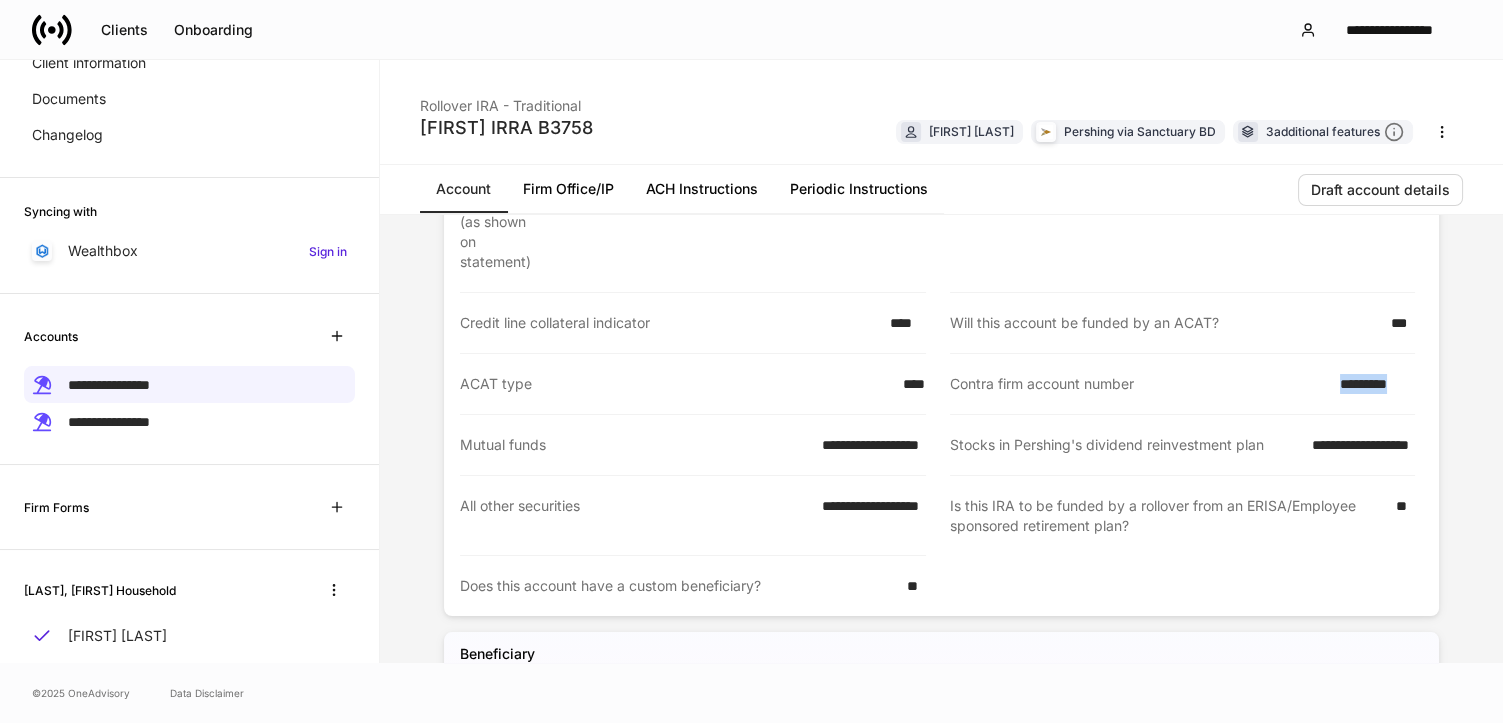 click on "*********" at bounding box center (1371, 384) 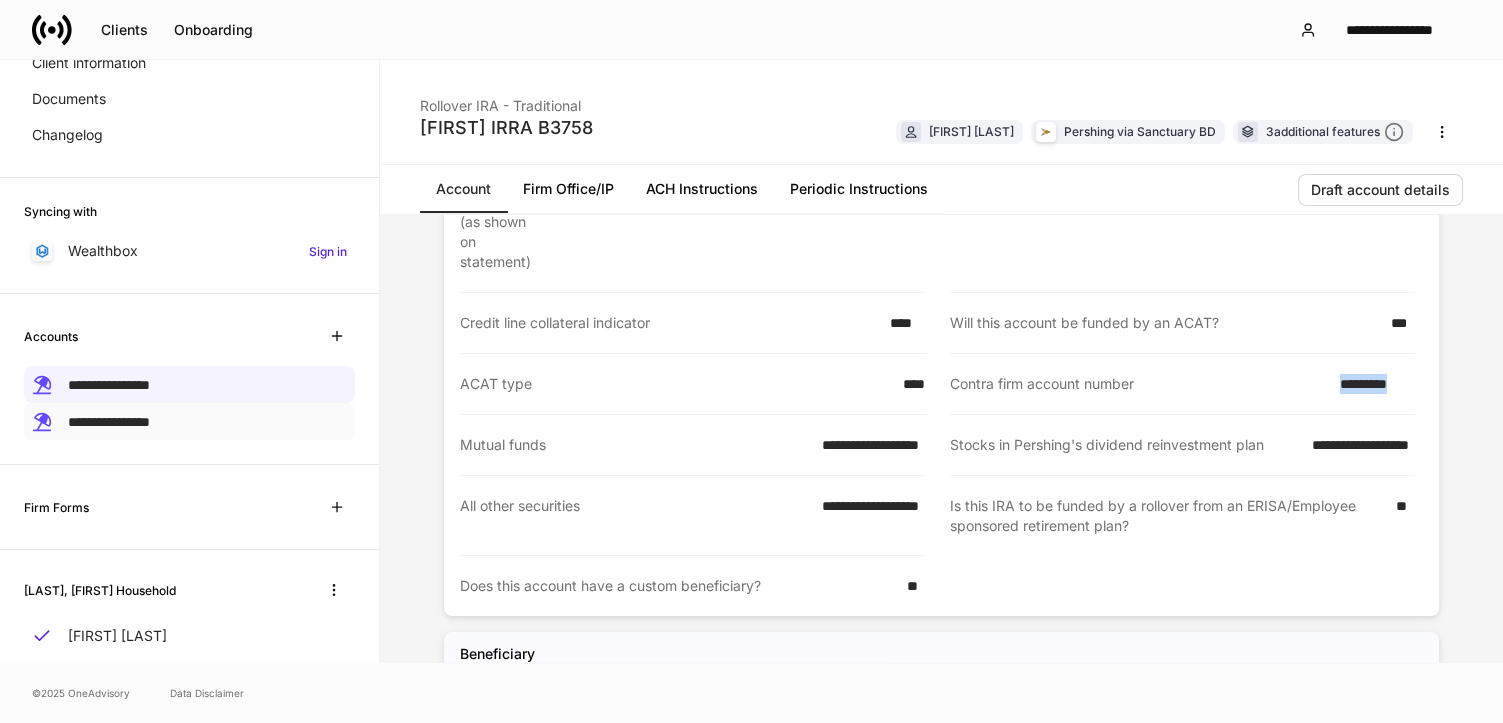 click on "**********" at bounding box center (109, 422) 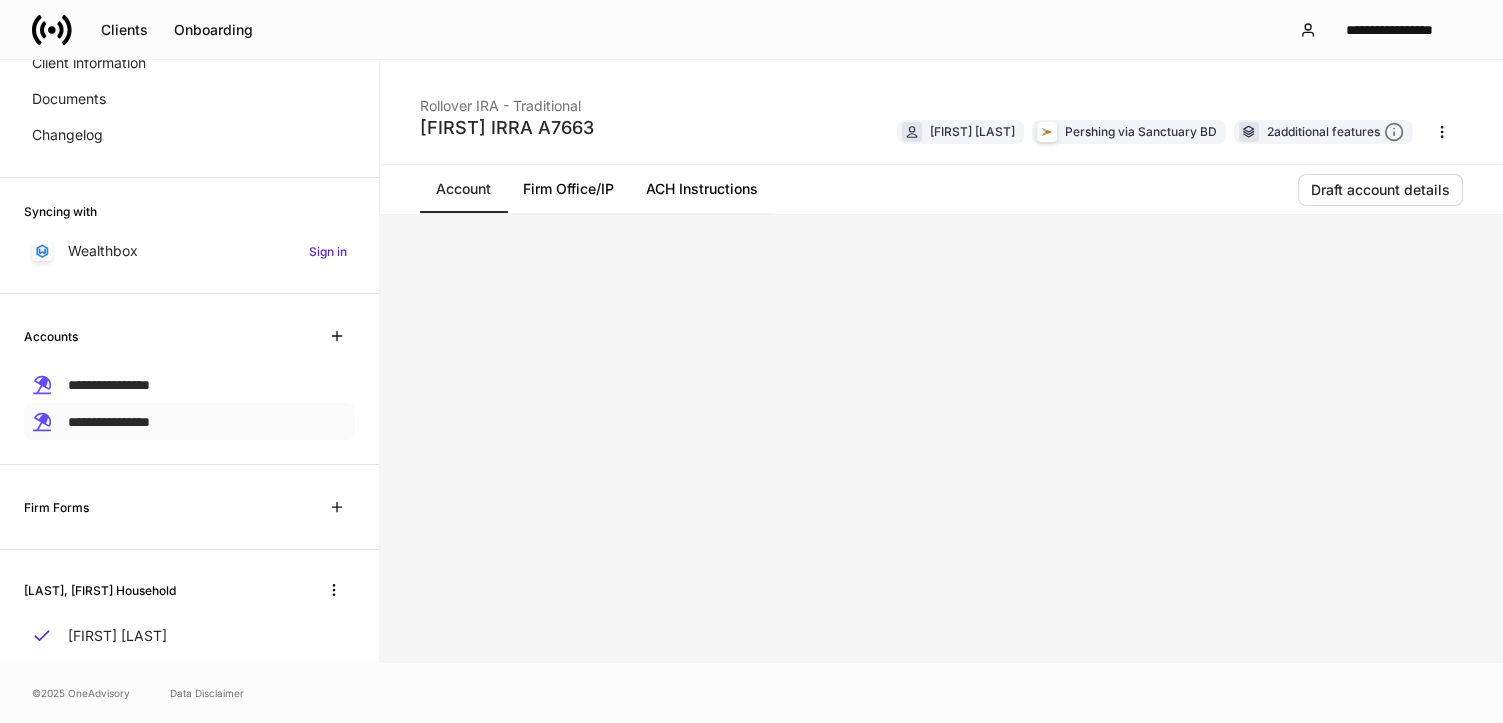scroll, scrollTop: 0, scrollLeft: 0, axis: both 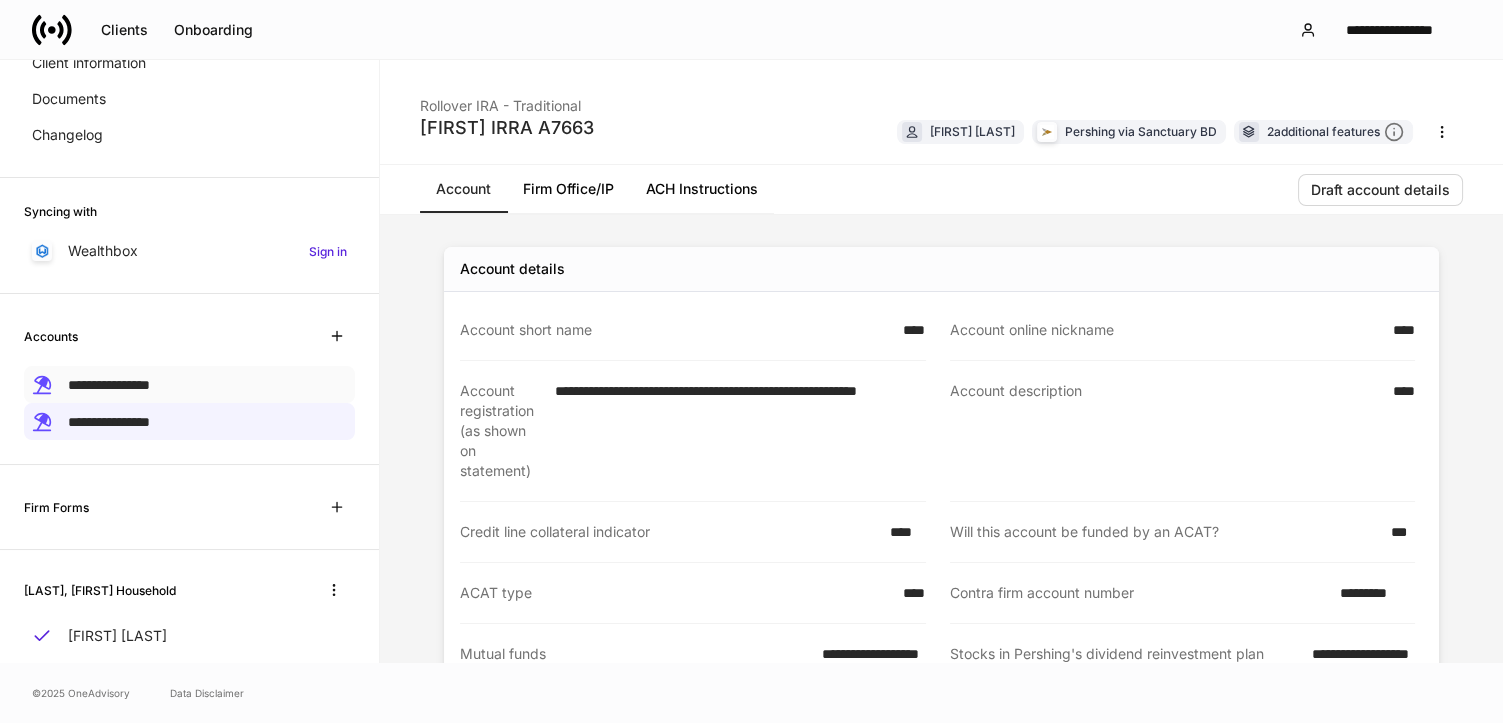 click on "**********" at bounding box center [109, 385] 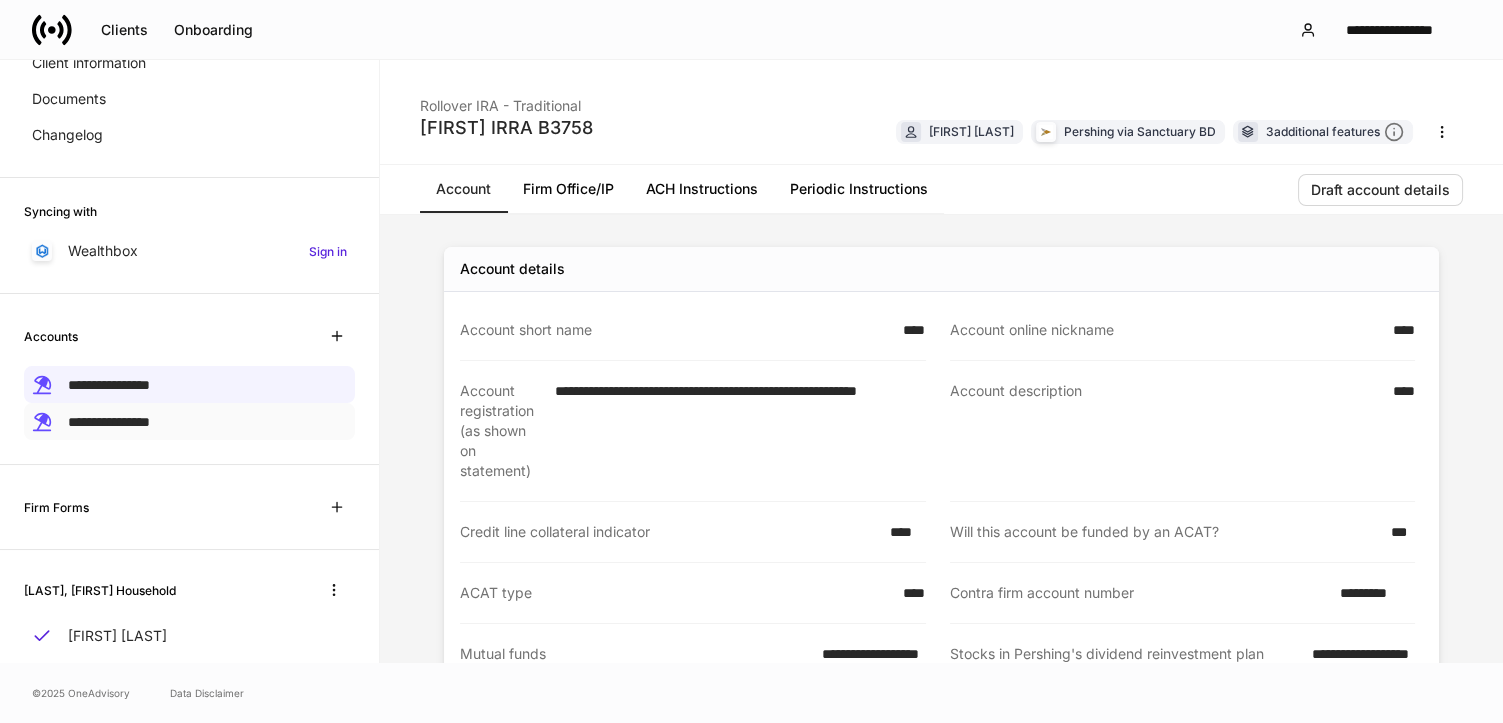 click on "**********" at bounding box center (109, 422) 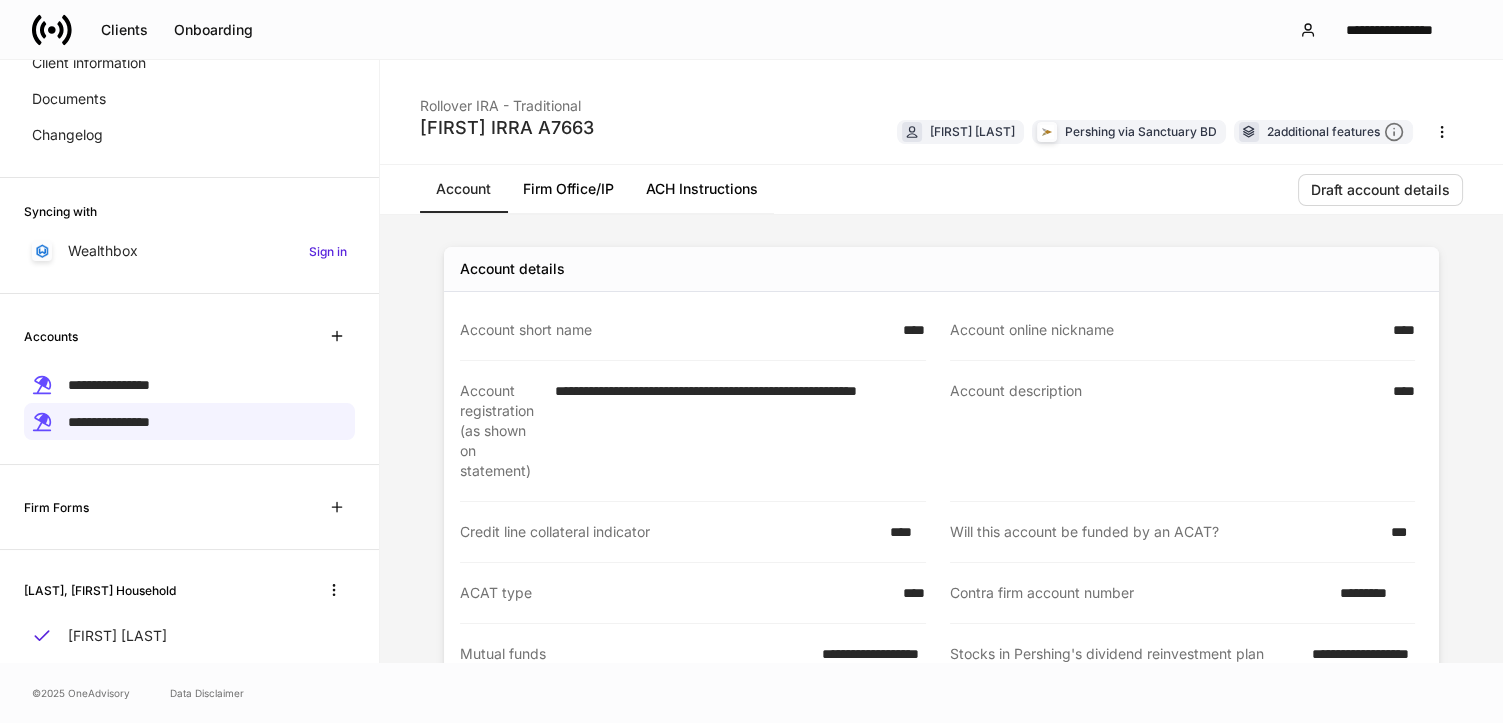click on "*********" at bounding box center (1371, 593) 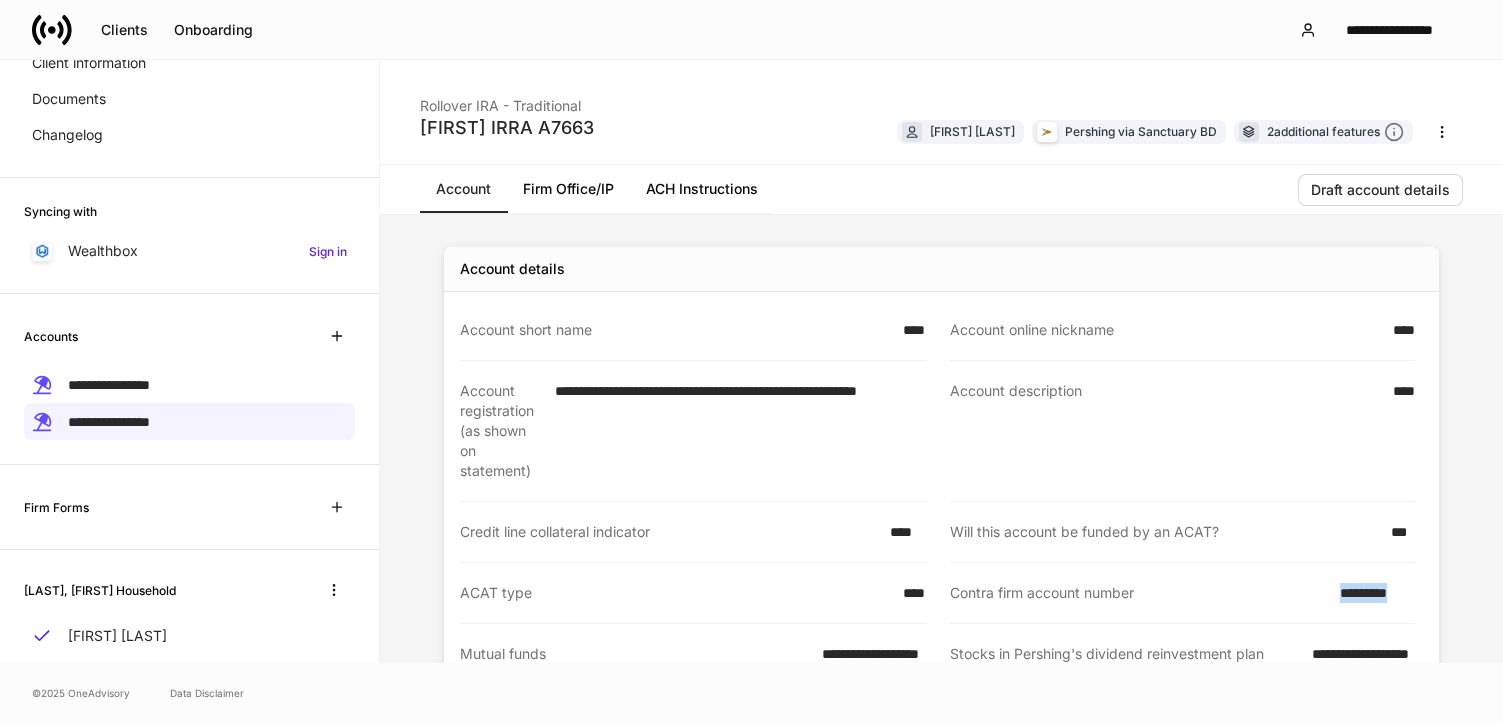 click on "*********" at bounding box center [1371, 593] 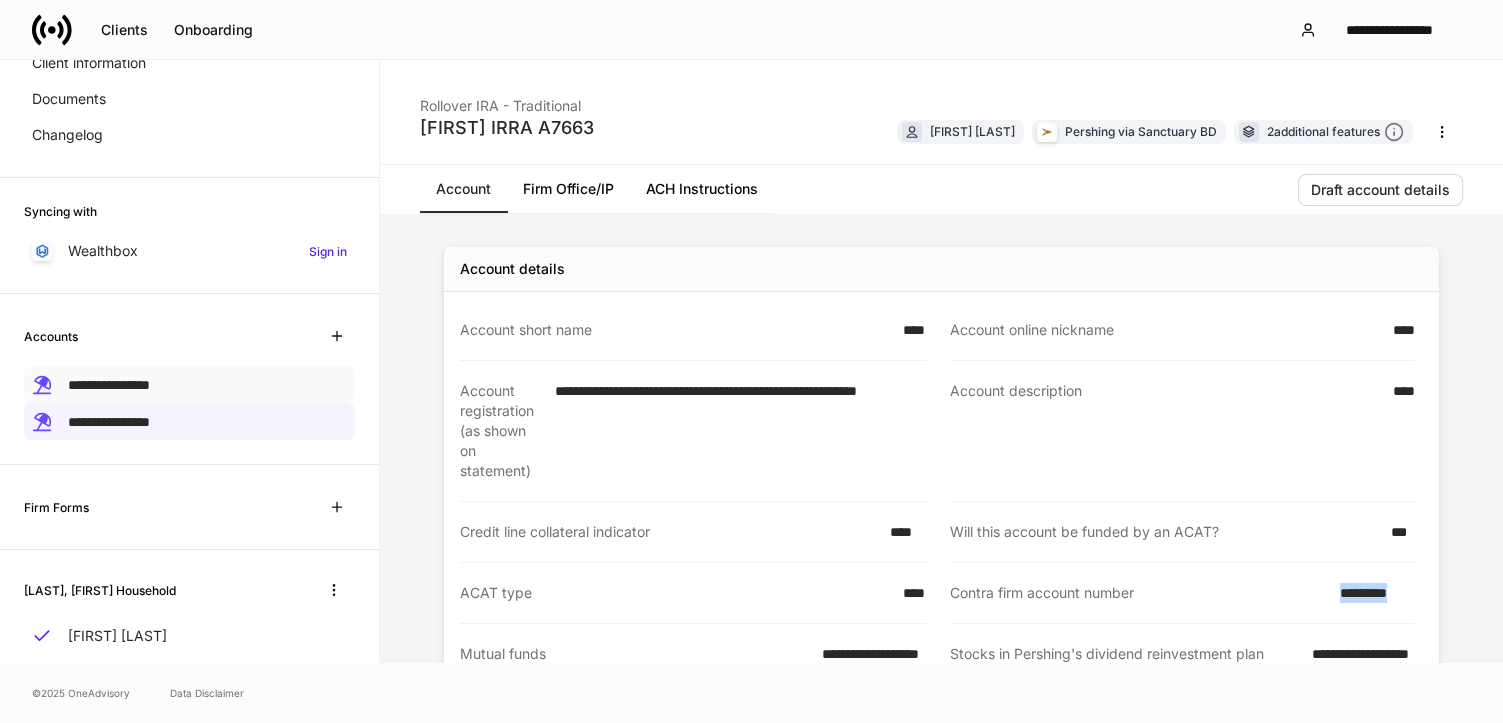 drag, startPoint x: 156, startPoint y: 383, endPoint x: 185, endPoint y: 375, distance: 30.083218 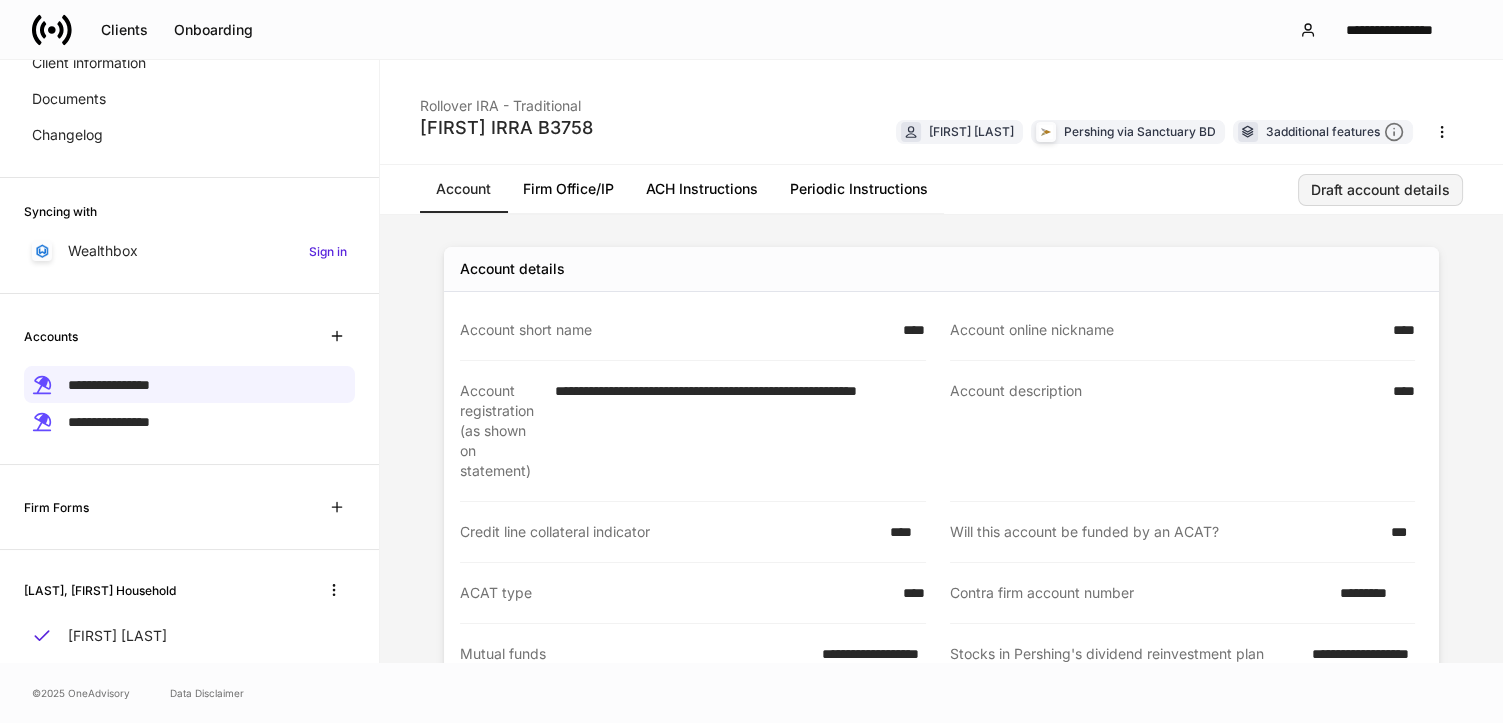 click on "Draft account details" at bounding box center (1380, 190) 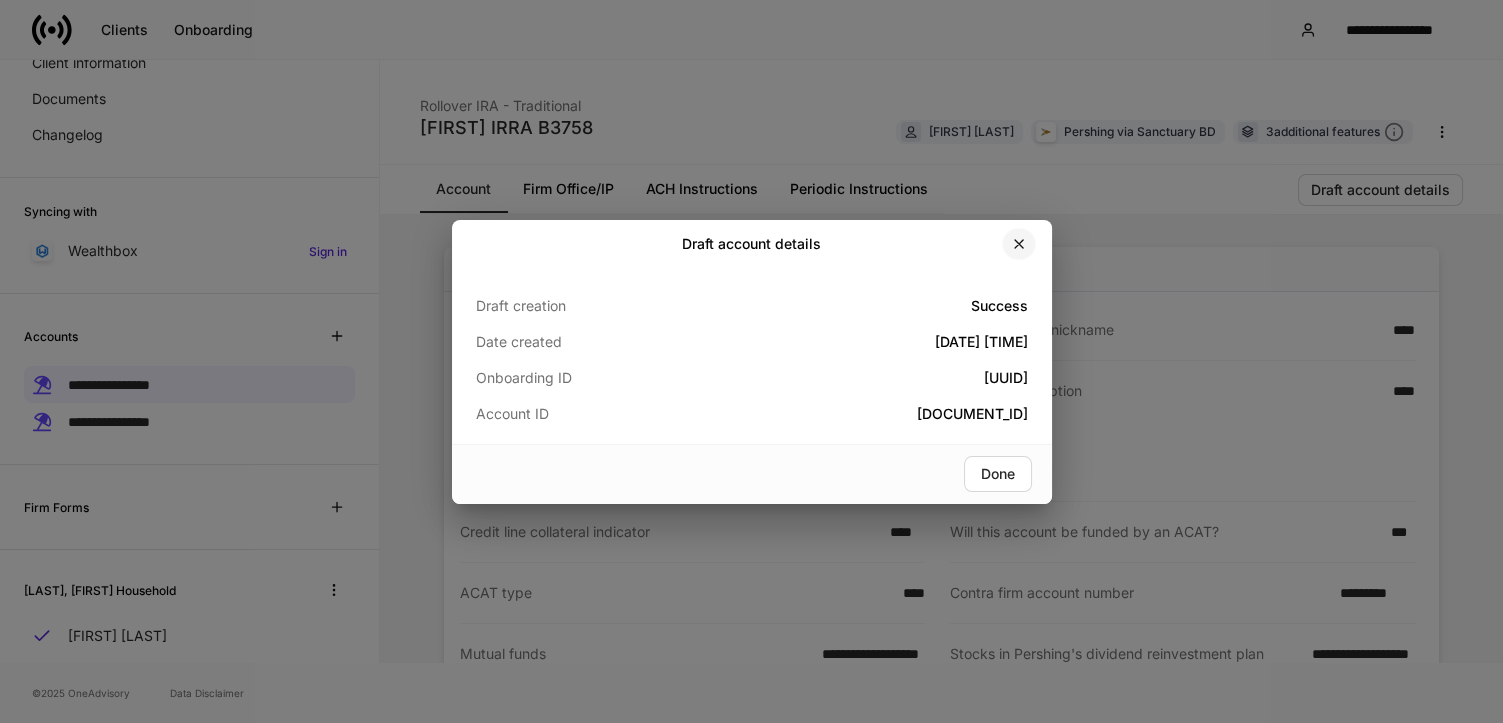 click 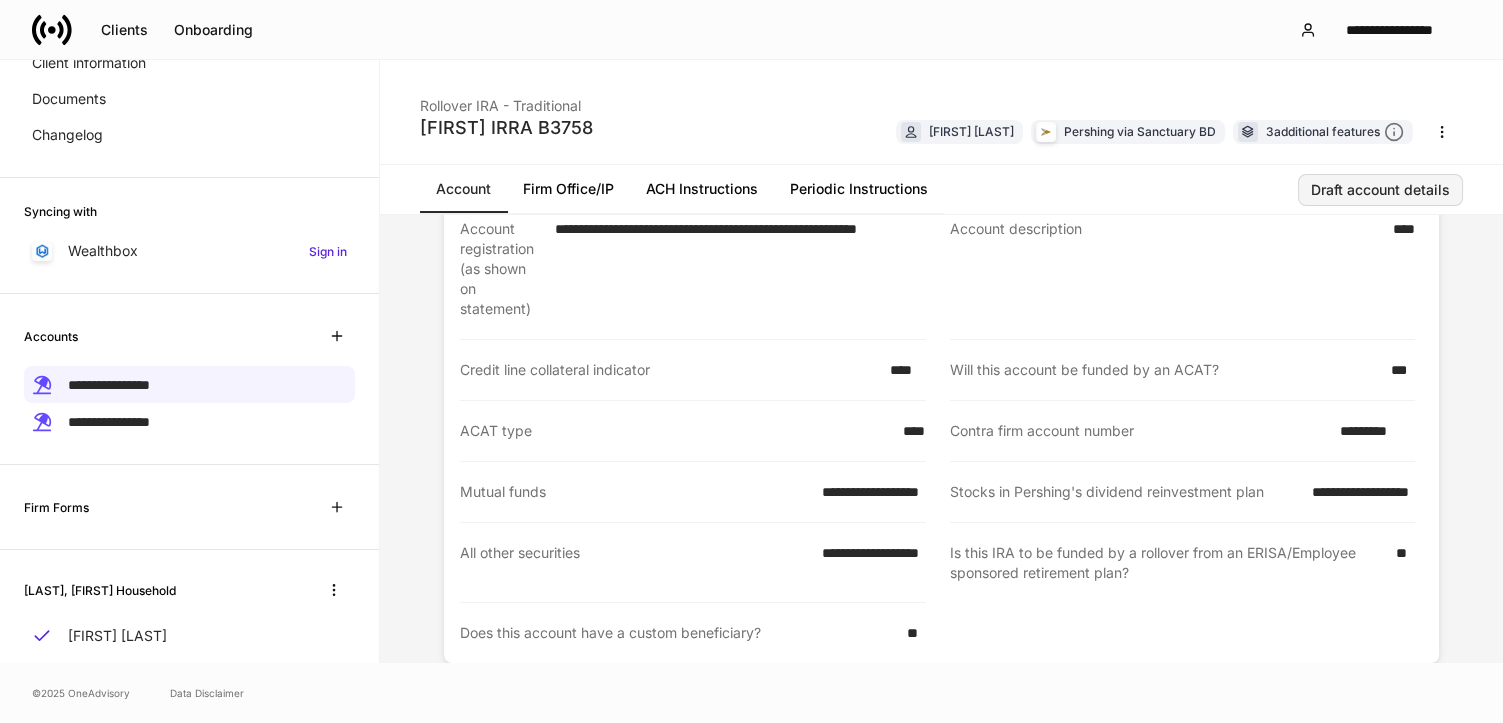 scroll, scrollTop: 17, scrollLeft: 0, axis: vertical 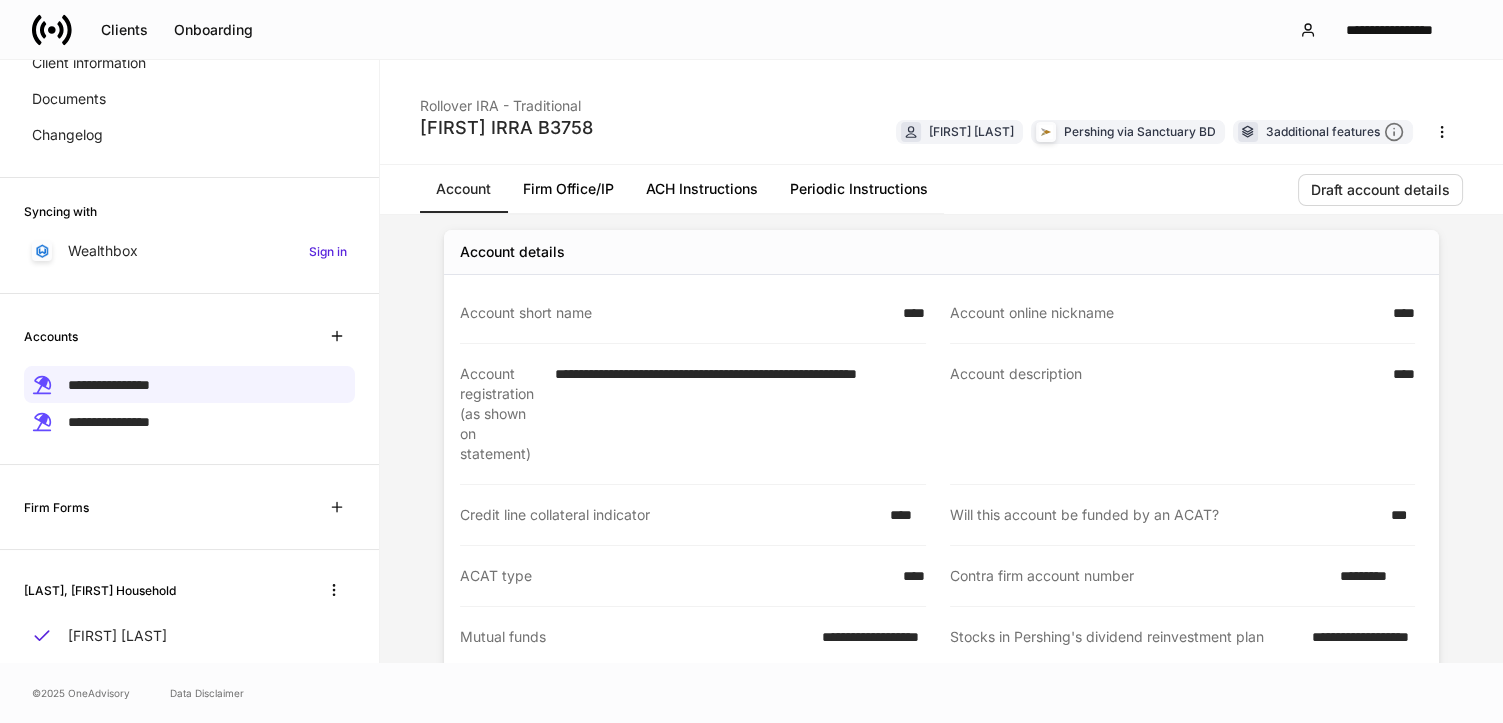 click on "Periodic Instructions" at bounding box center (859, 189) 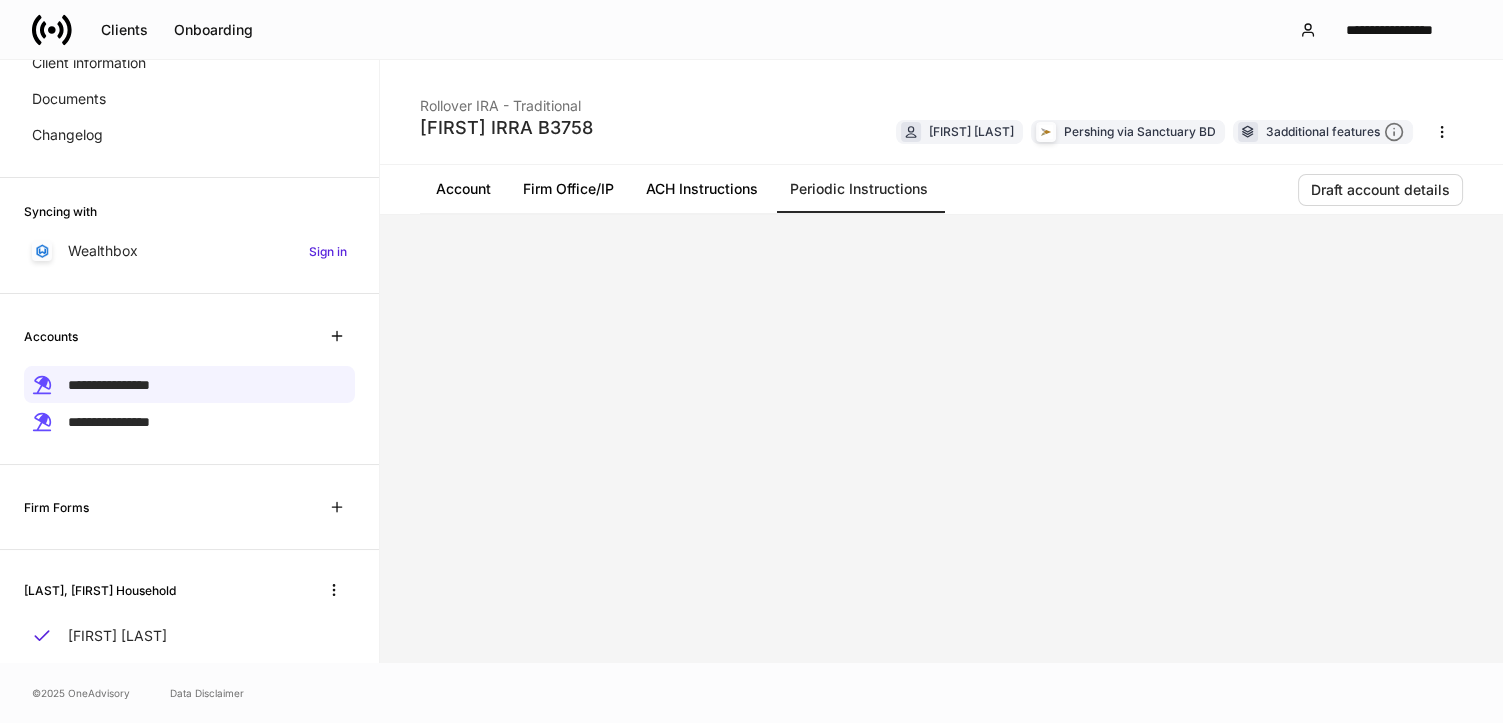 scroll, scrollTop: 0, scrollLeft: 0, axis: both 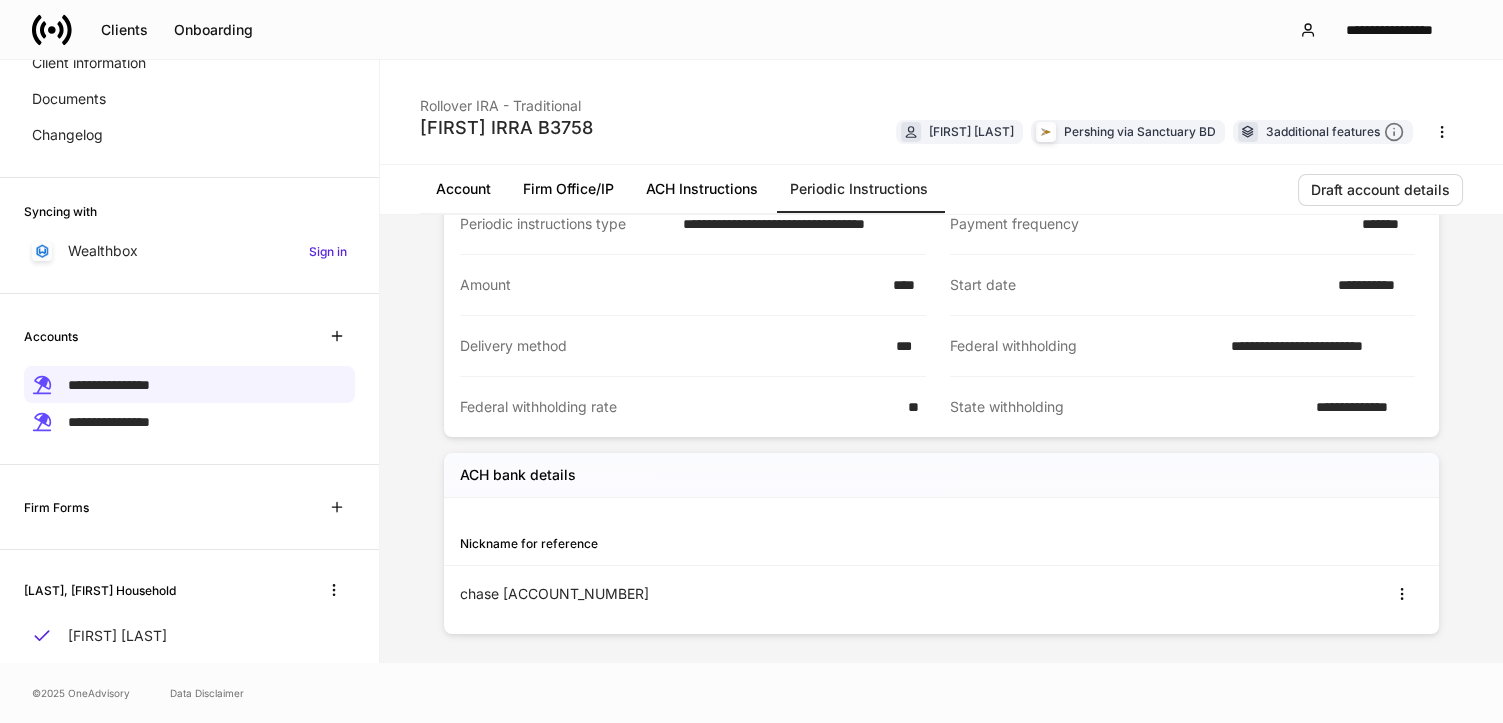 click on "chase [ACCOUNT_NUMBER]" at bounding box center (701, 594) 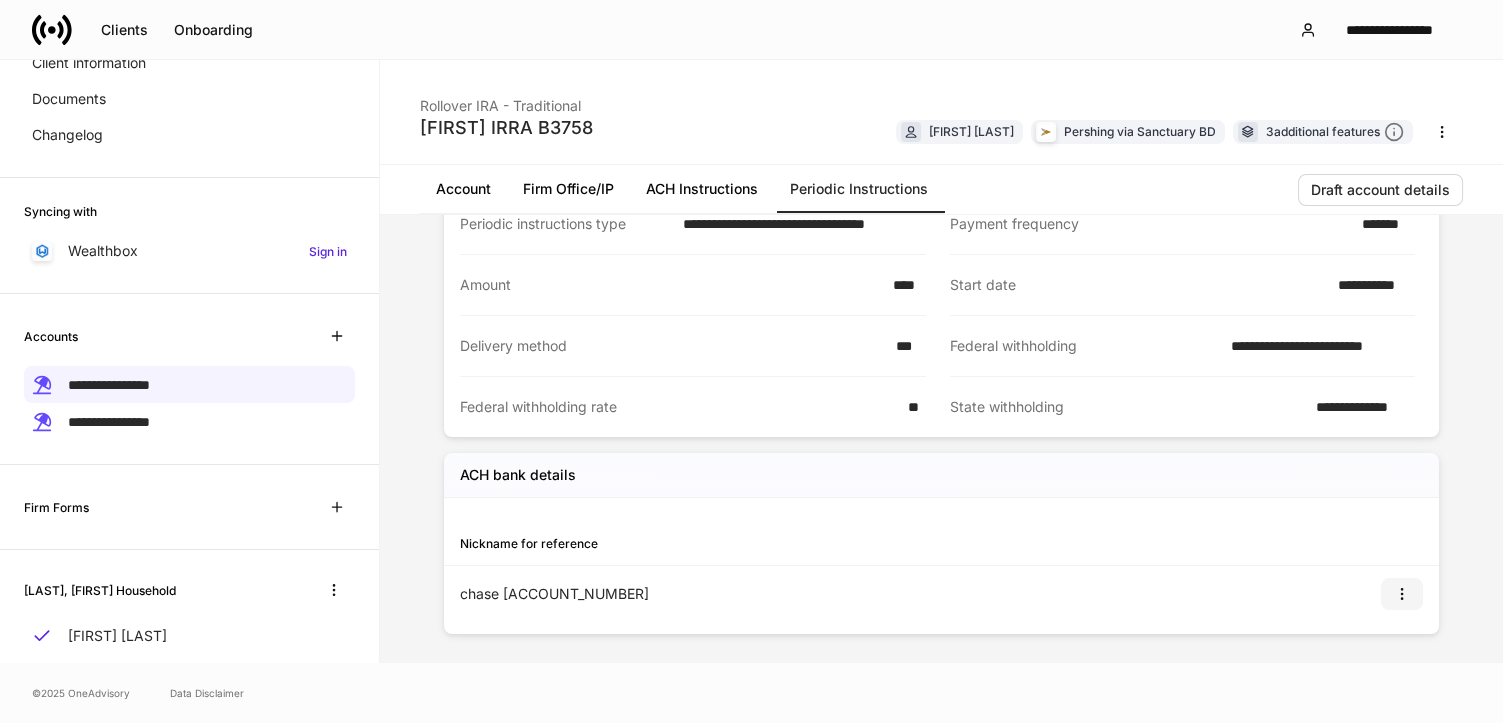 click 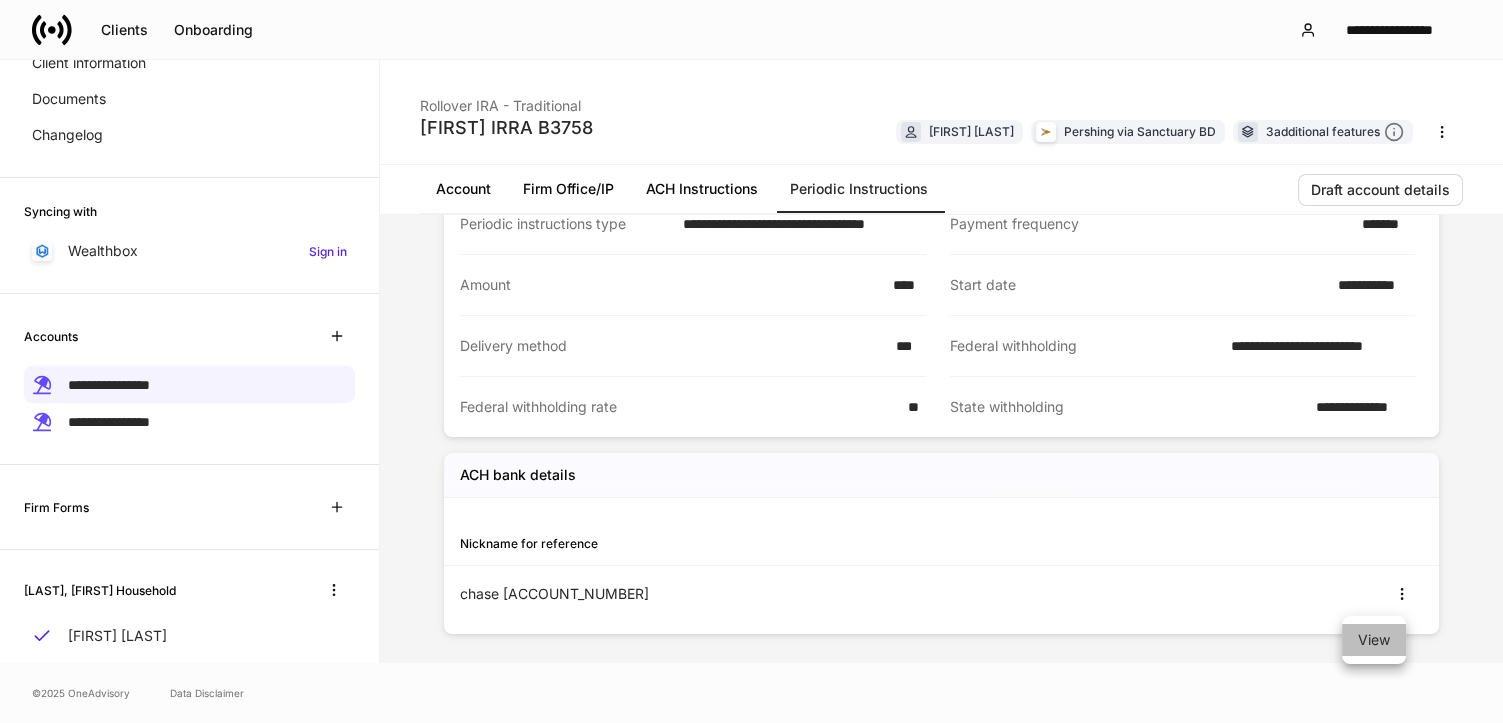 click on "View" at bounding box center (1374, 640) 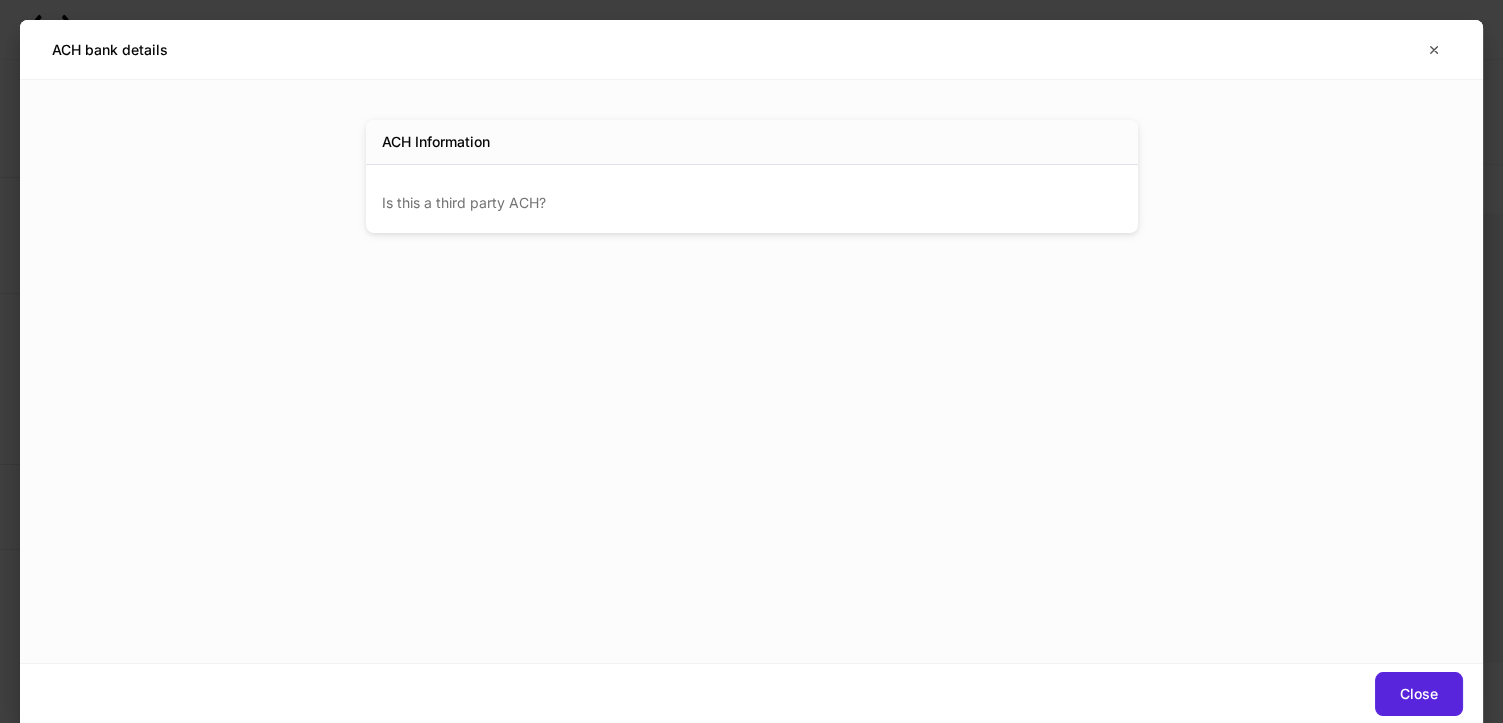 scroll, scrollTop: 0, scrollLeft: 0, axis: both 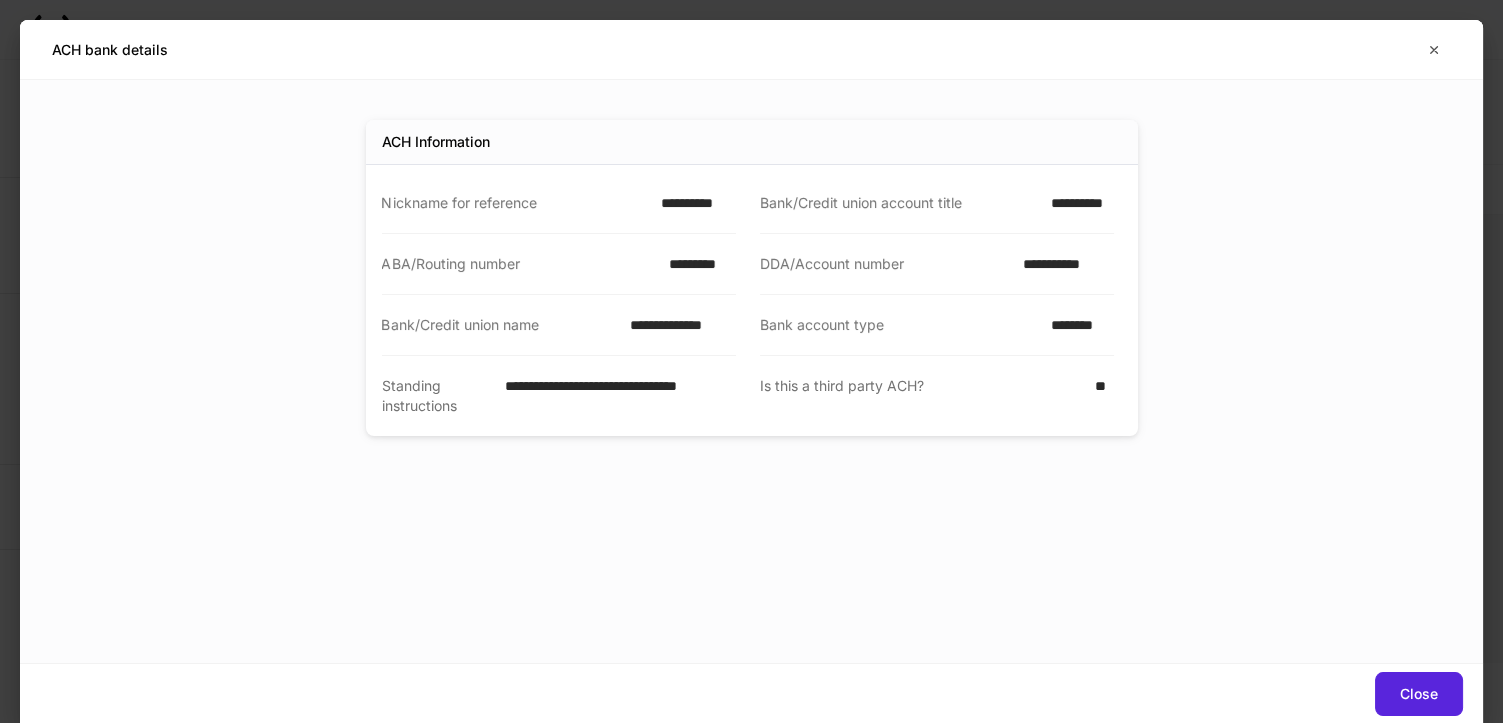 click on "**********" at bounding box center (692, 203) 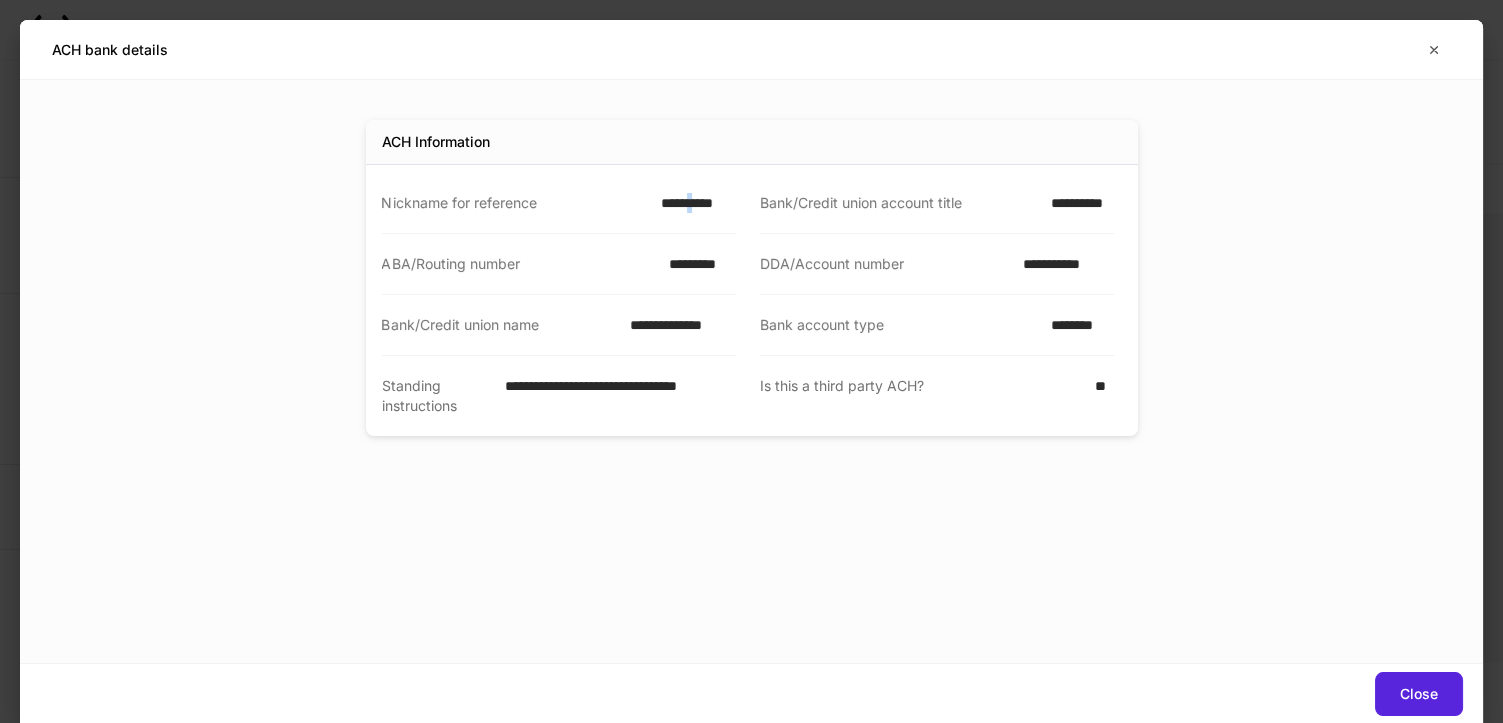 click on "**********" at bounding box center [692, 203] 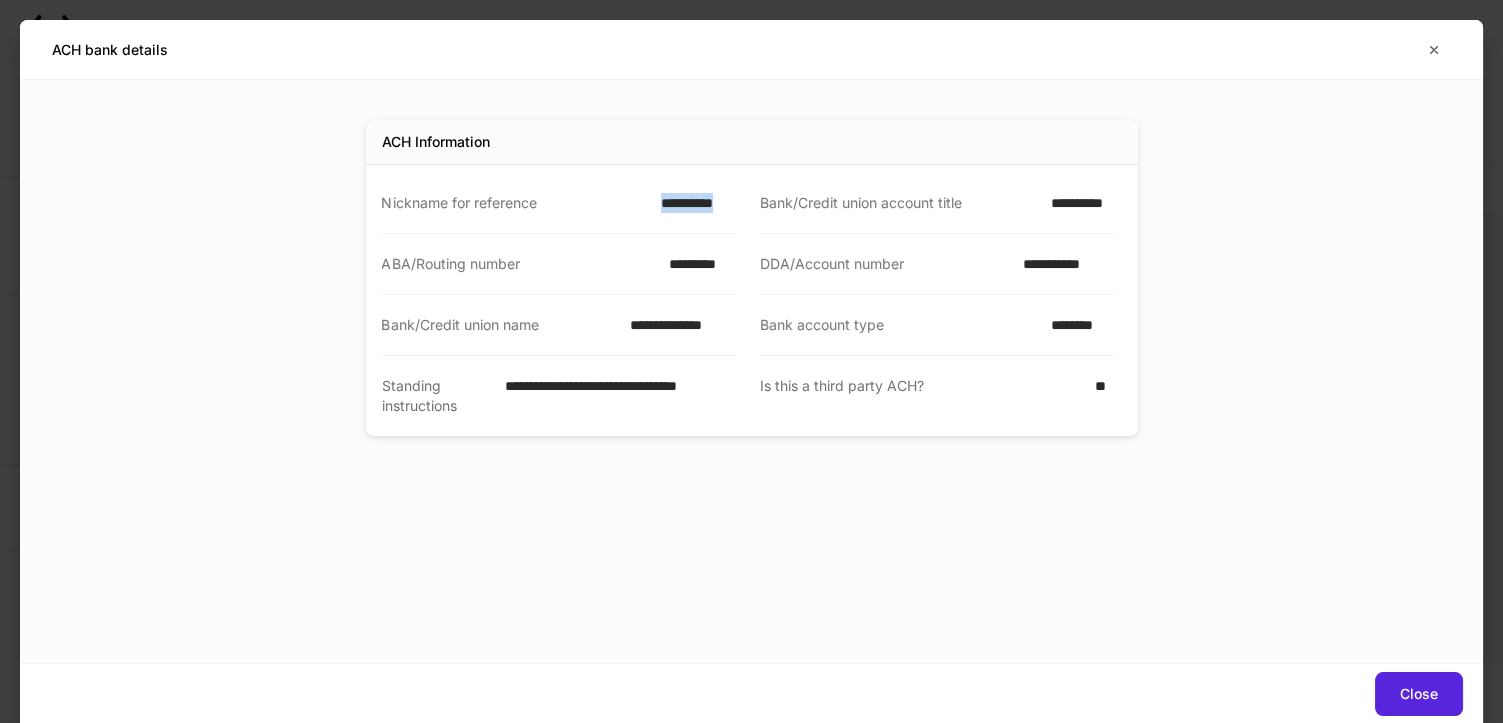 click on "**********" at bounding box center [692, 203] 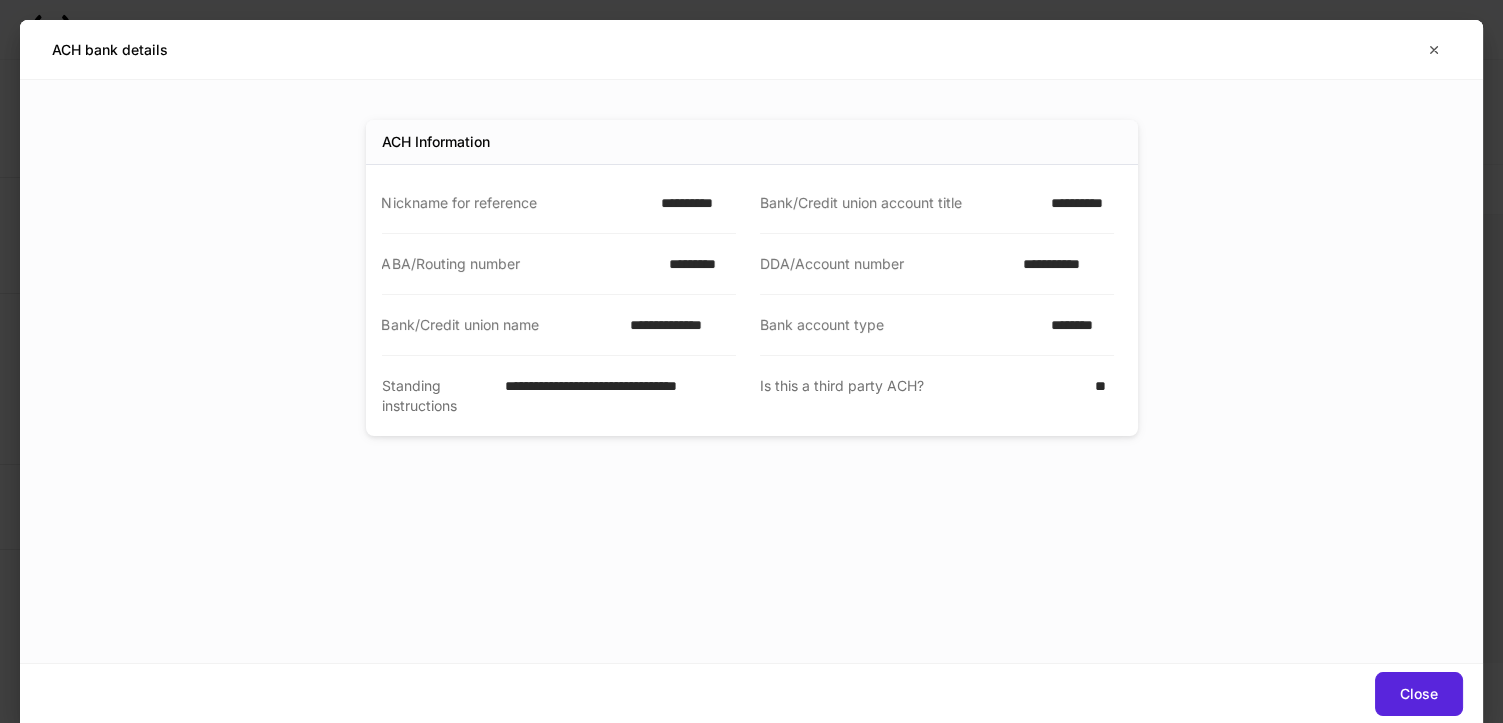 click on "**********" at bounding box center (1076, 203) 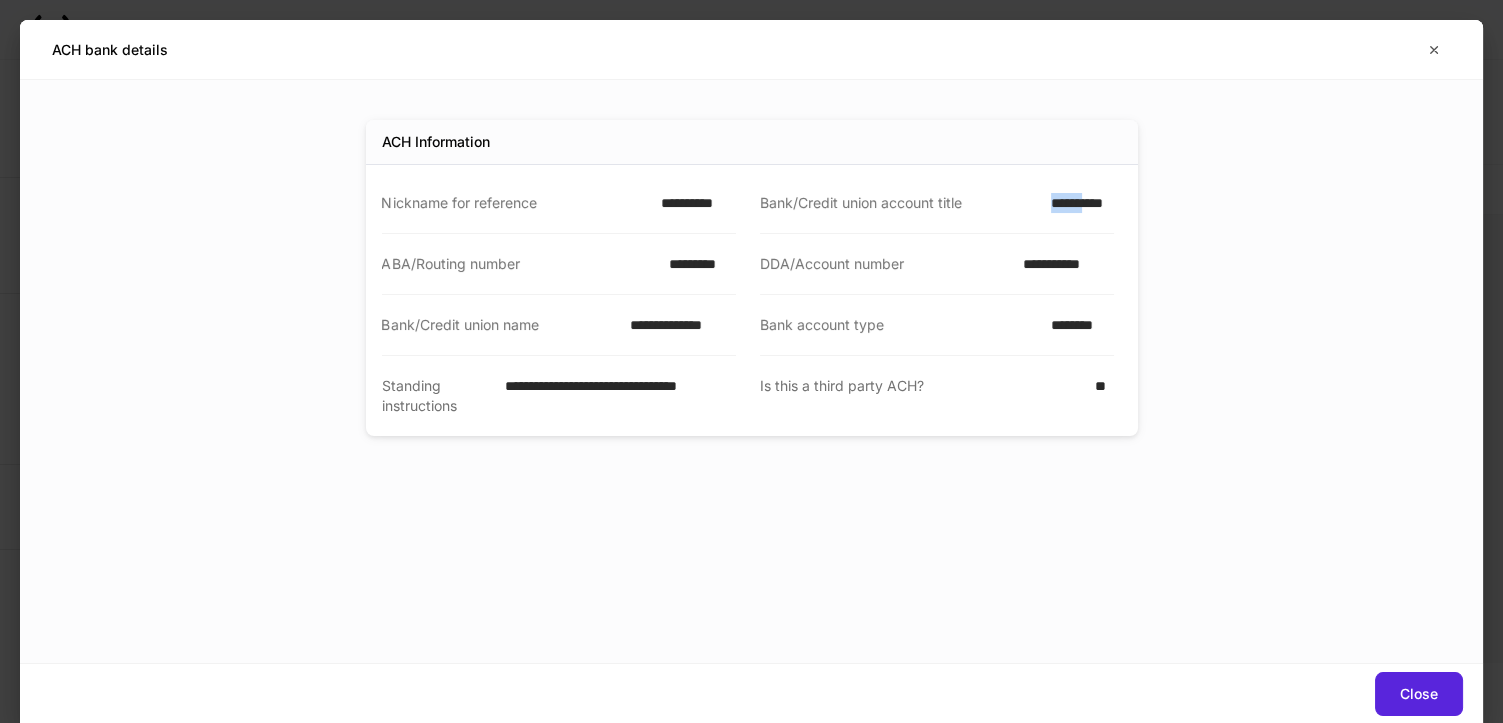 click on "**********" at bounding box center (1076, 203) 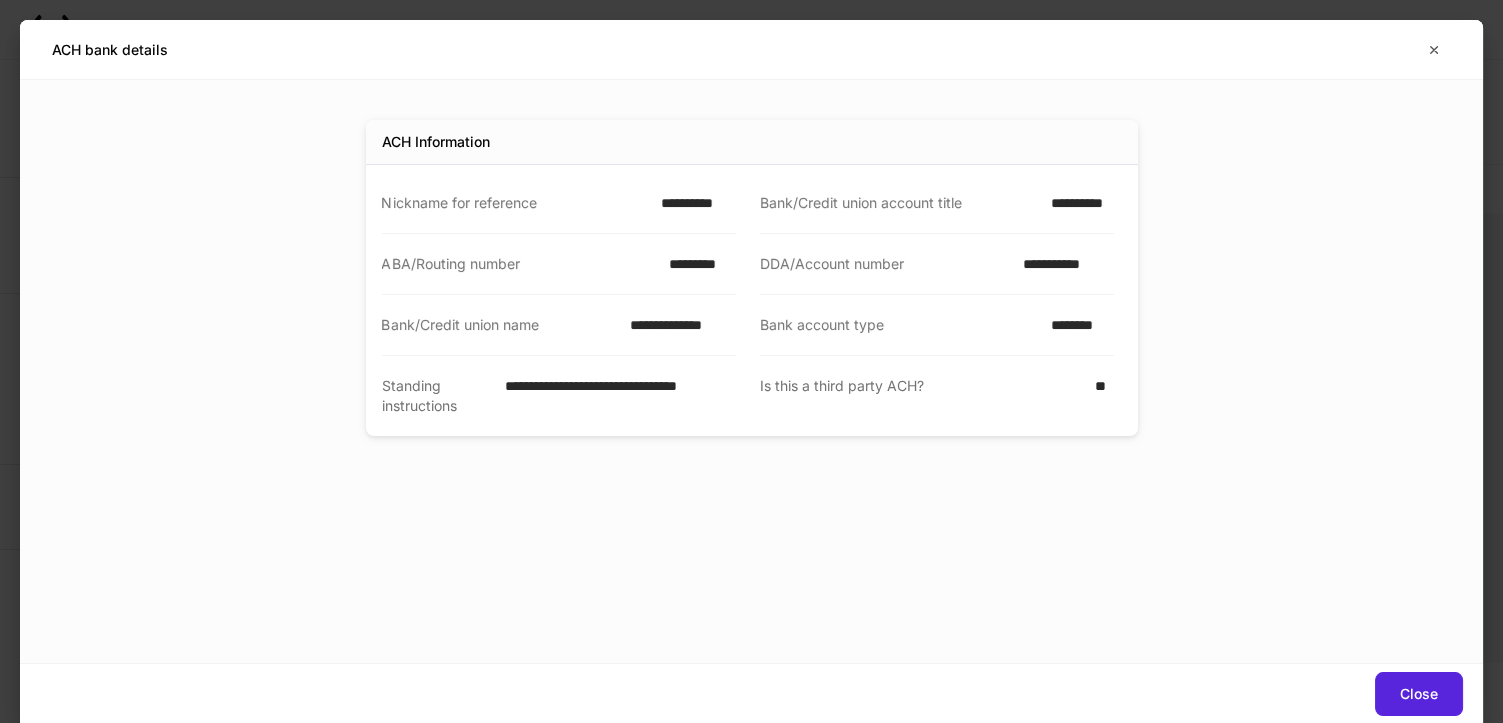 click on "**********" at bounding box center (1076, 203) 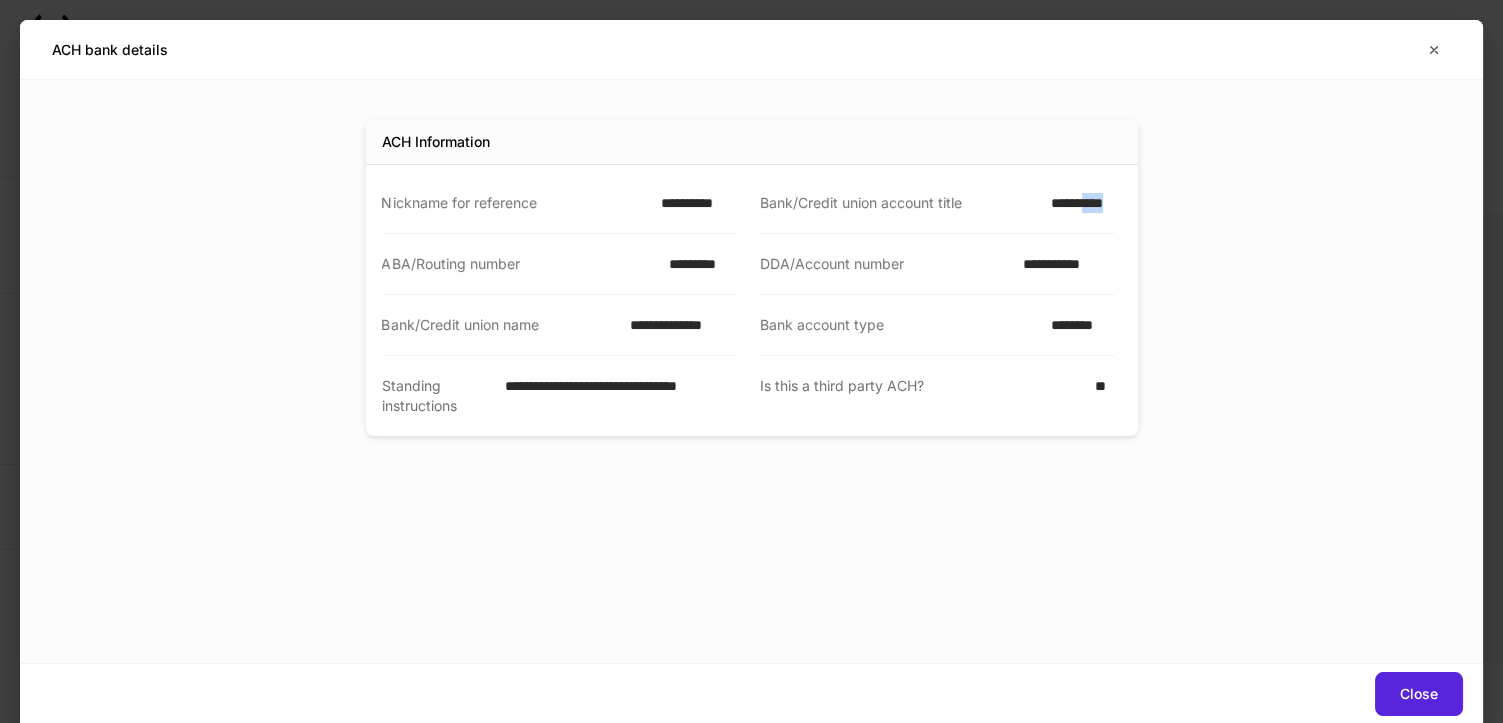 click on "**********" at bounding box center [1076, 203] 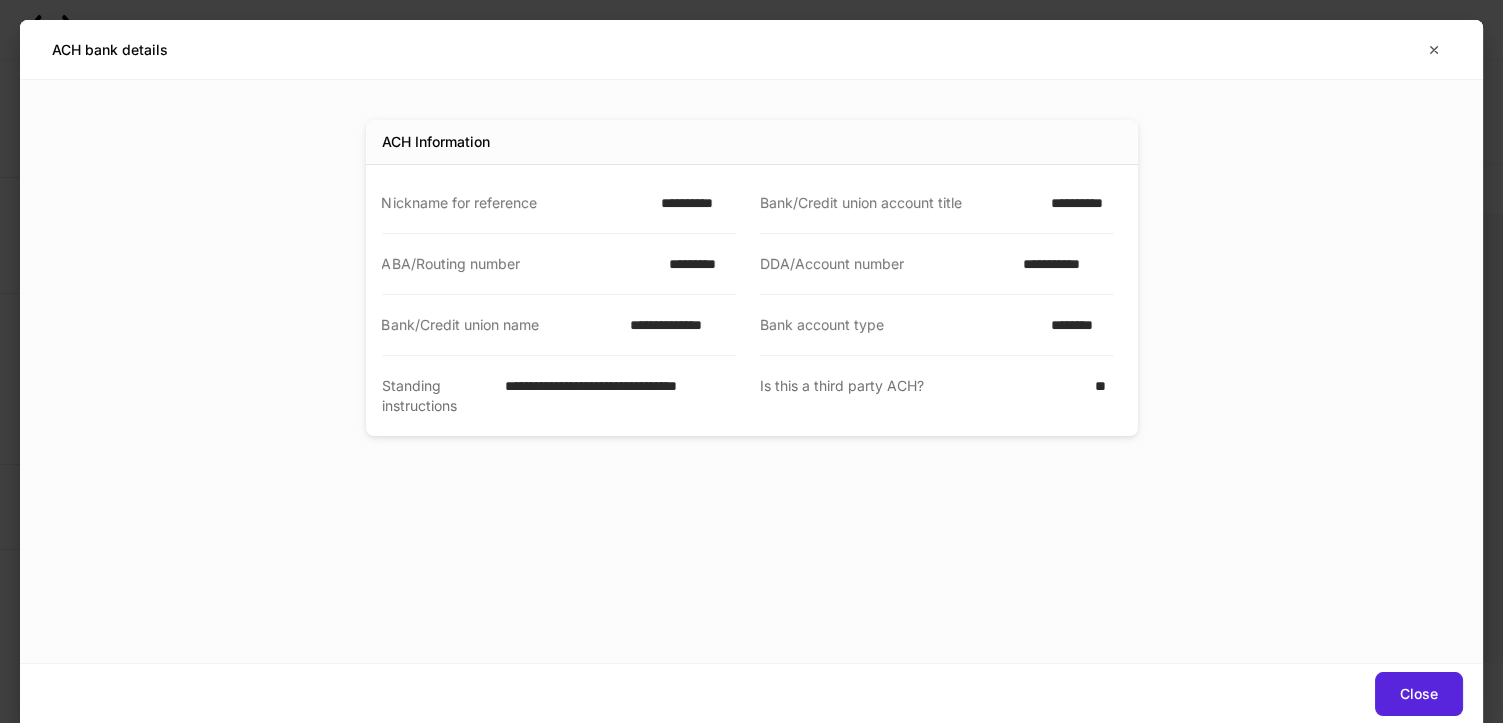 click on "*********" at bounding box center [696, 264] 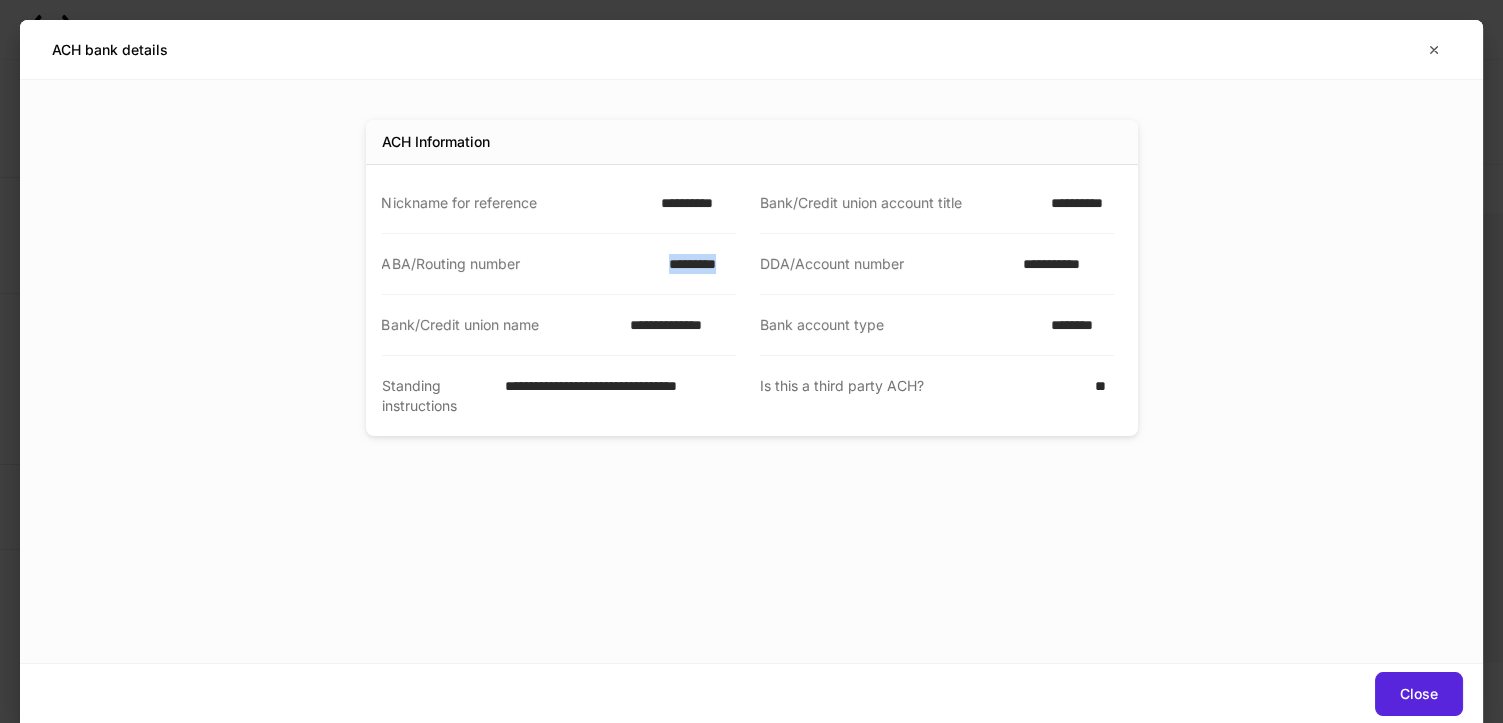 click on "*********" at bounding box center [696, 264] 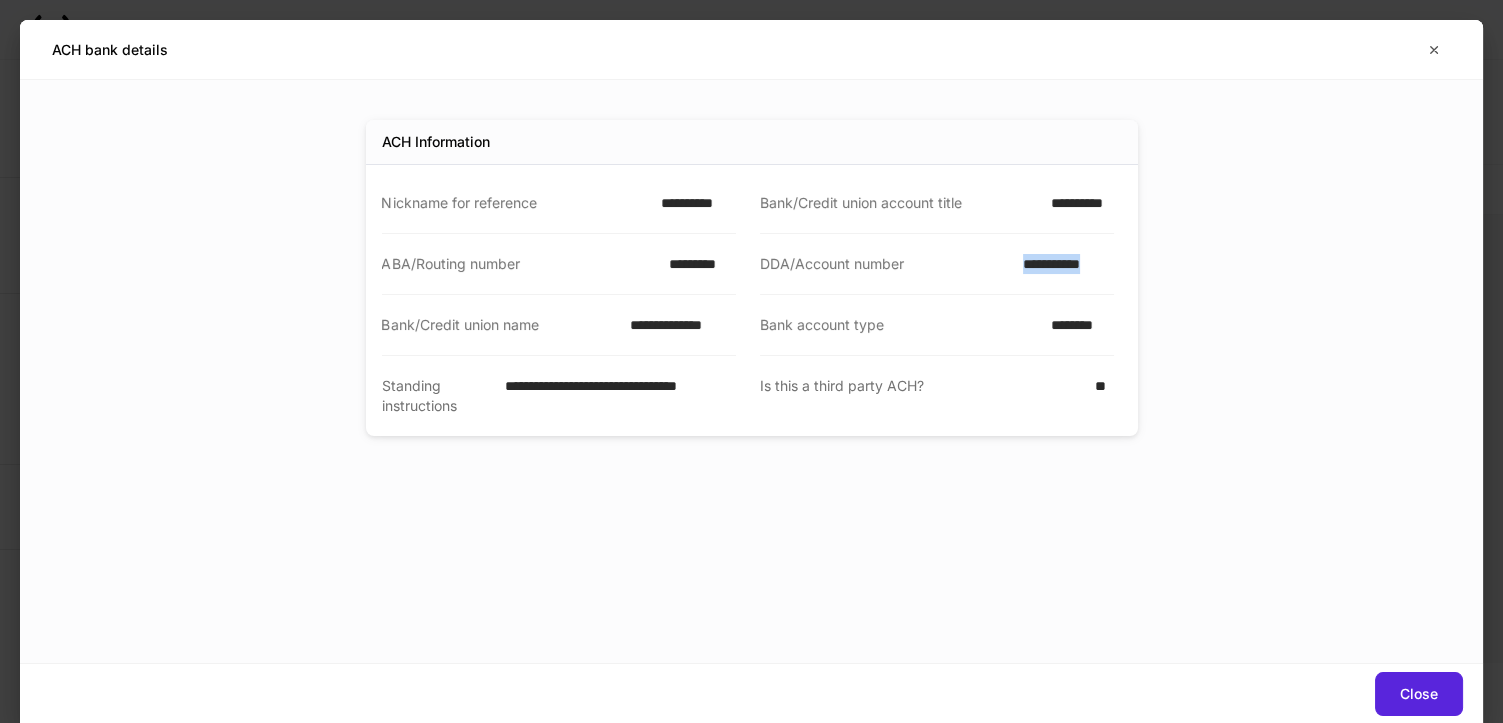 click on "**********" at bounding box center [1062, 264] 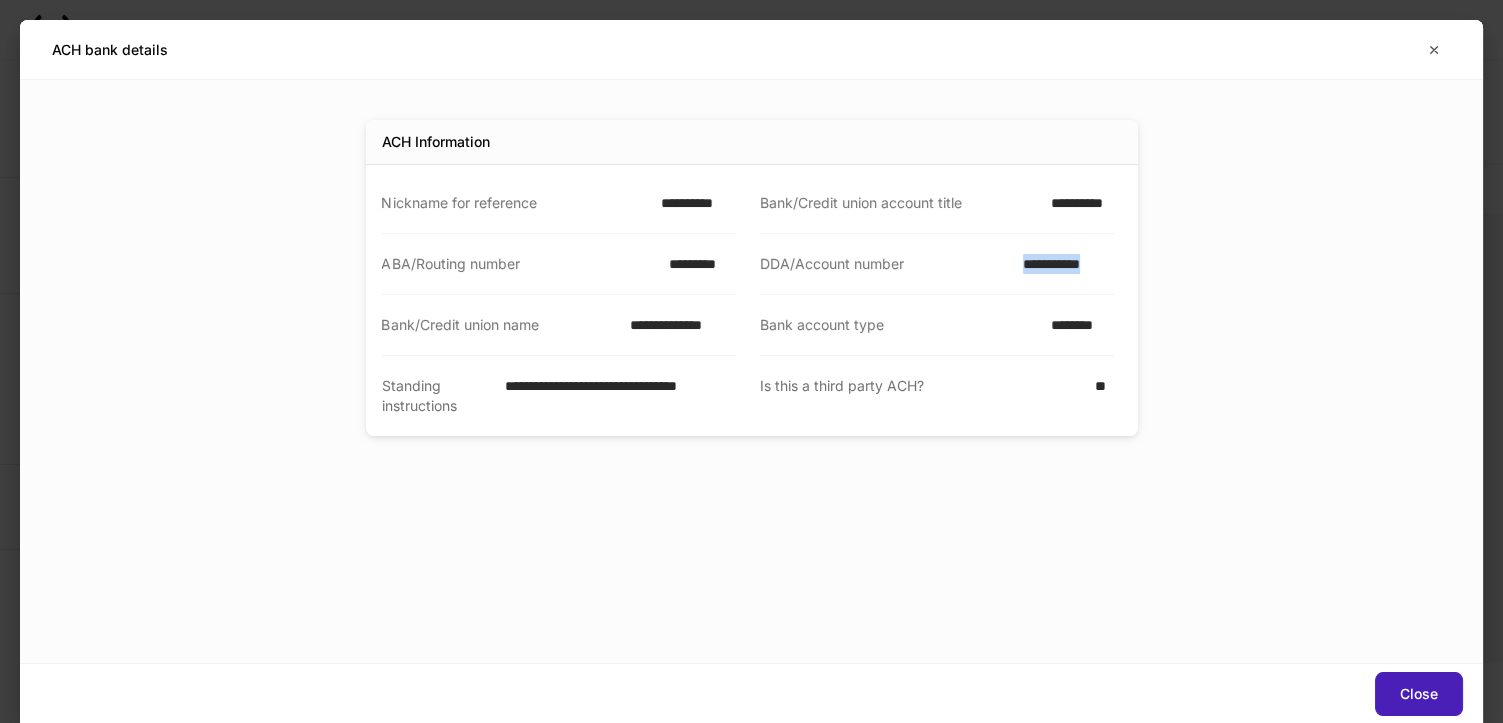 click on "Close" at bounding box center (1419, 694) 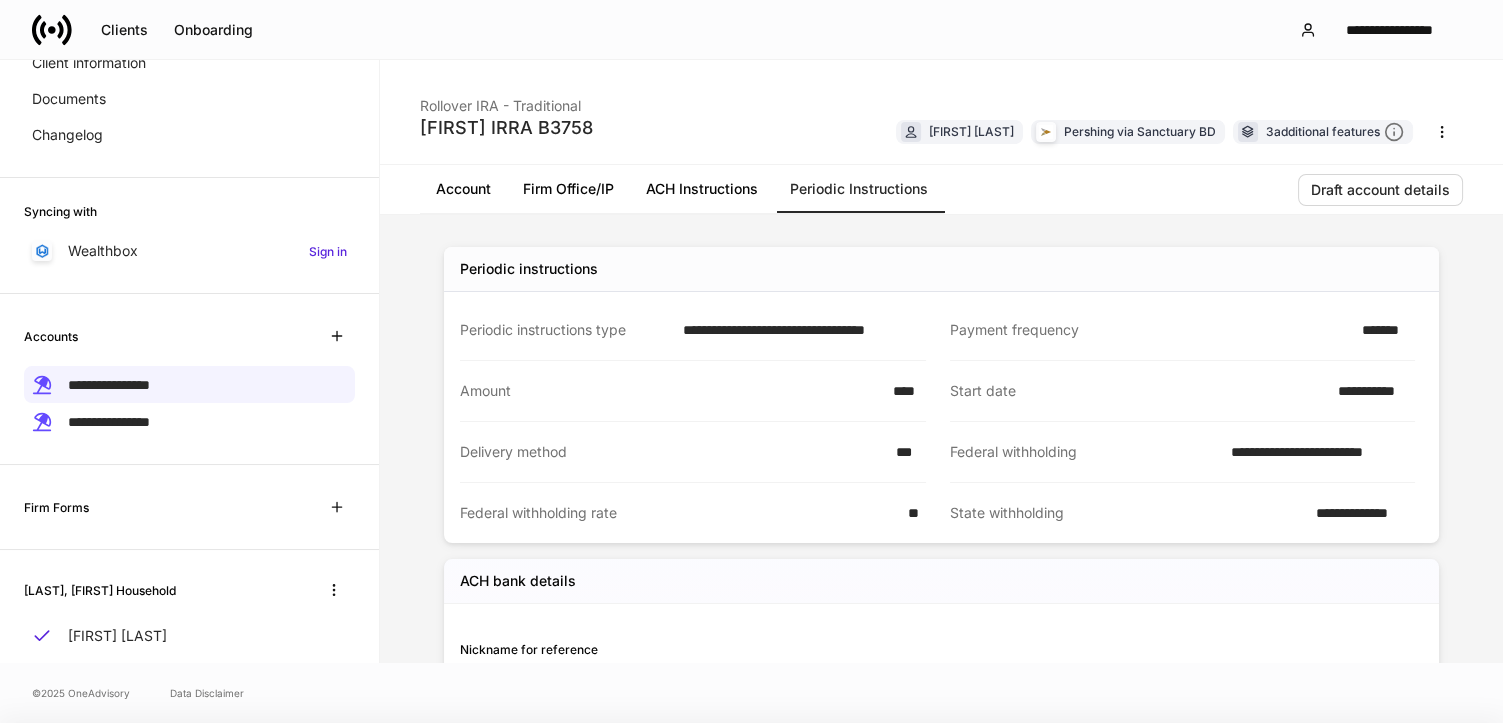 scroll, scrollTop: 106, scrollLeft: 0, axis: vertical 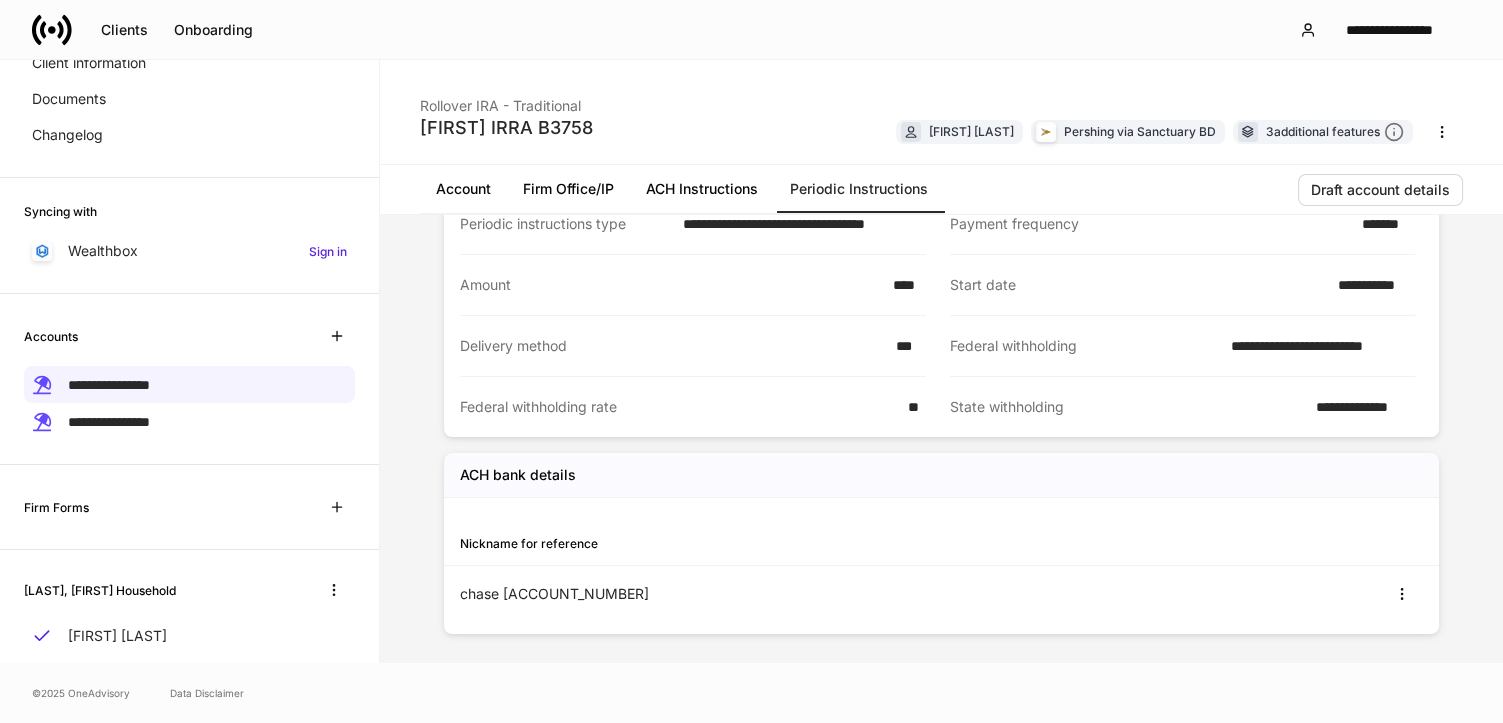 click on "ACH Instructions" at bounding box center (702, 189) 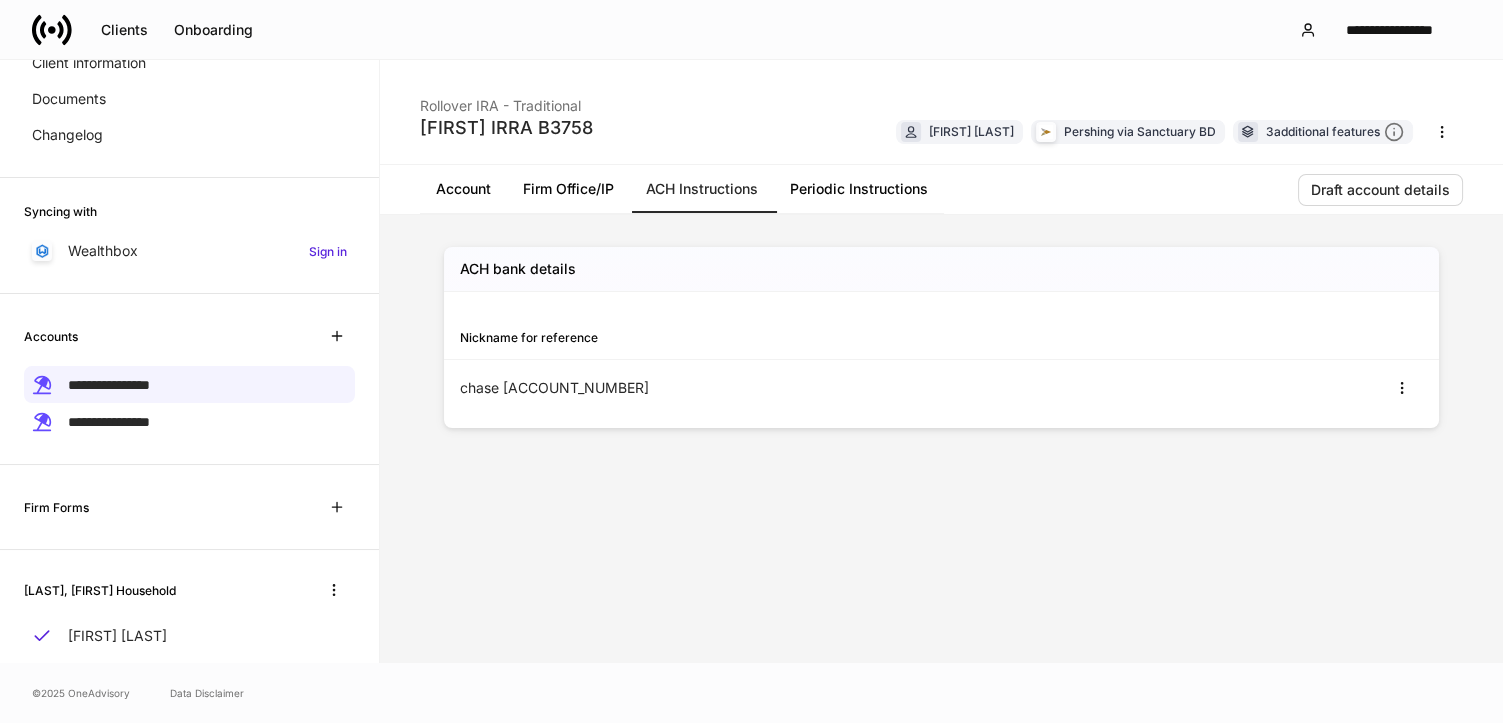 click on "Periodic Instructions" at bounding box center (859, 189) 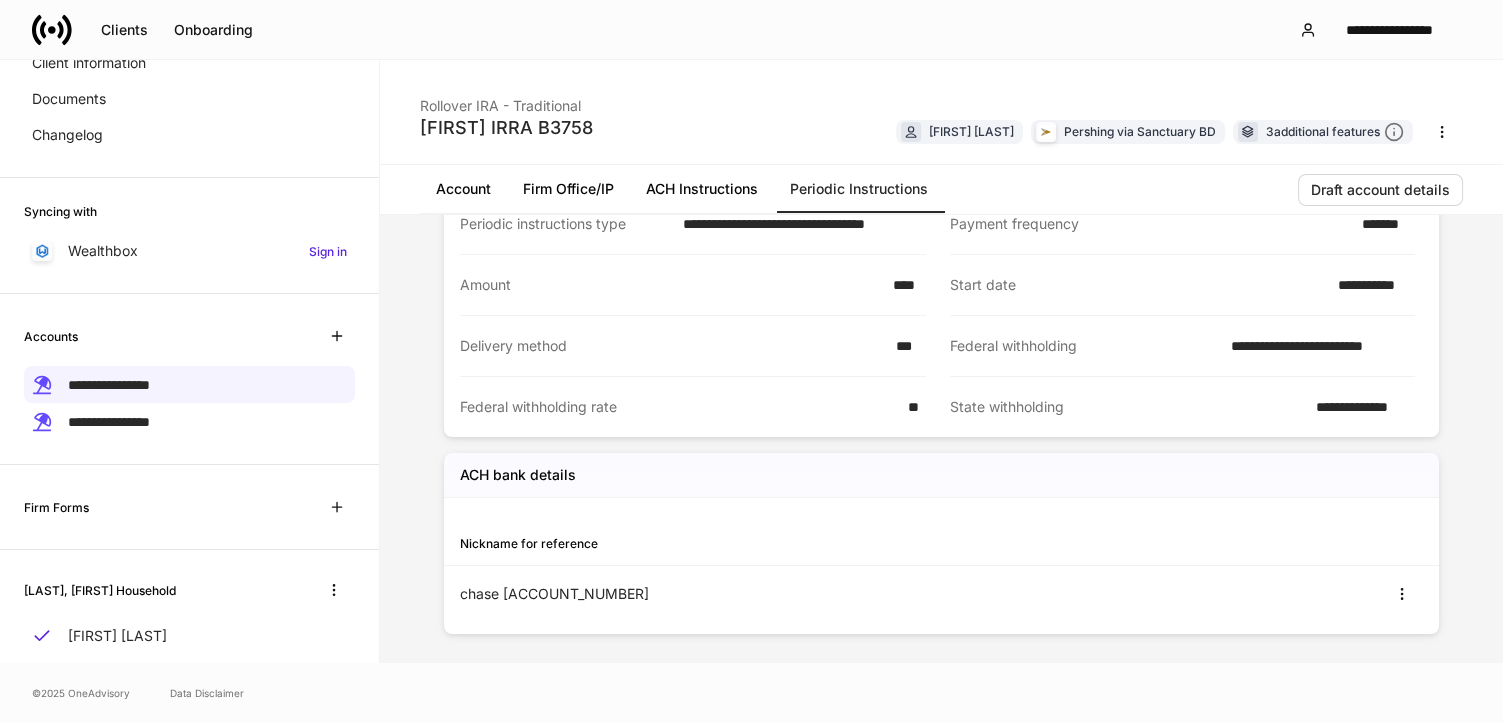 scroll, scrollTop: 0, scrollLeft: 0, axis: both 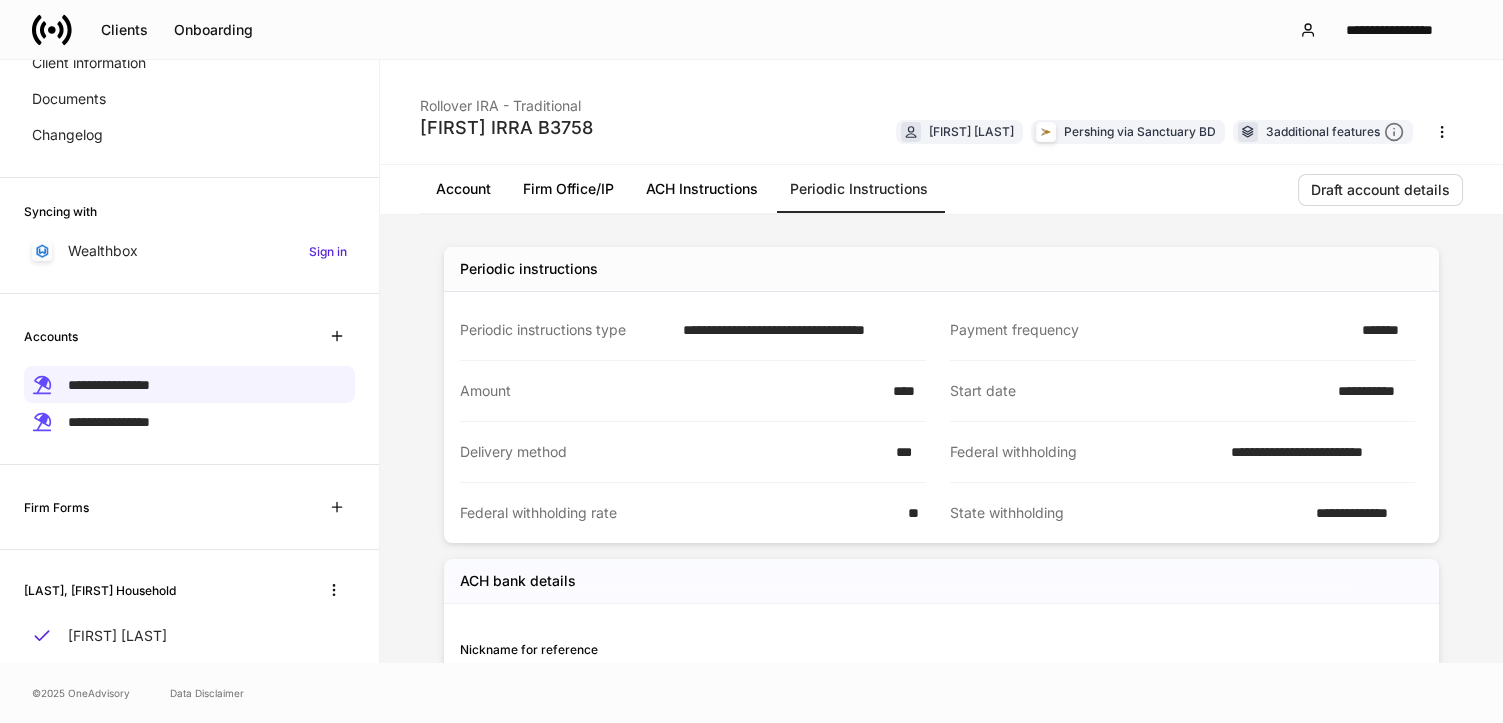 drag, startPoint x: 136, startPoint y: 635, endPoint x: 186, endPoint y: 580, distance: 74.330345 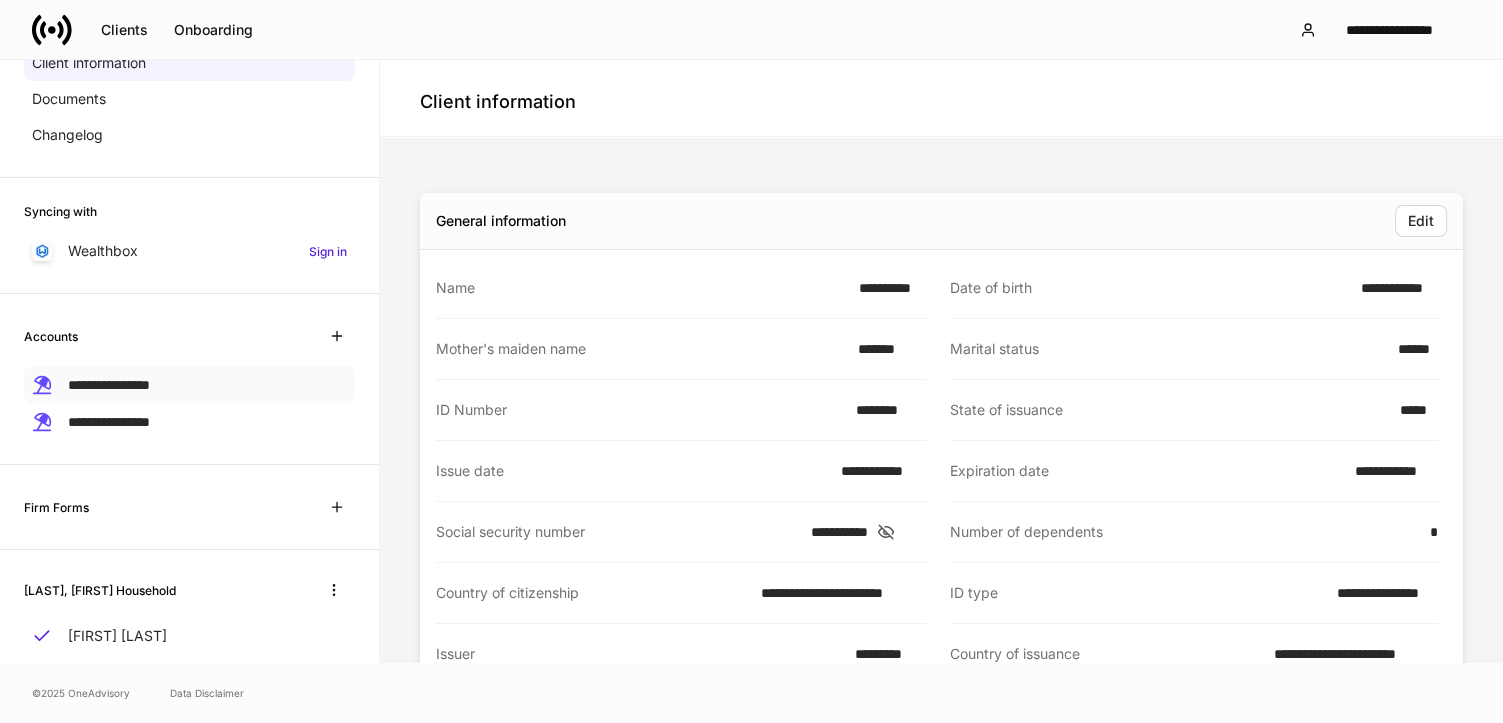 click on "**********" at bounding box center (109, 385) 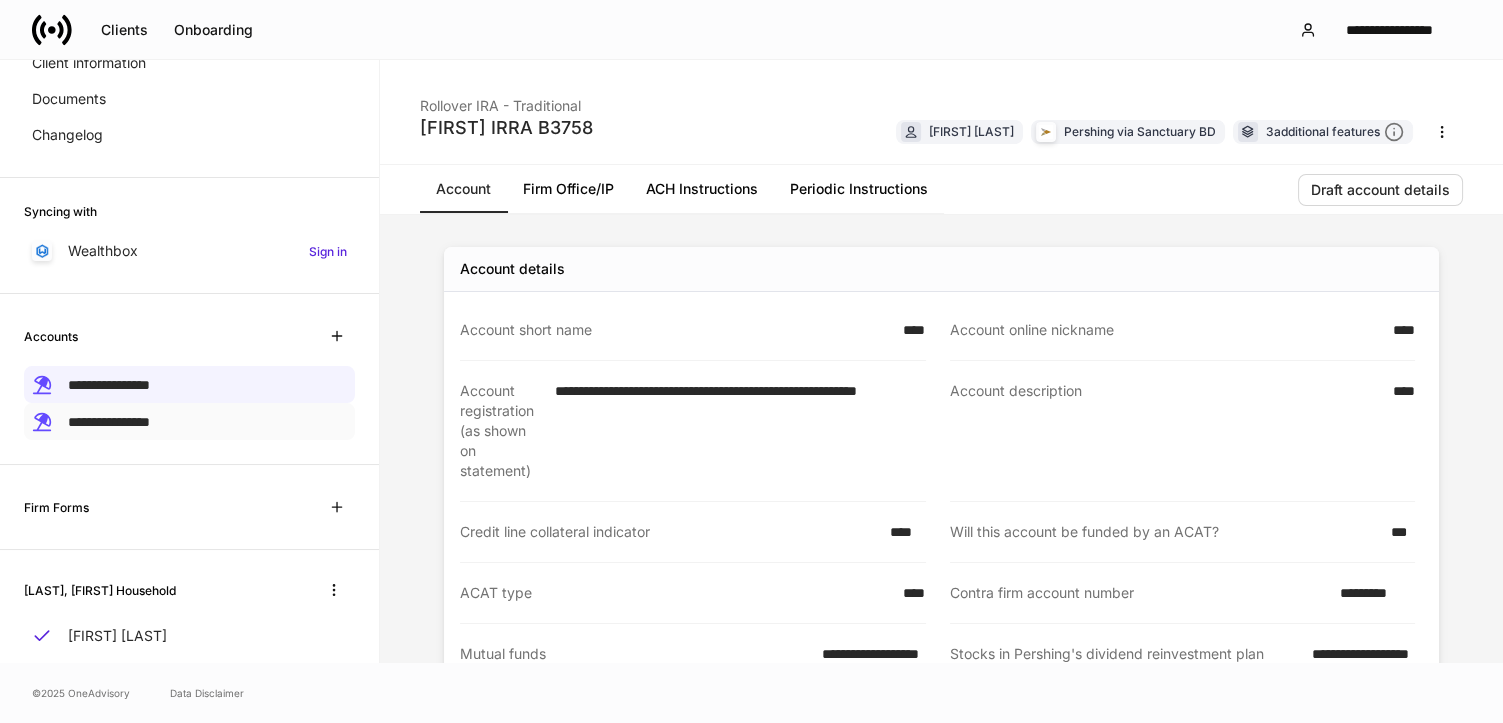 click on "**********" at bounding box center (109, 422) 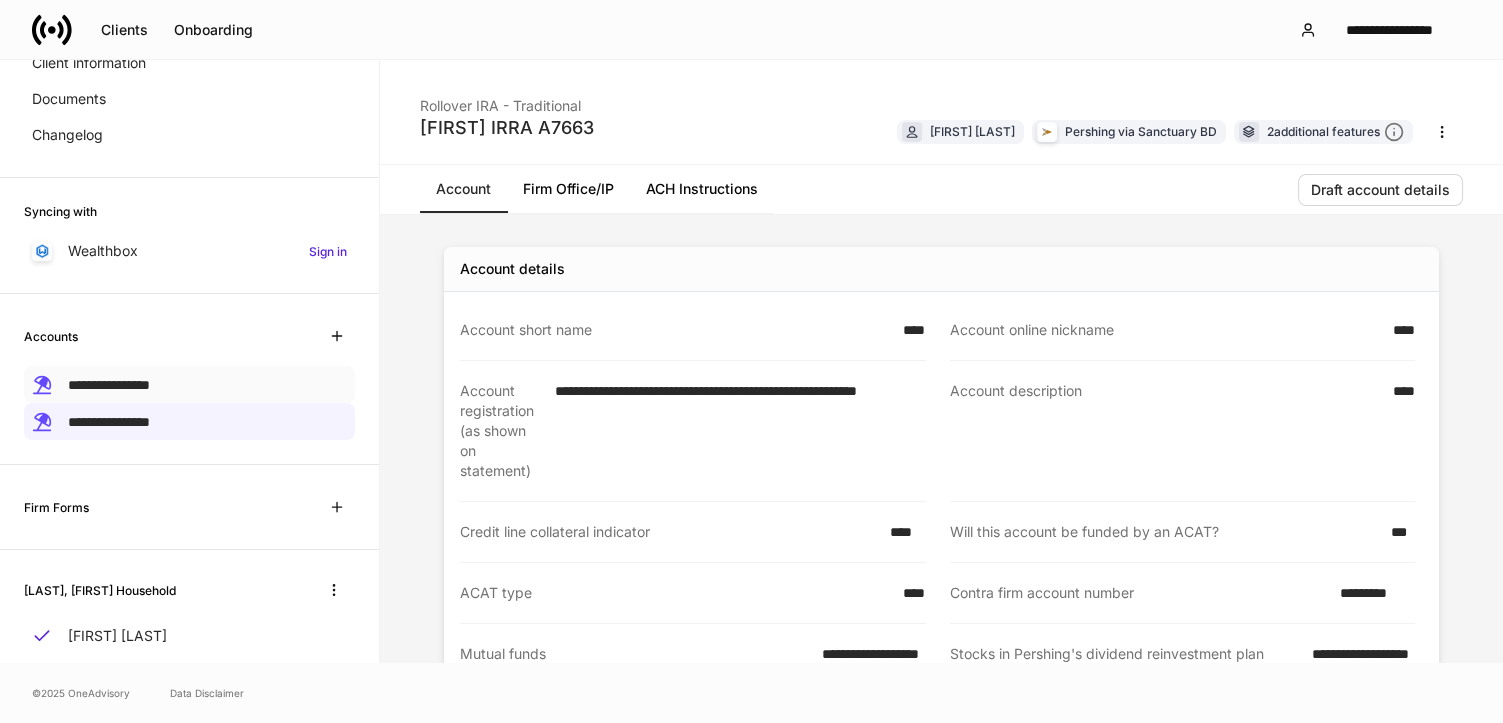 click on "**********" at bounding box center [109, 385] 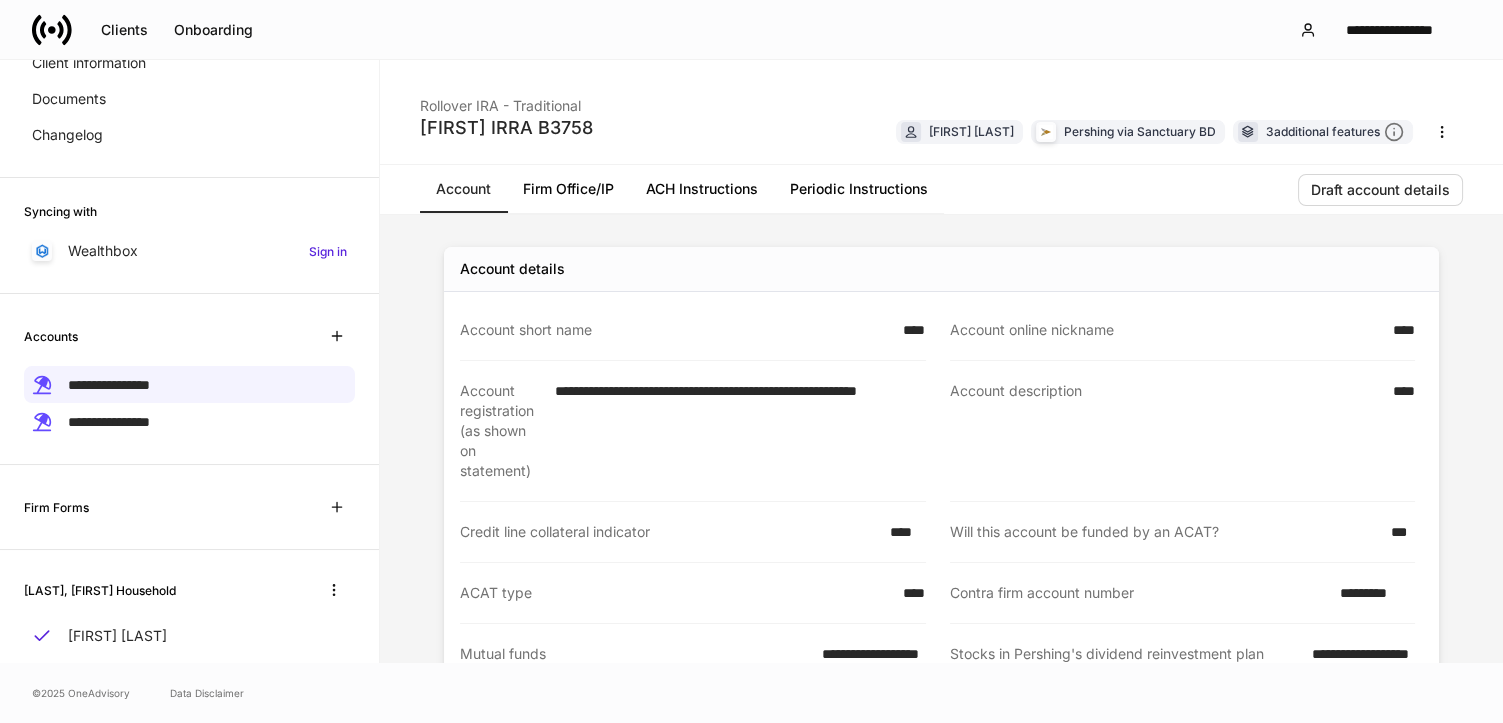 click on "Periodic Instructions" at bounding box center (859, 189) 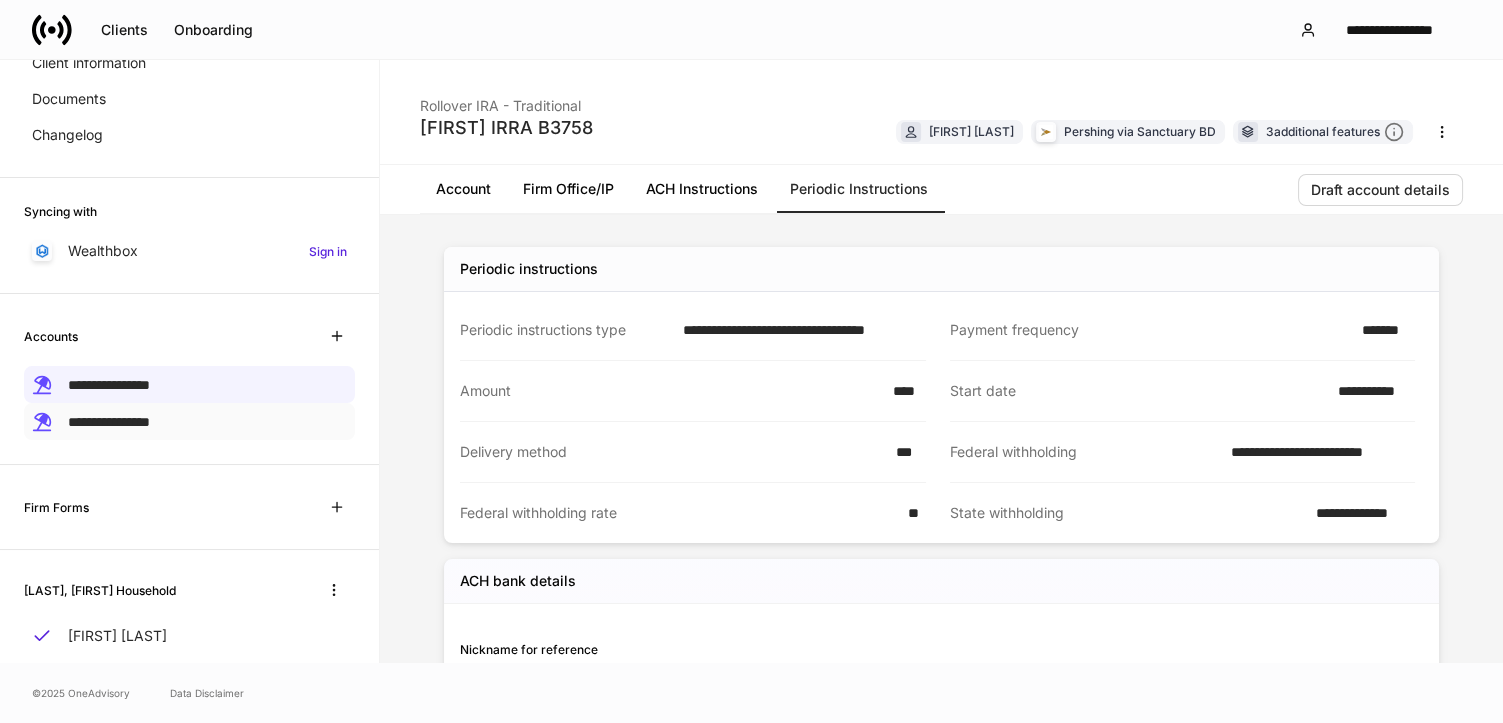click on "**********" at bounding box center (109, 422) 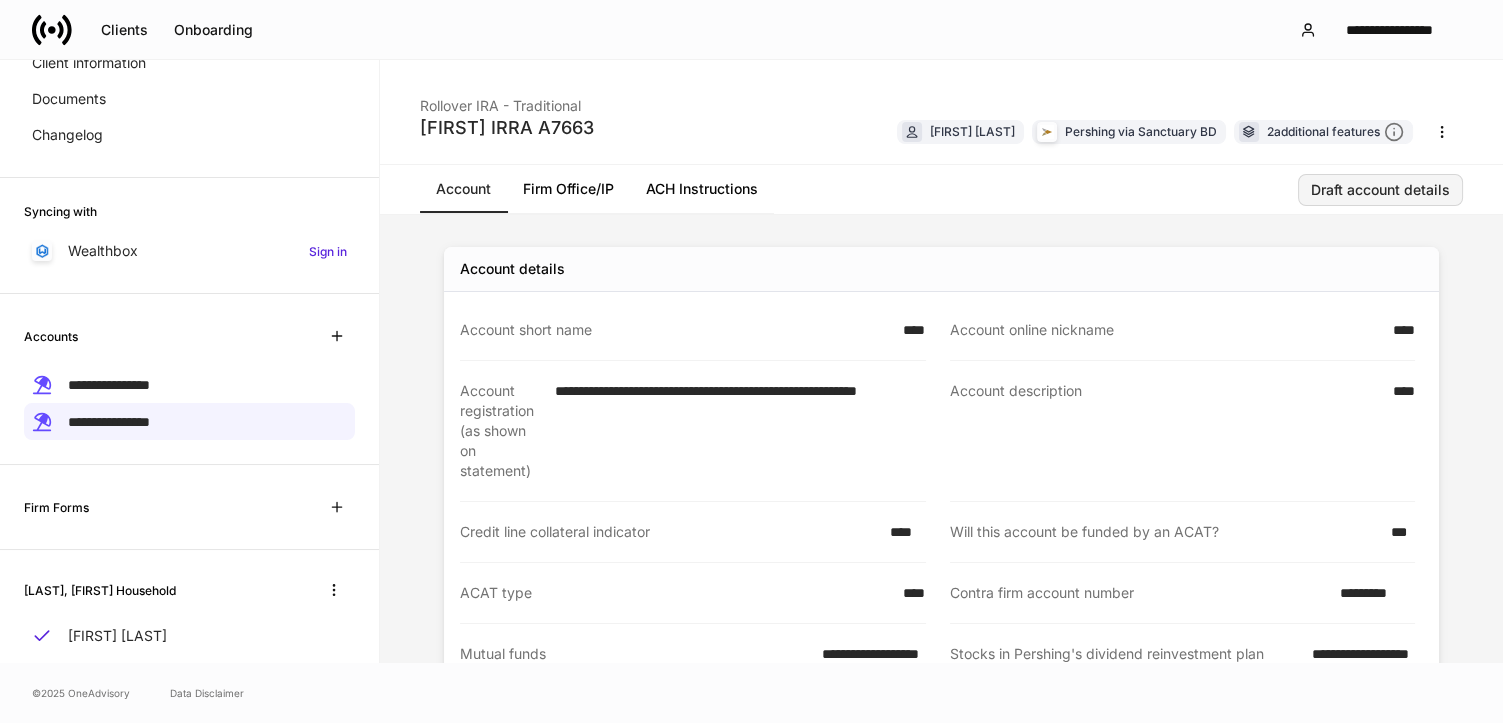 click on "Draft account details" at bounding box center (1380, 190) 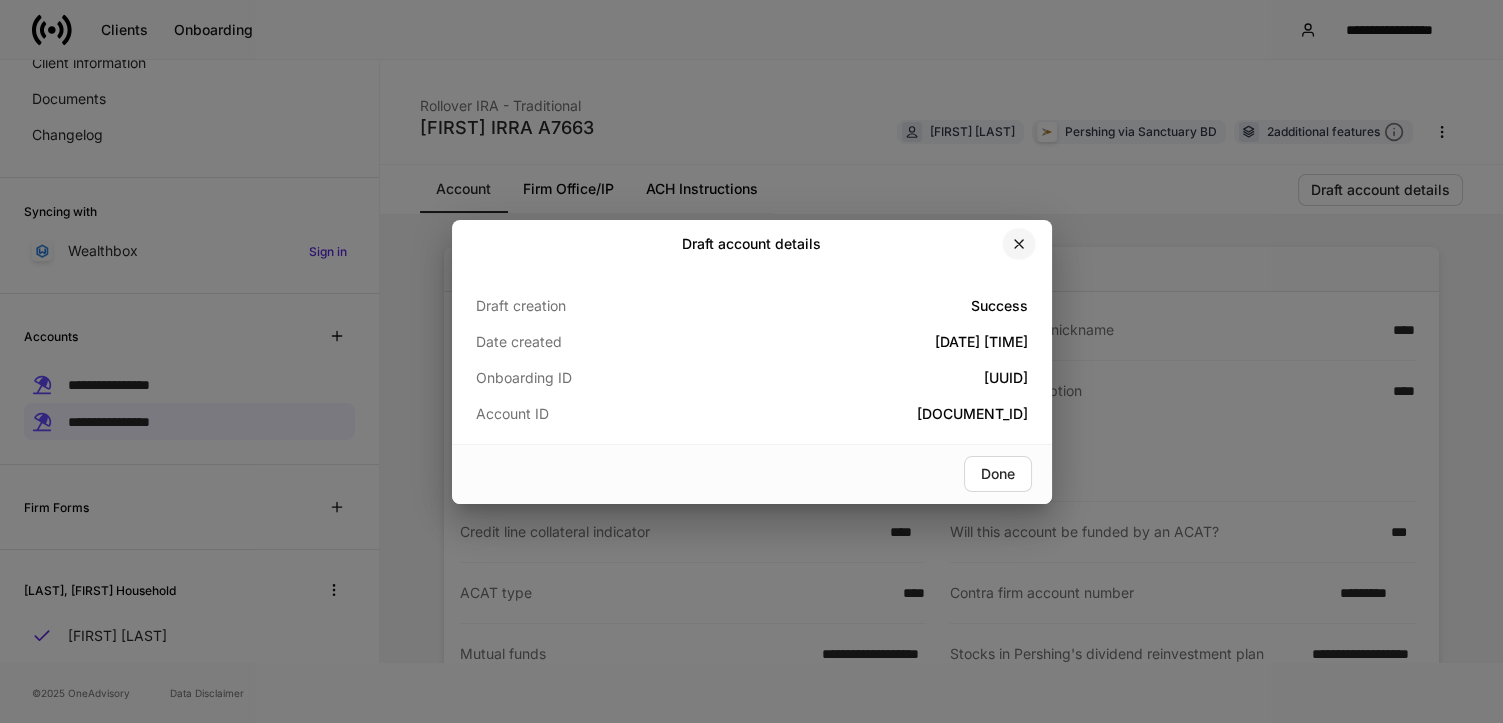 click at bounding box center [1019, 244] 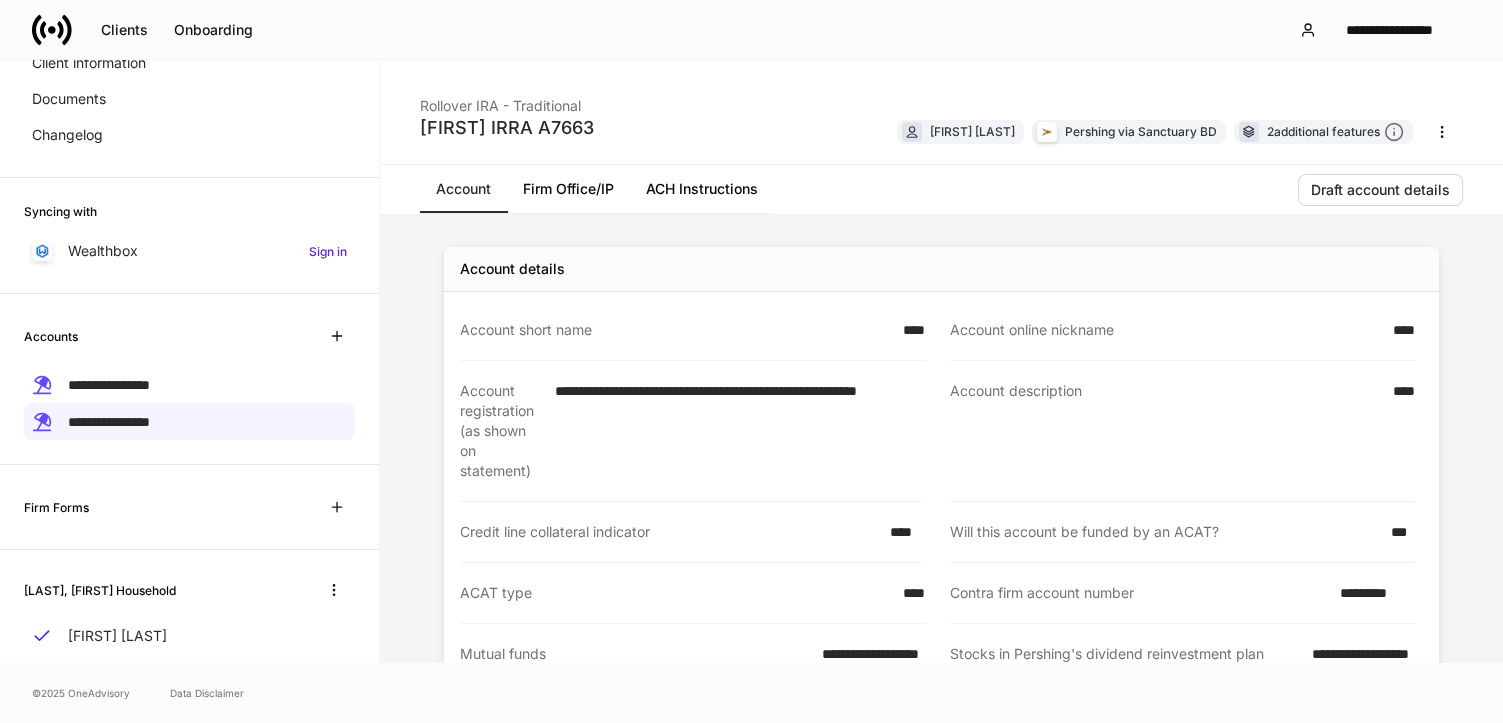 click on "ACH Instructions" at bounding box center (702, 189) 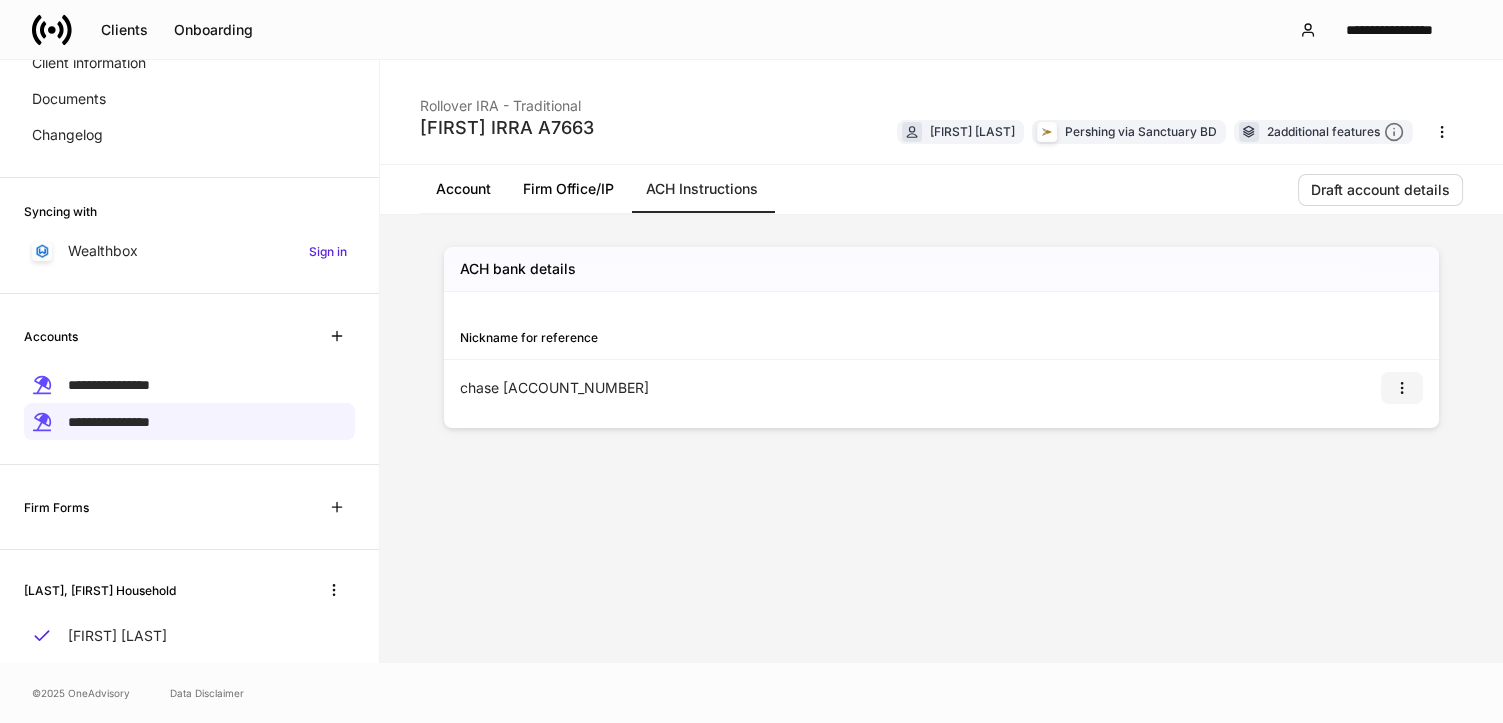 click 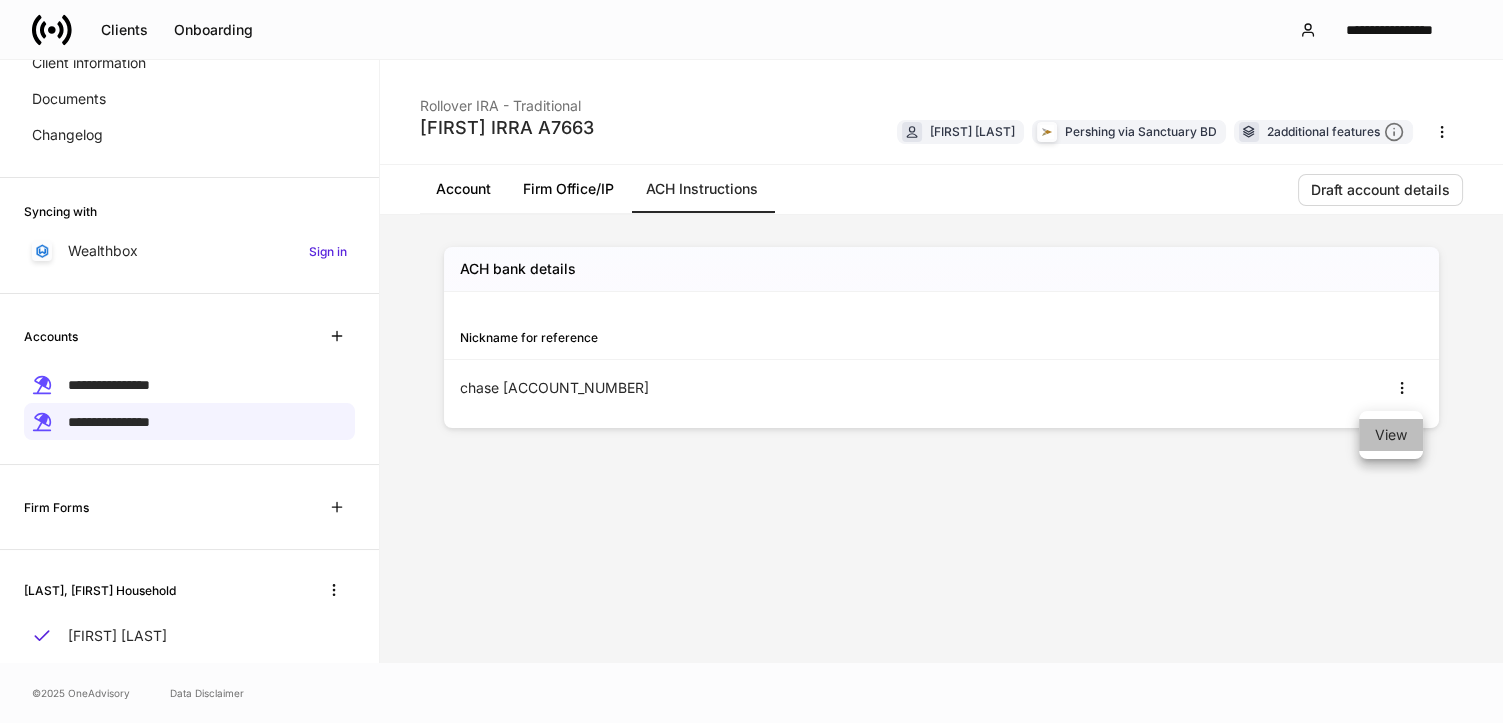 click on "View" at bounding box center [1391, 435] 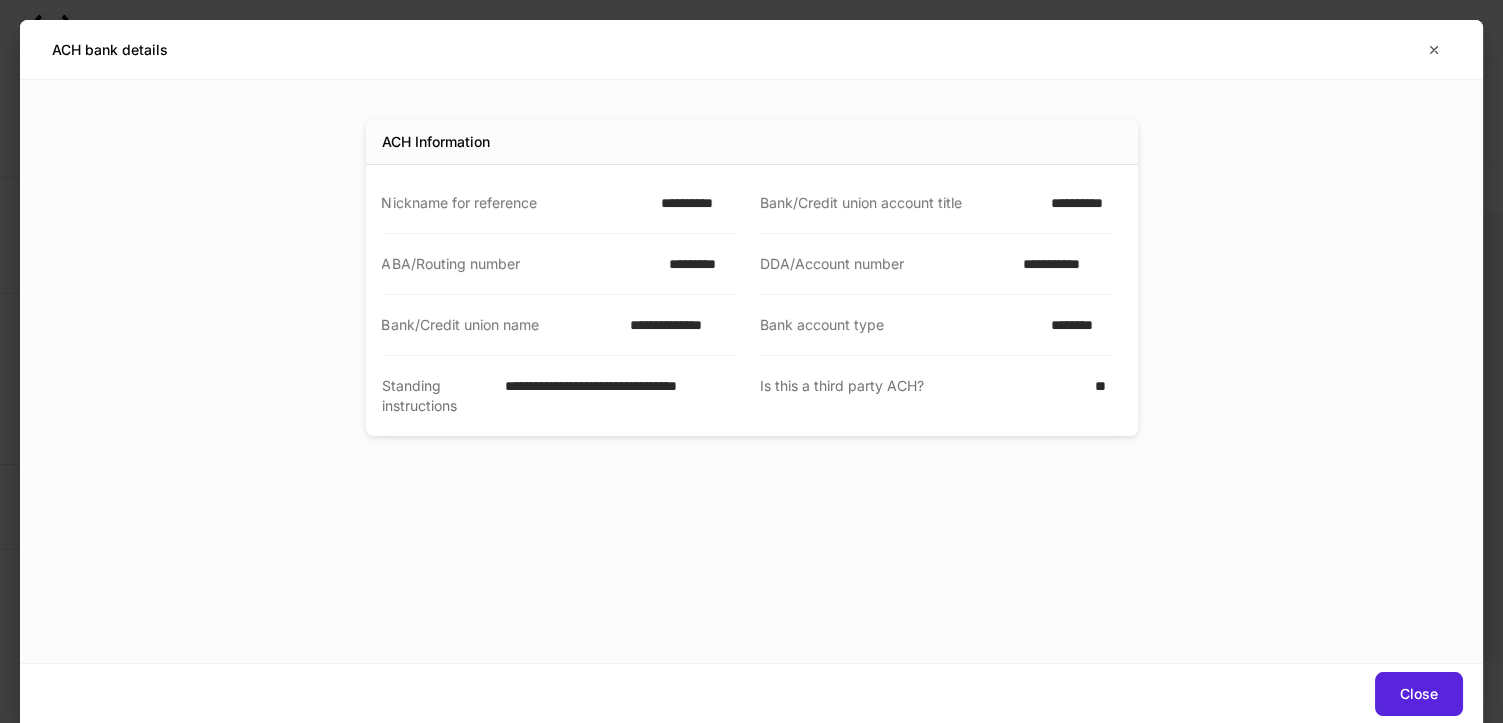 click on "**********" at bounding box center [692, 203] 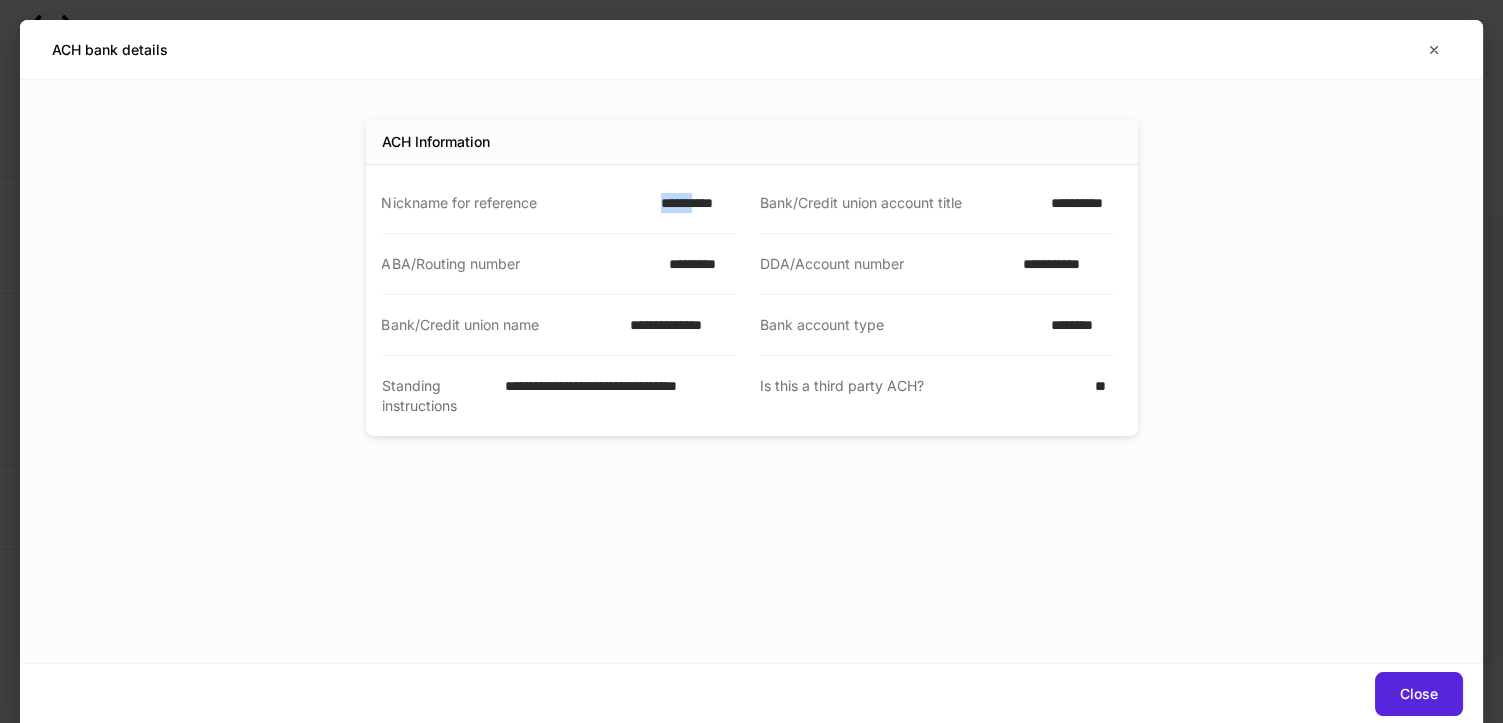 click on "**********" at bounding box center [692, 203] 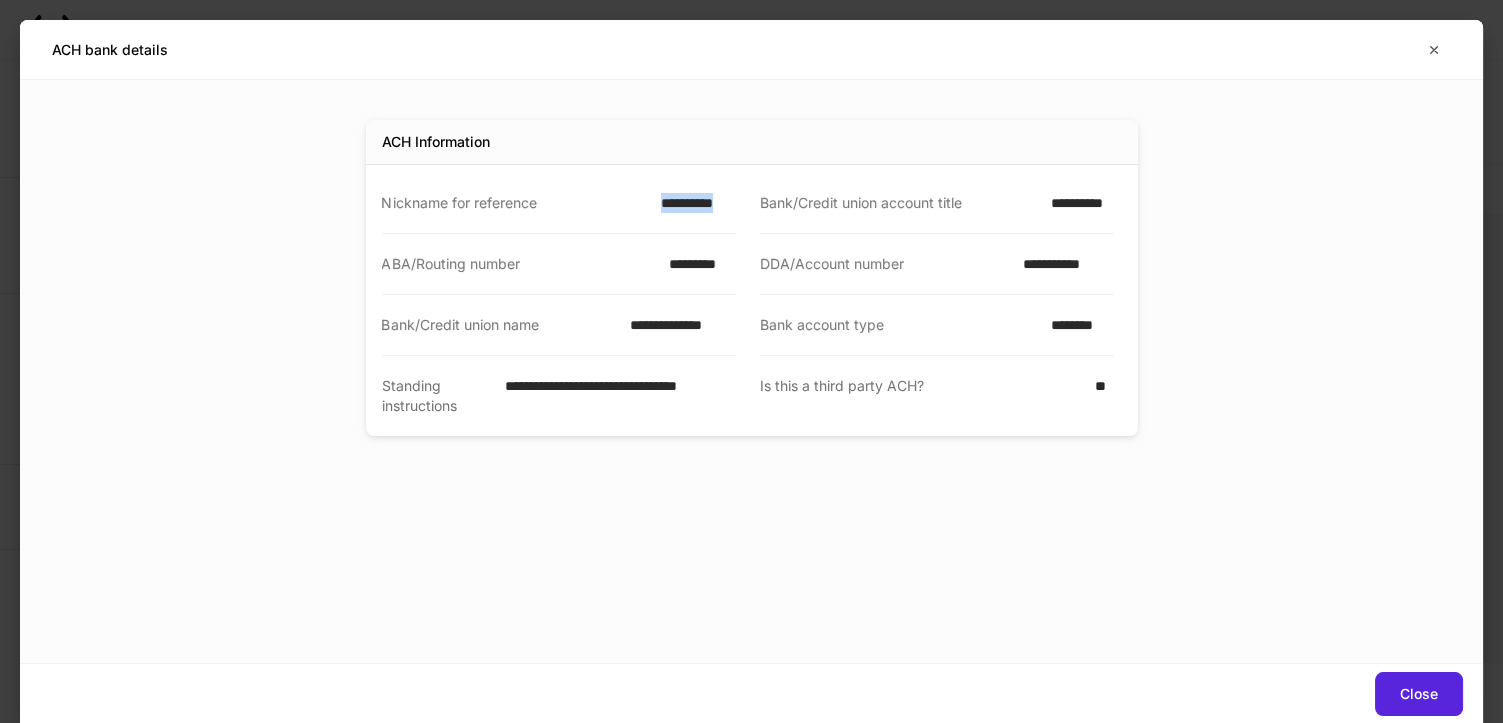 click on "**********" at bounding box center (692, 203) 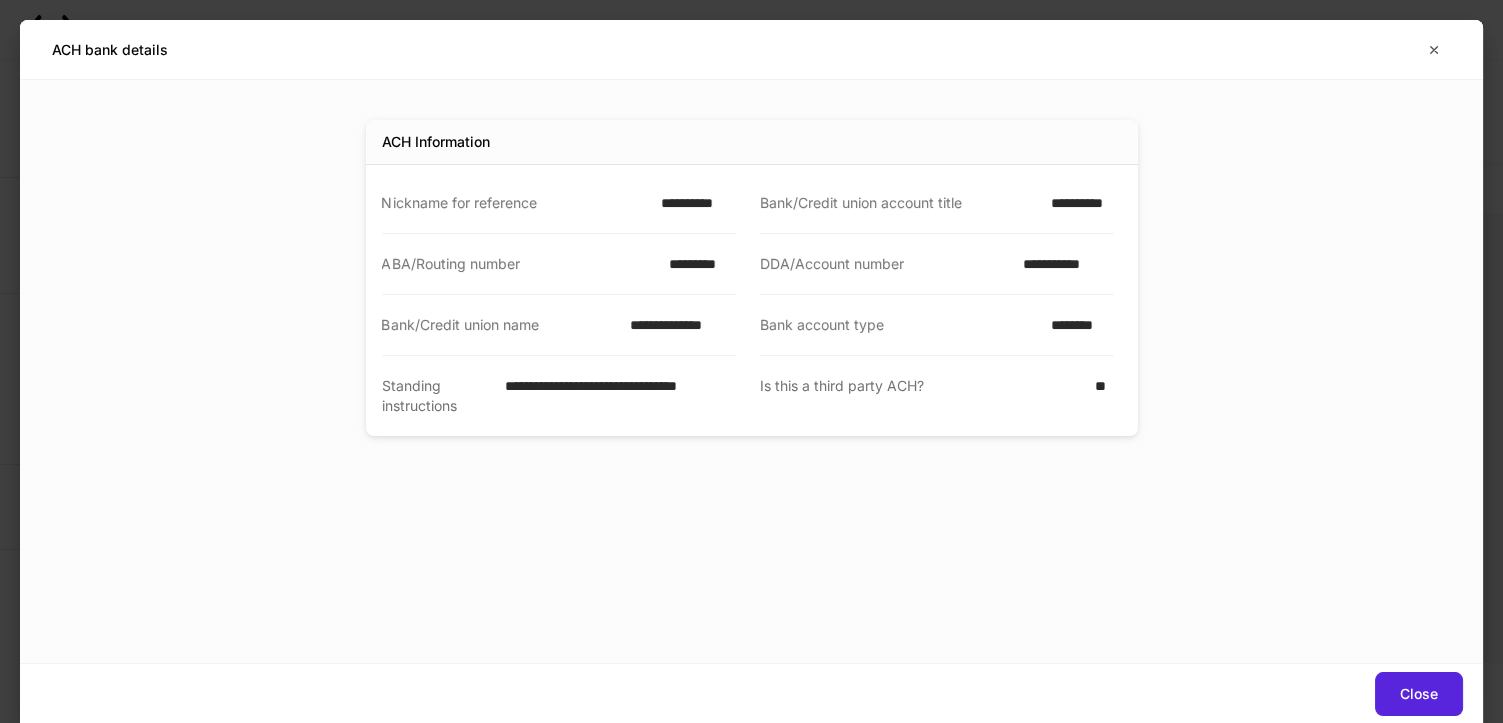click on "**********" at bounding box center (1076, 203) 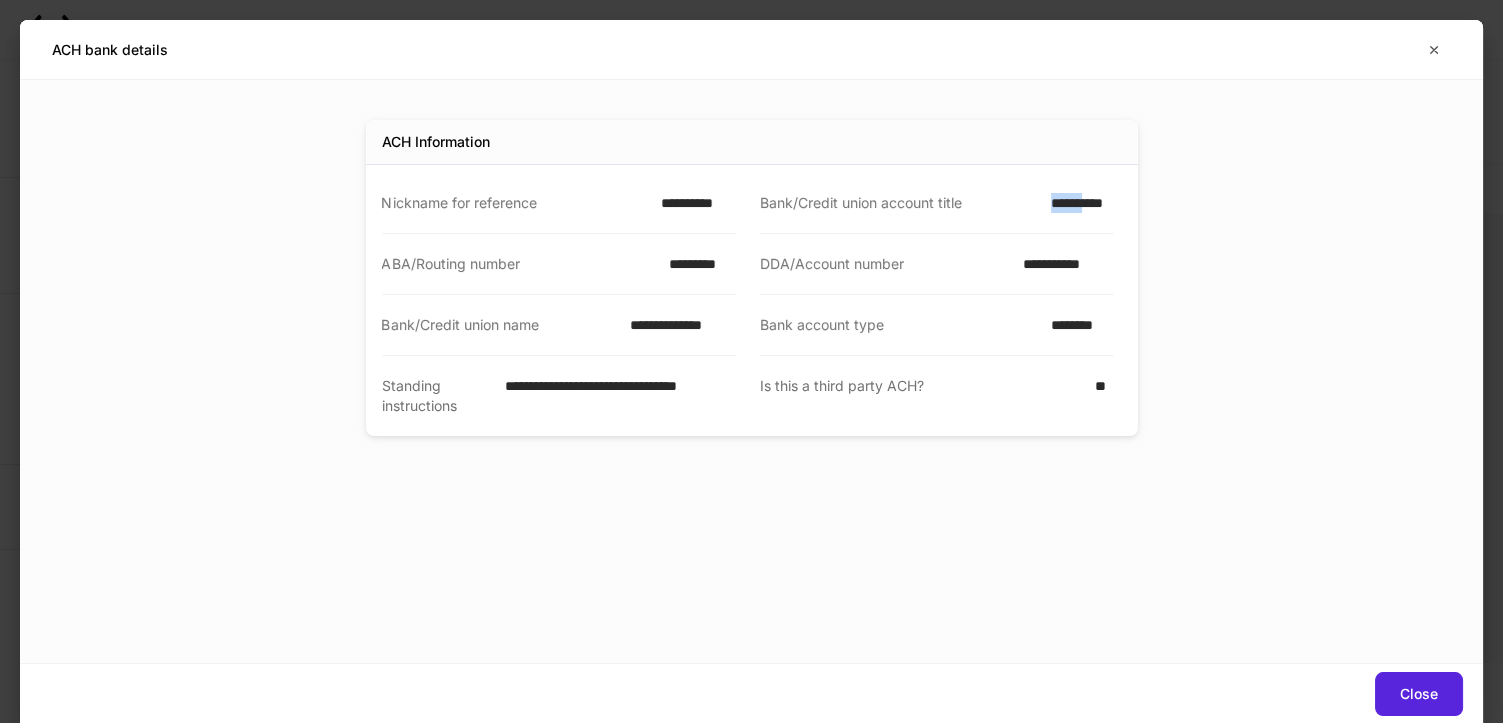click on "**********" at bounding box center [1076, 203] 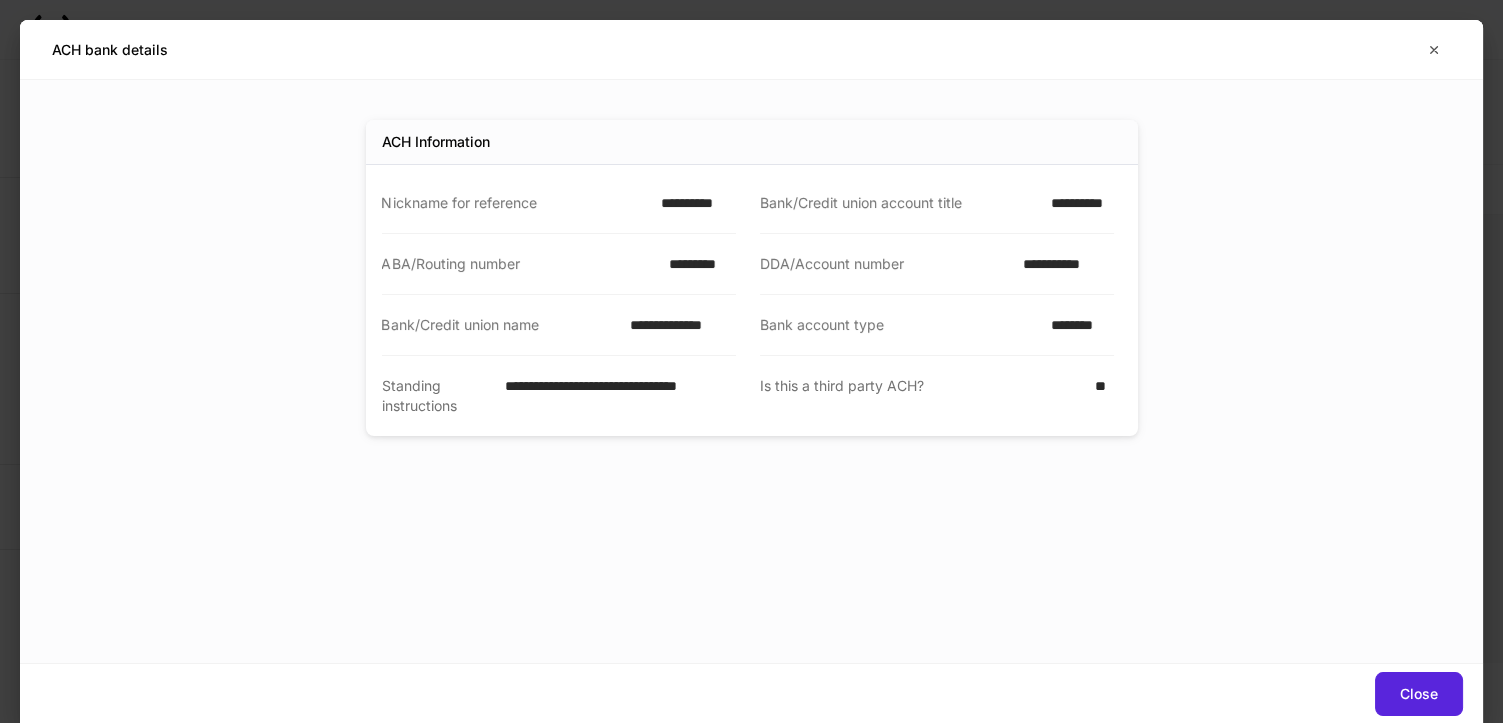 click on "**********" at bounding box center (1076, 203) 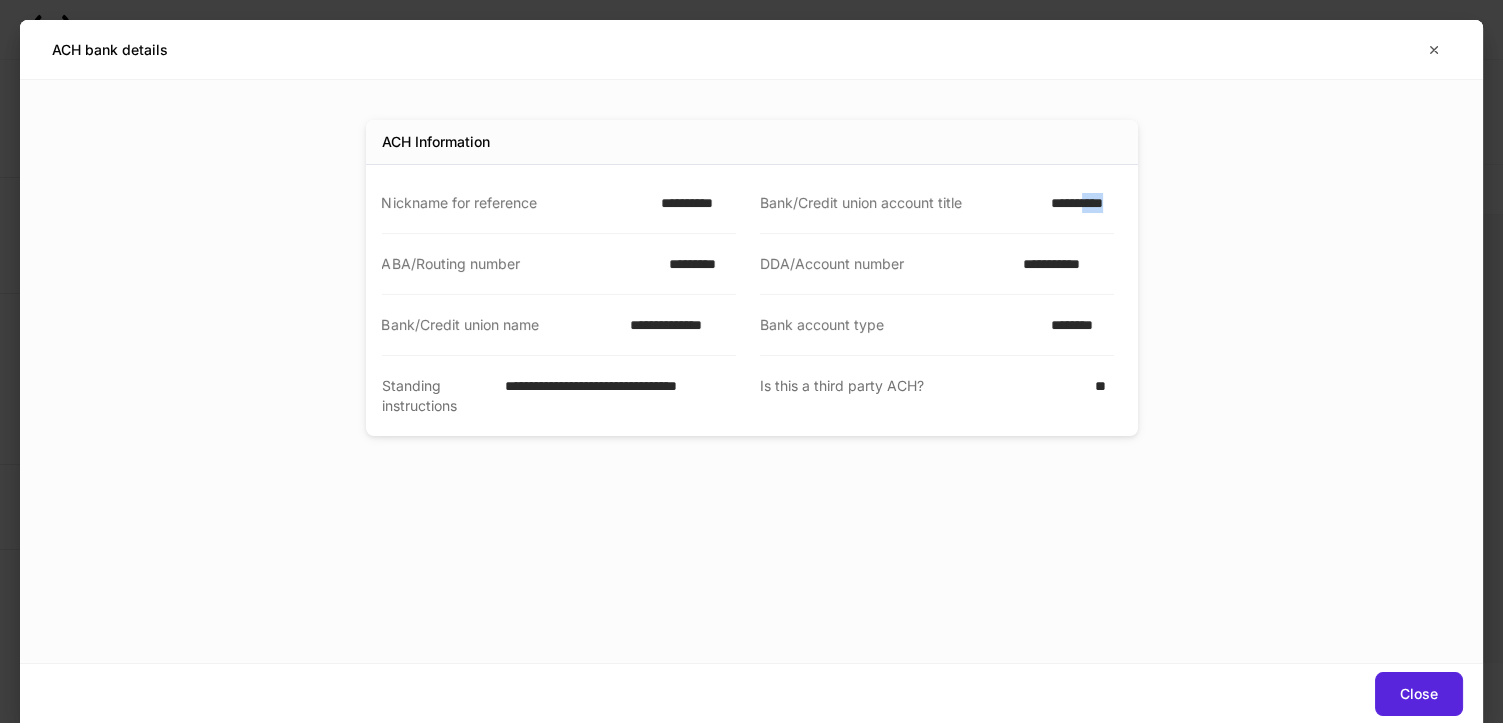 click on "**********" at bounding box center [1076, 203] 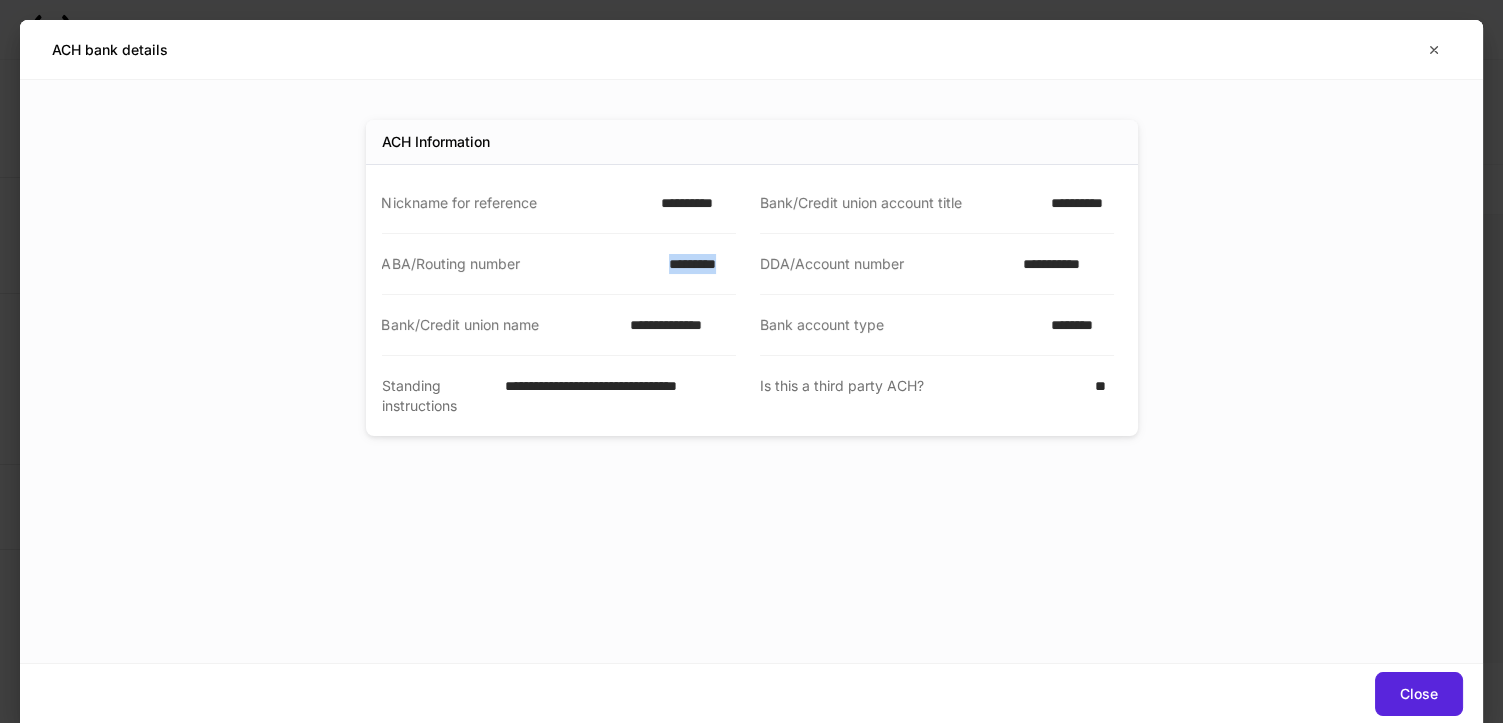 click on "*********" at bounding box center (696, 264) 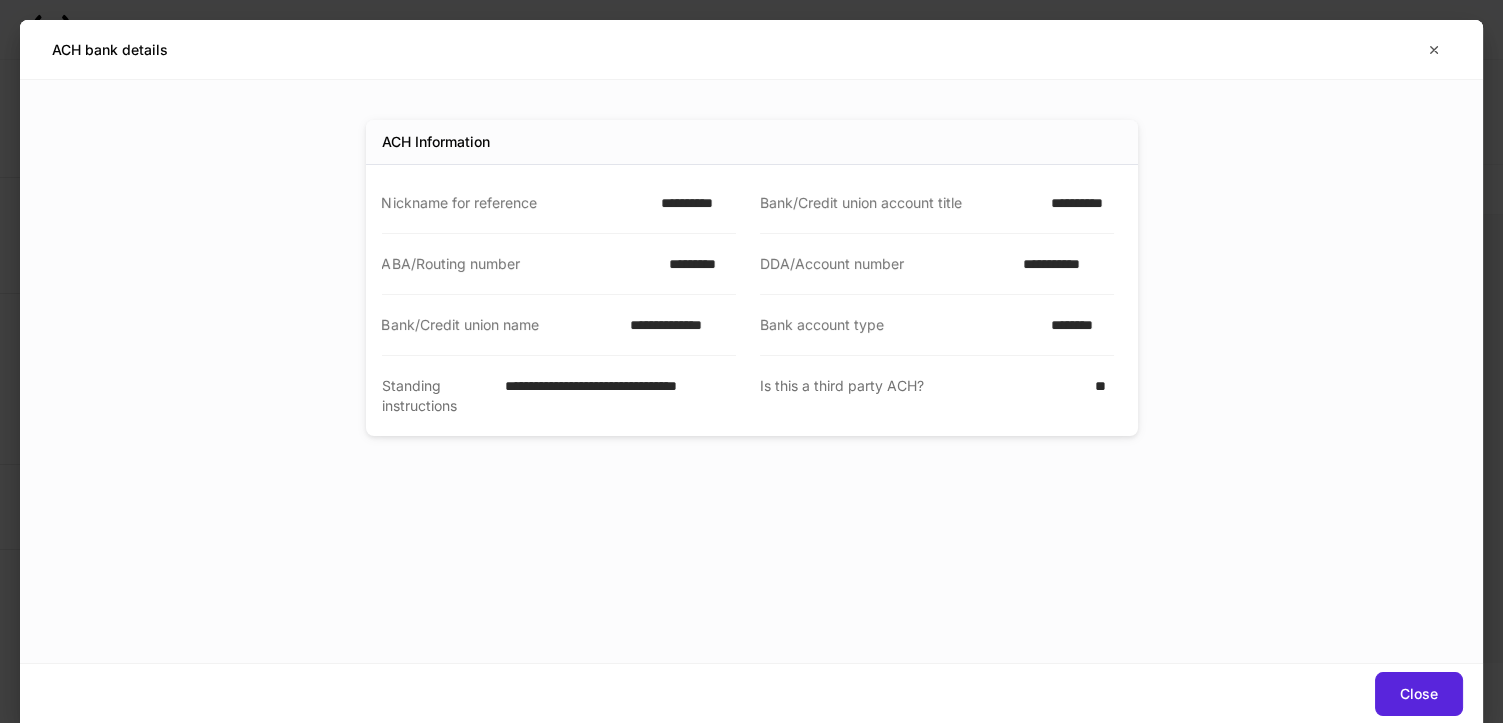 click on "**********" at bounding box center [1062, 264] 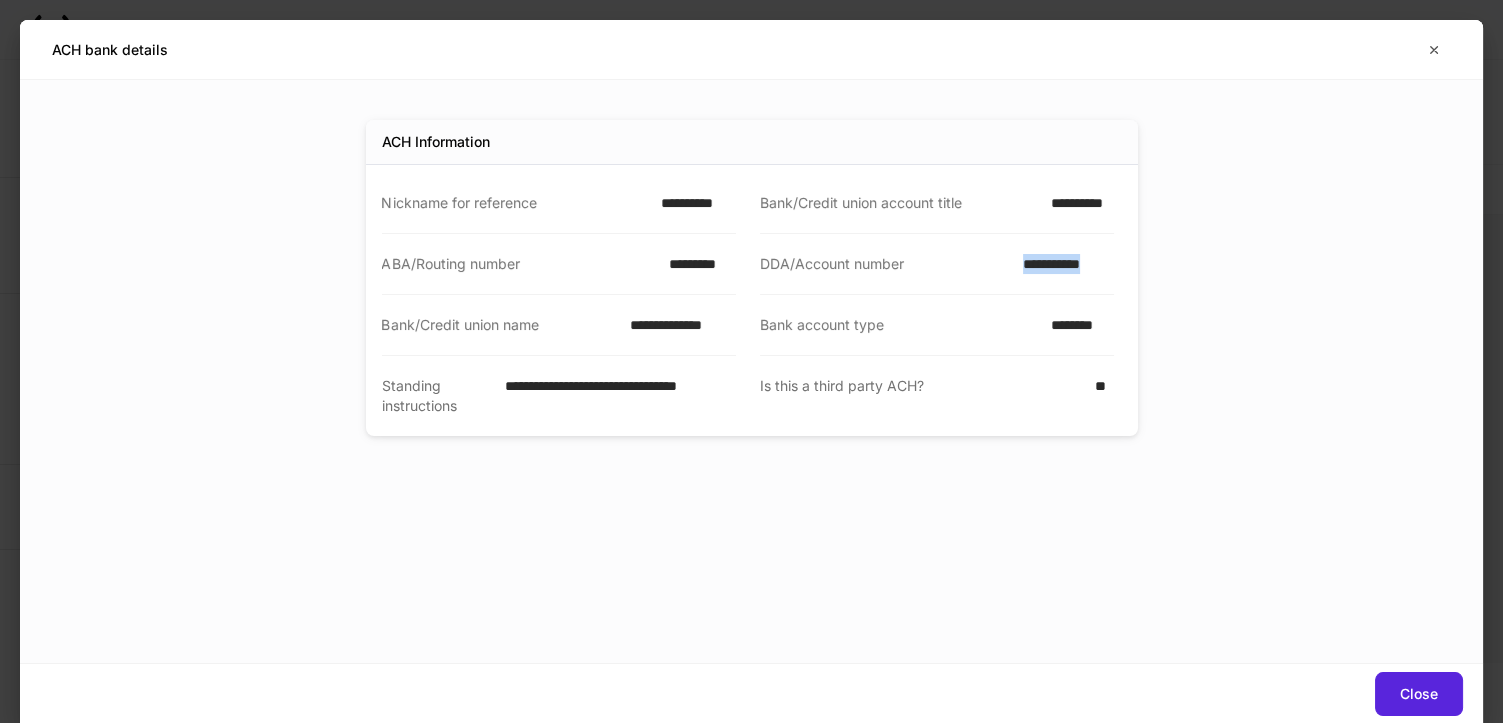 click on "**********" at bounding box center [1062, 264] 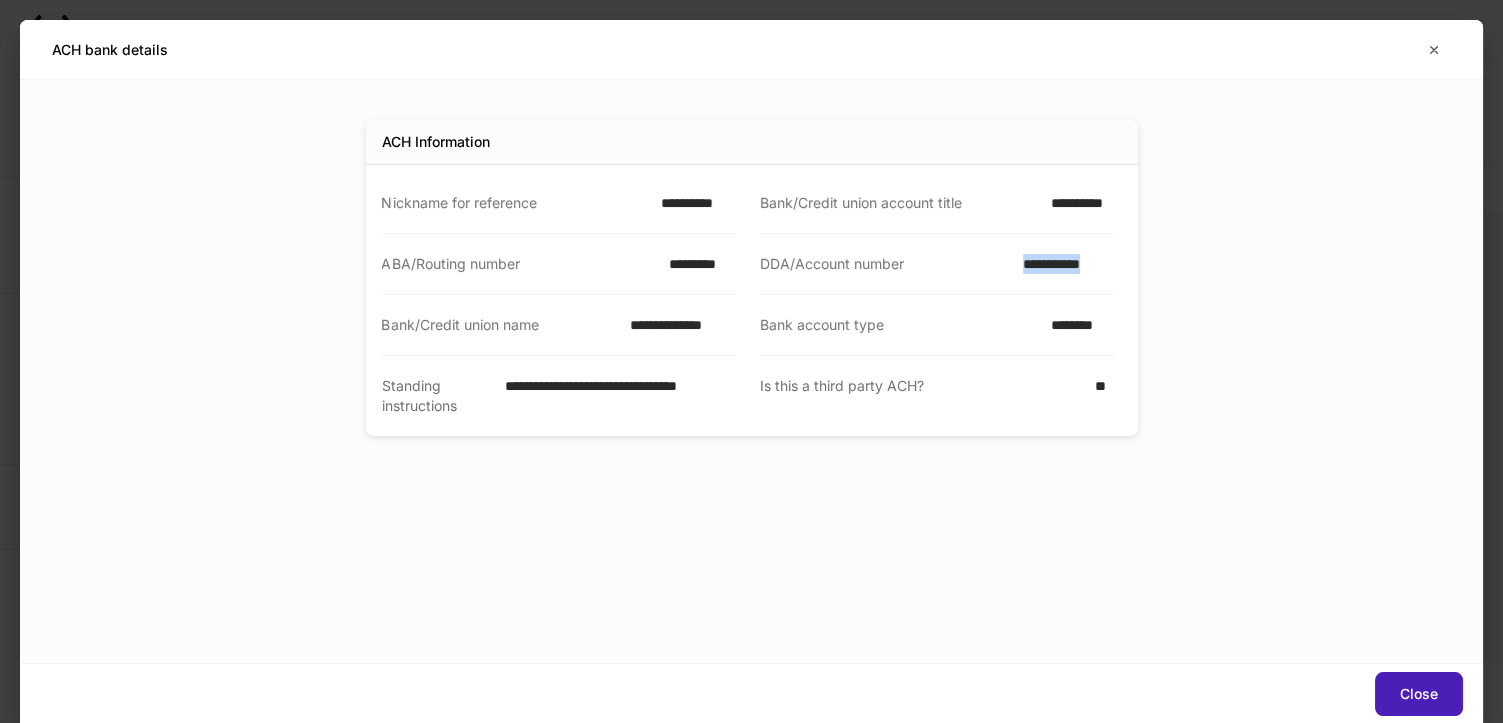 drag, startPoint x: 1385, startPoint y: 680, endPoint x: 1279, endPoint y: 654, distance: 109.14211 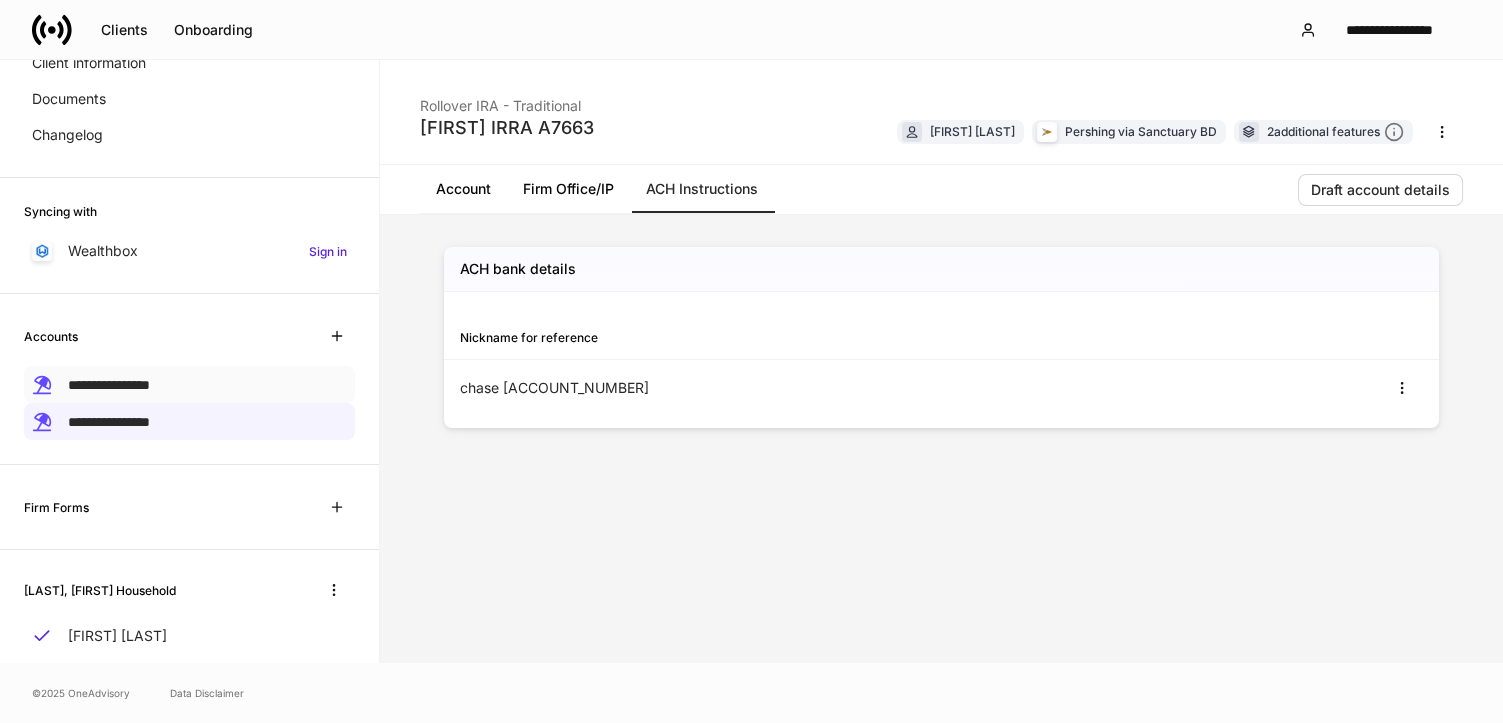 click on "**********" at bounding box center (109, 385) 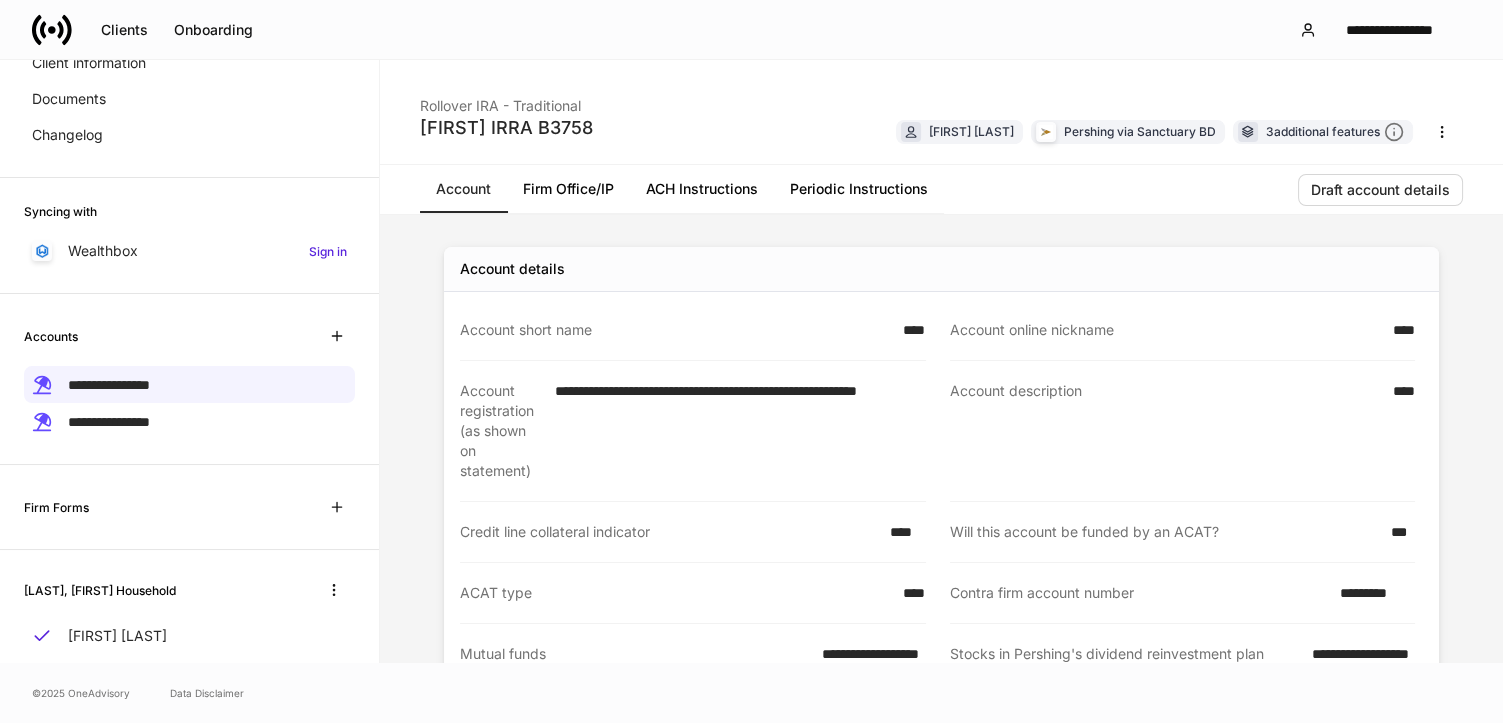 click on "ACH Instructions" at bounding box center (702, 189) 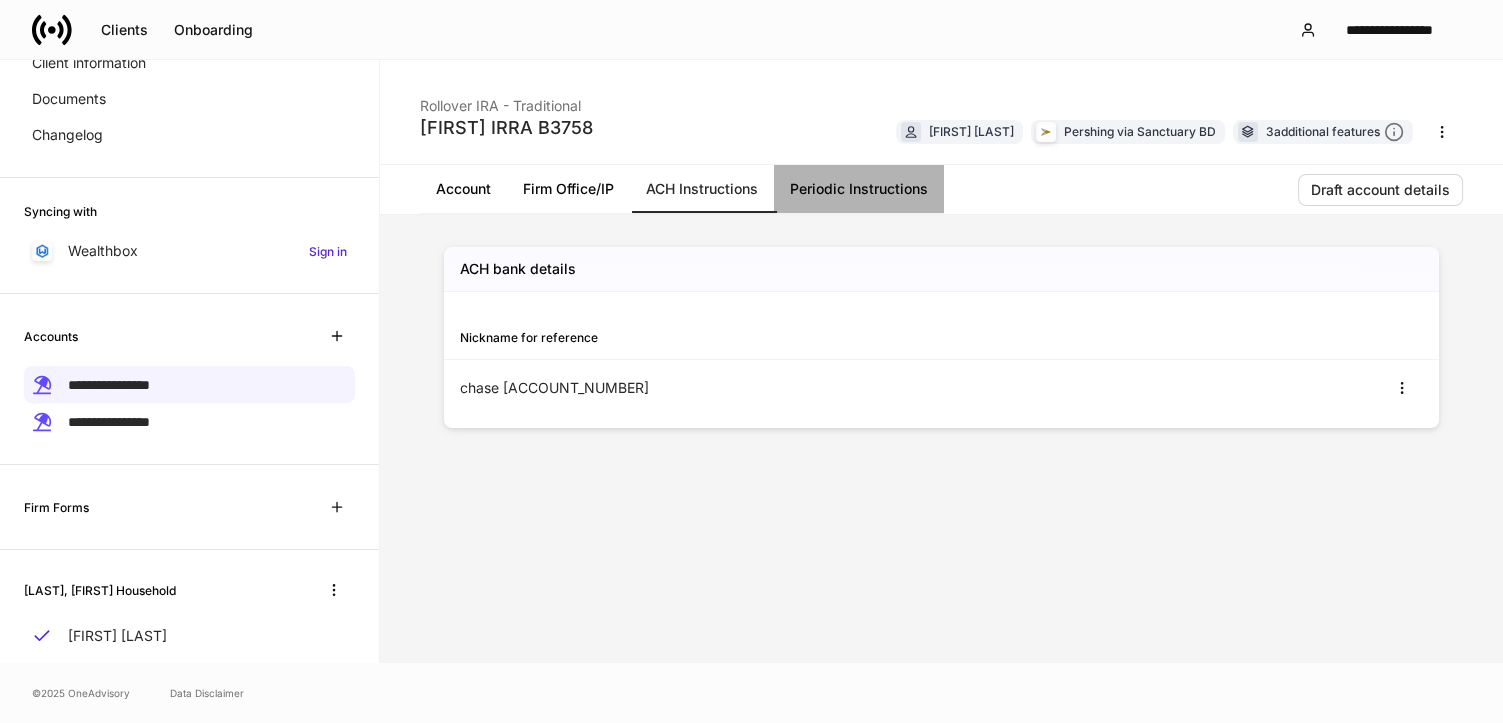 click on "Periodic Instructions" at bounding box center (859, 189) 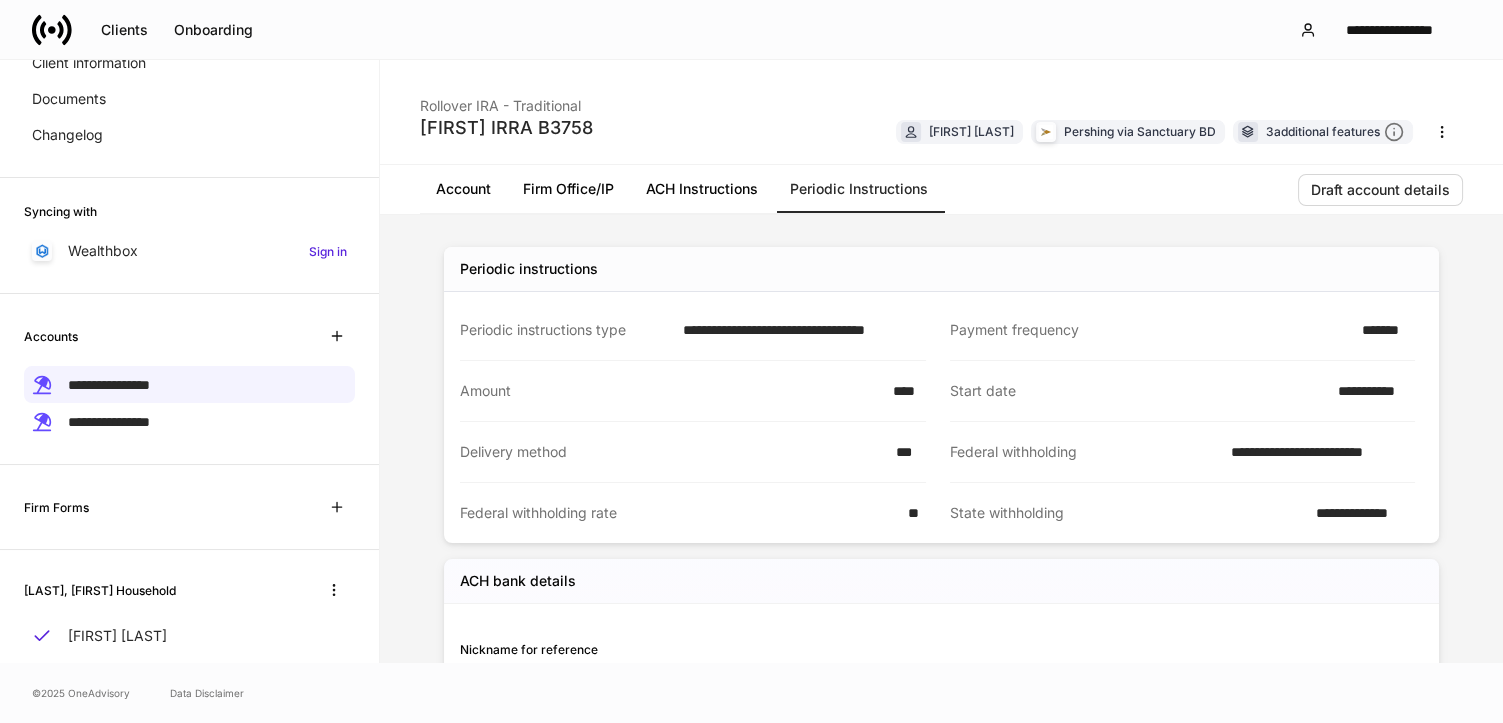 click on "ACH Instructions" at bounding box center [702, 189] 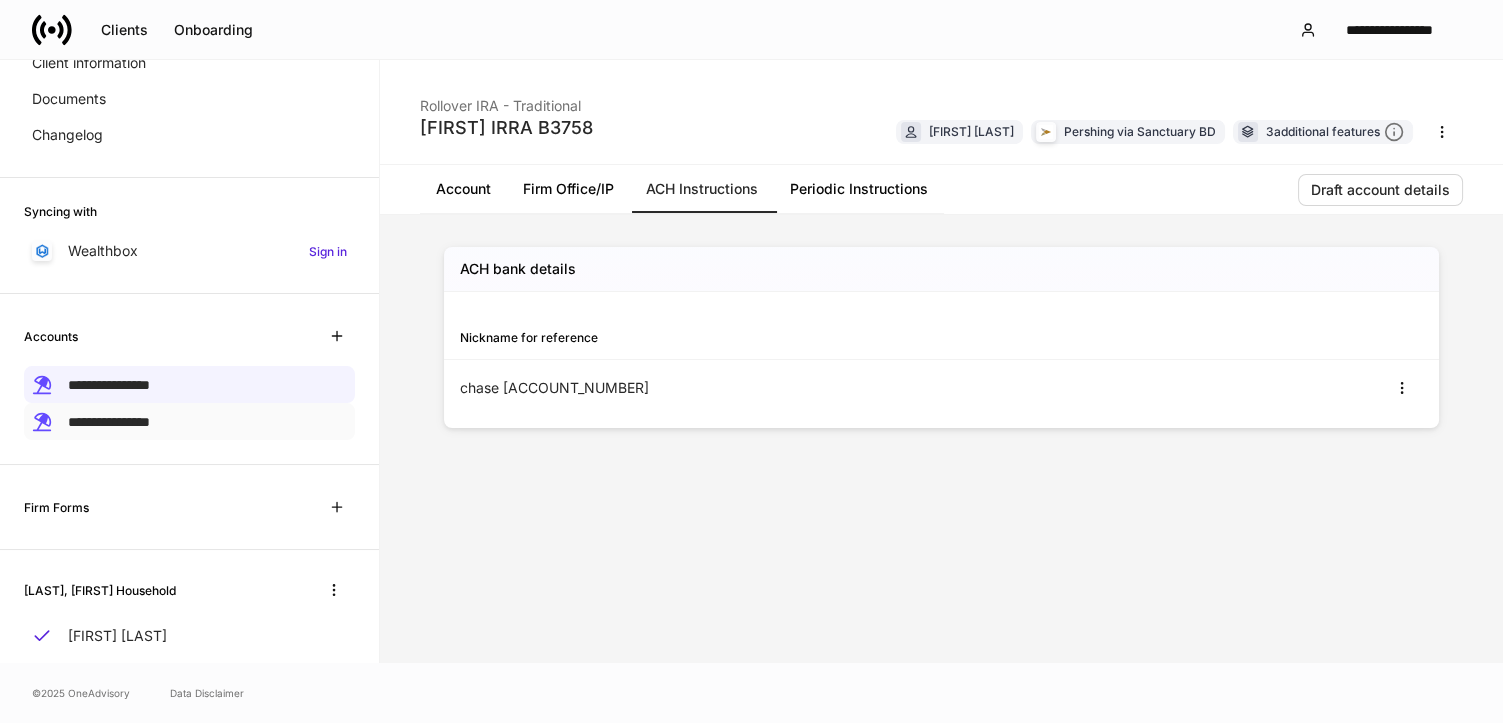 drag, startPoint x: 165, startPoint y: 417, endPoint x: 175, endPoint y: 403, distance: 17.20465 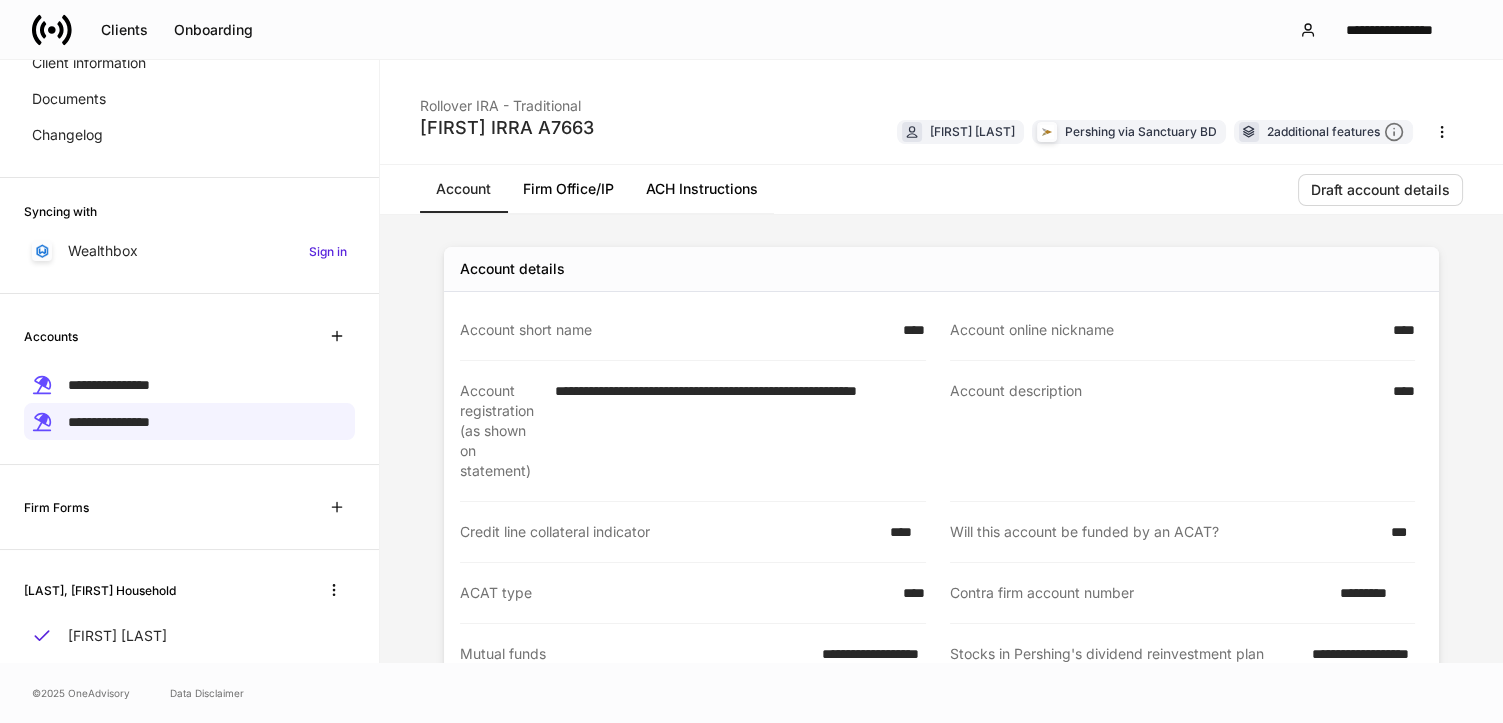 click on "Firm Office/IP" at bounding box center [568, 189] 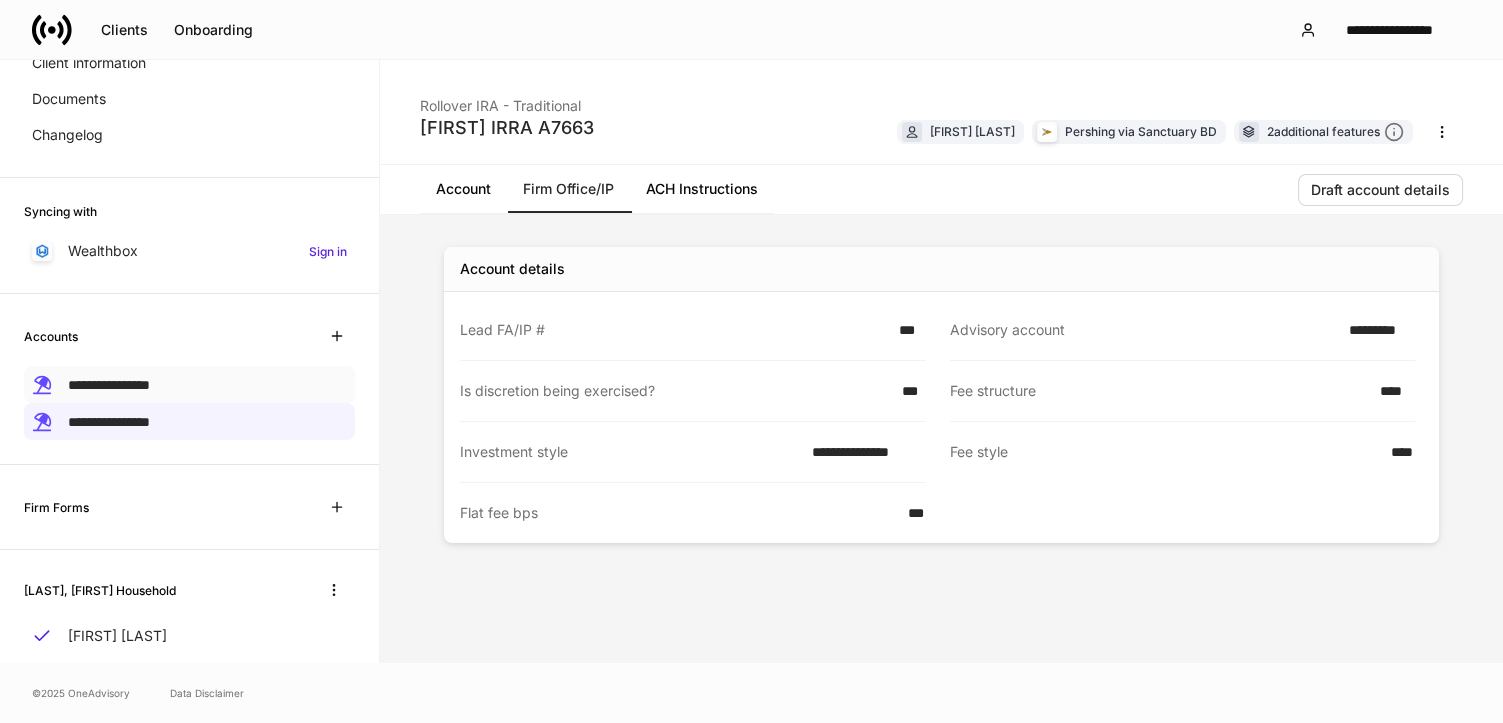drag, startPoint x: 187, startPoint y: 380, endPoint x: 293, endPoint y: 329, distance: 117.630775 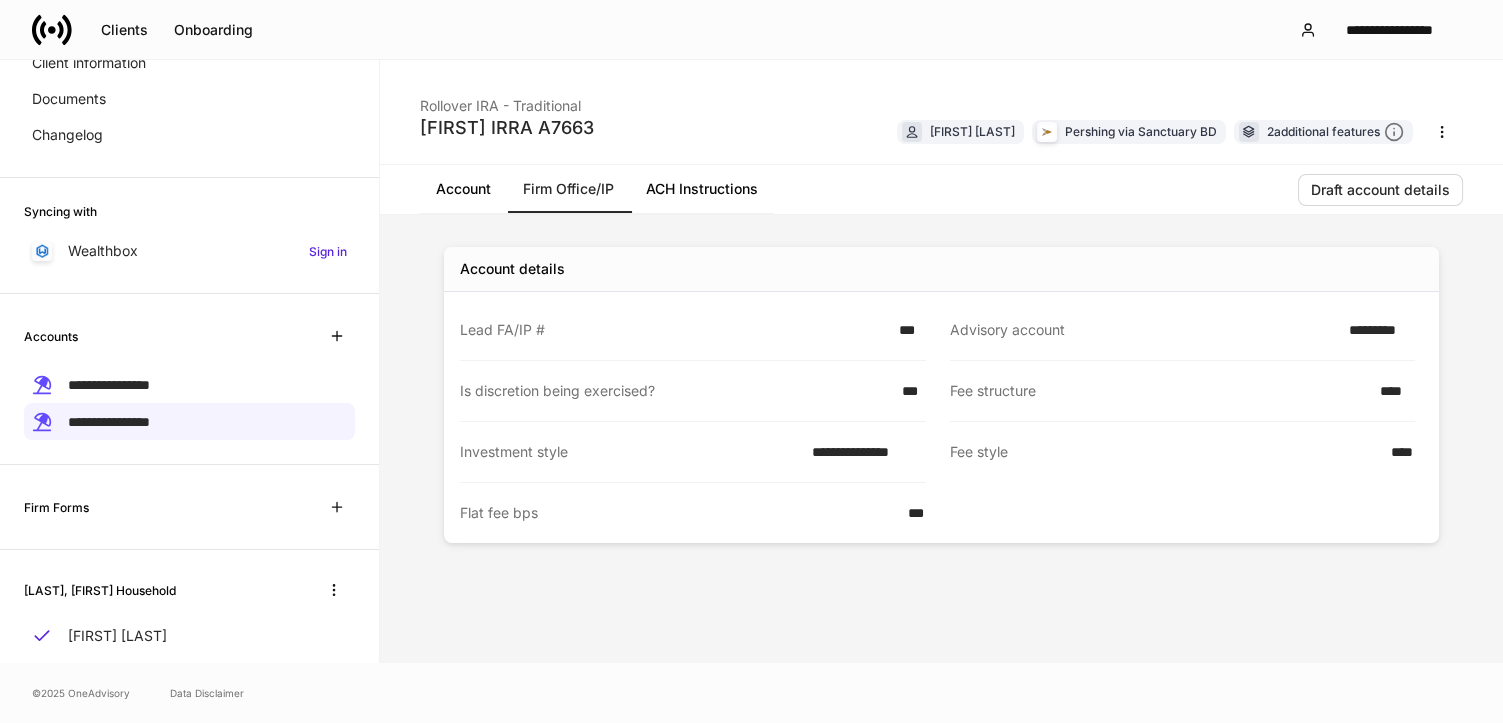 click on "**********" at bounding box center [189, 384] 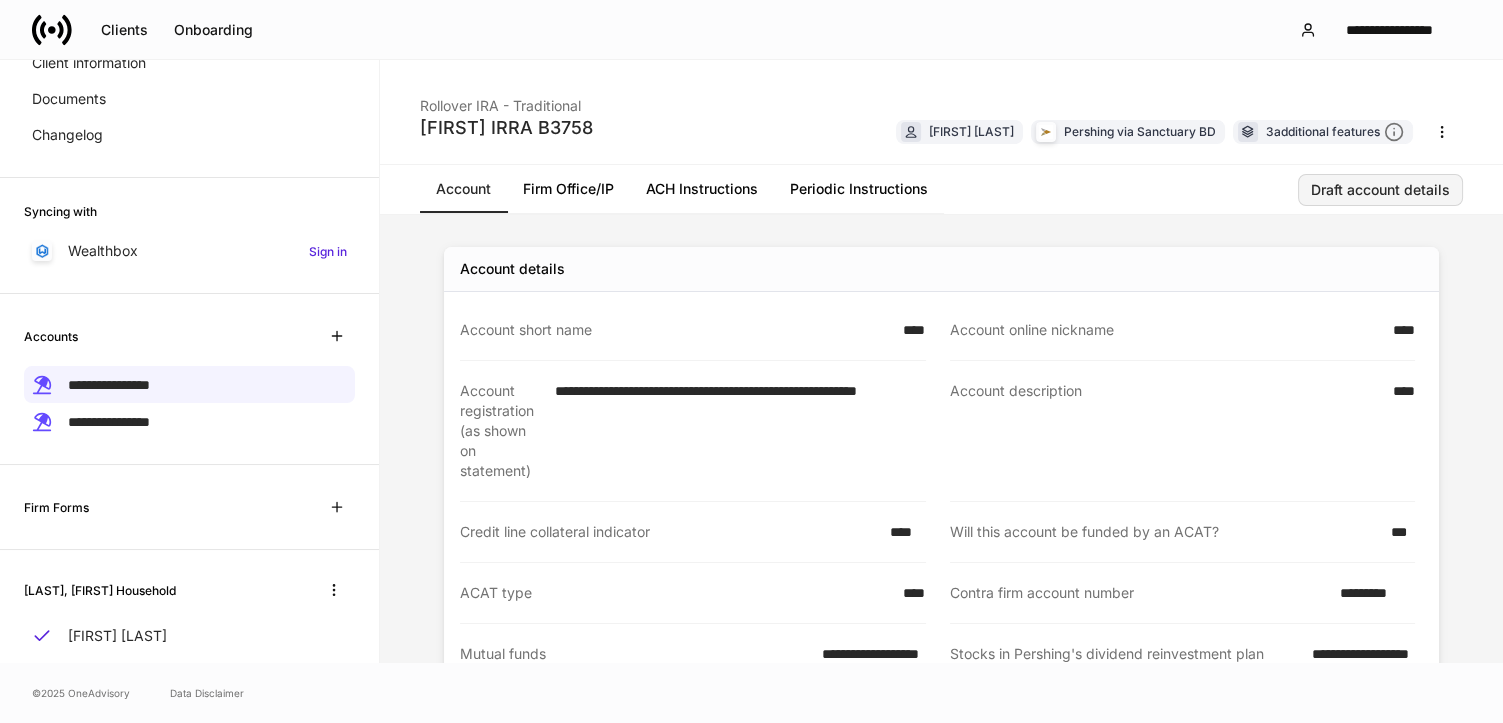 click on "Draft account details" at bounding box center (1380, 190) 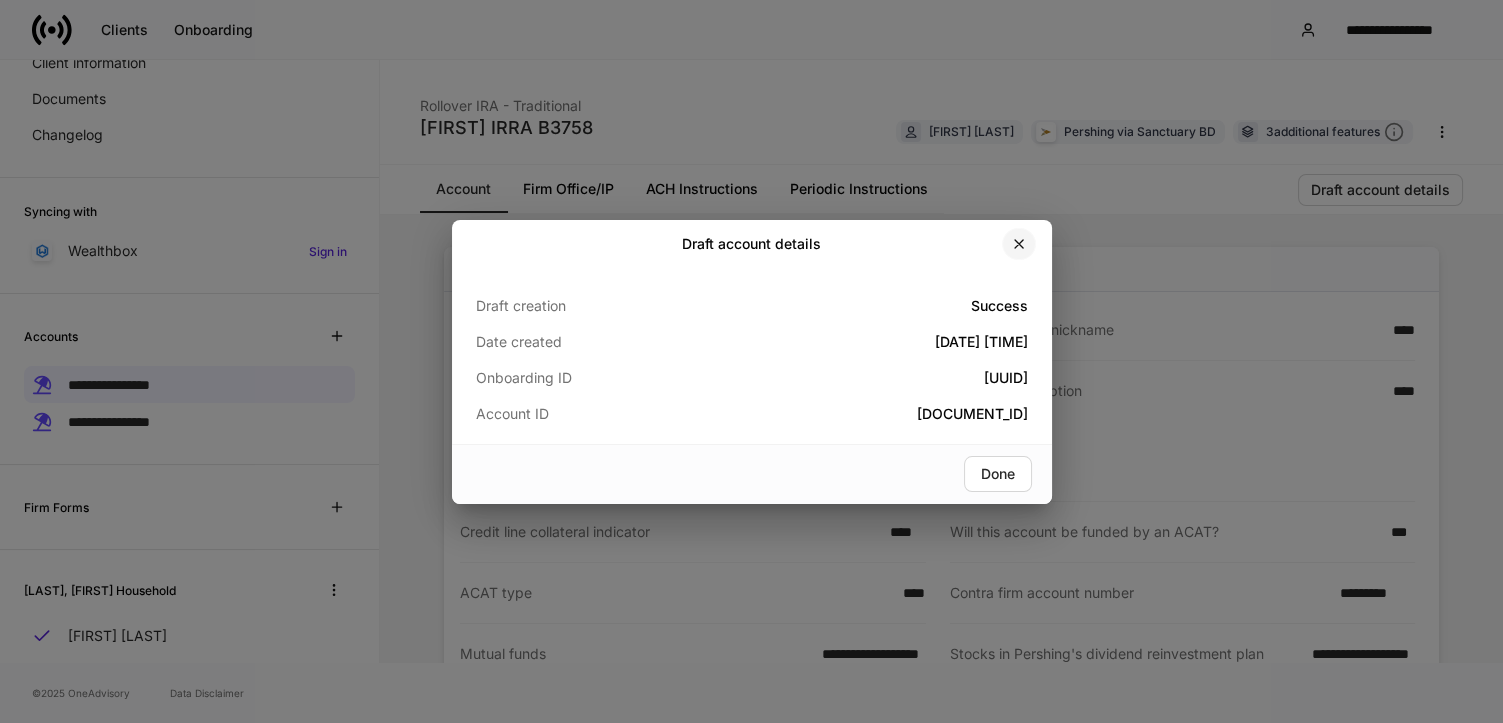 click 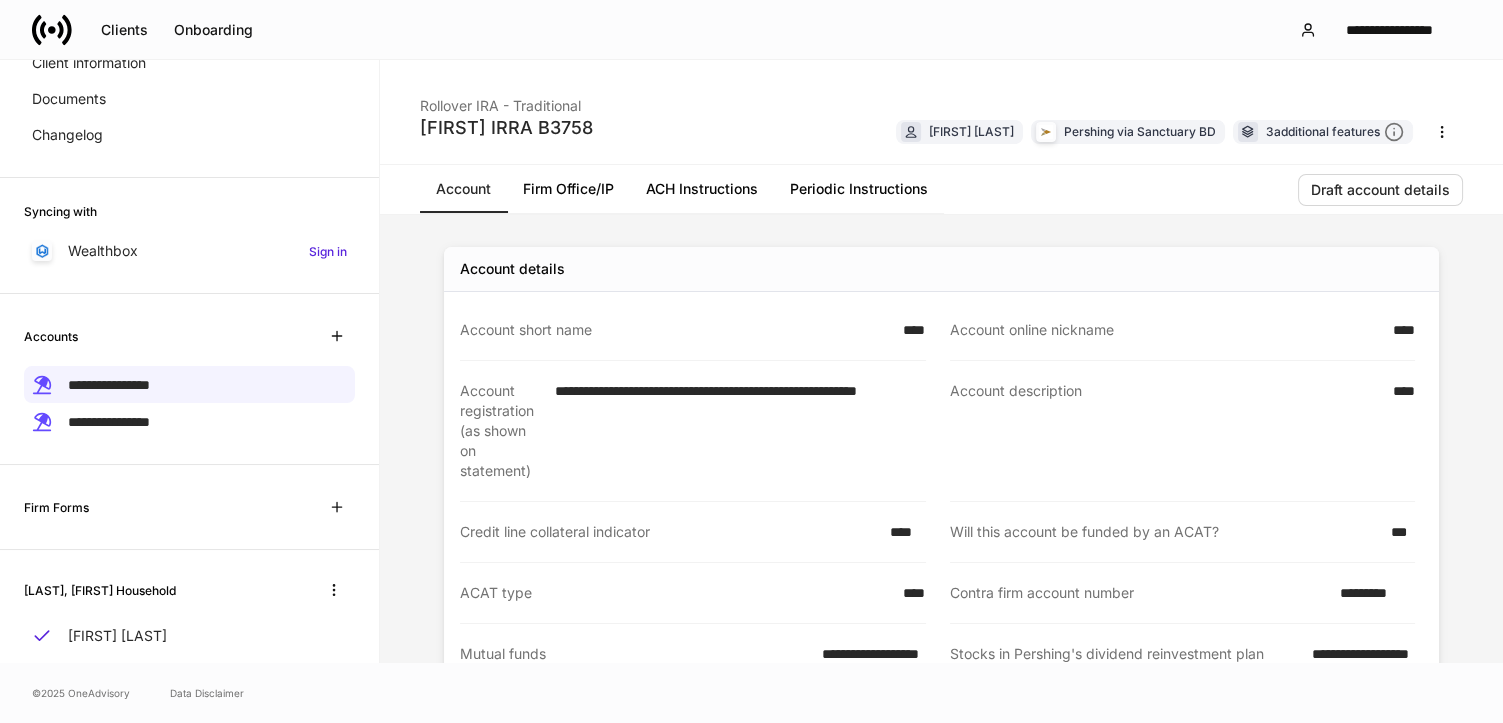 click on "Periodic Instructions" at bounding box center (859, 189) 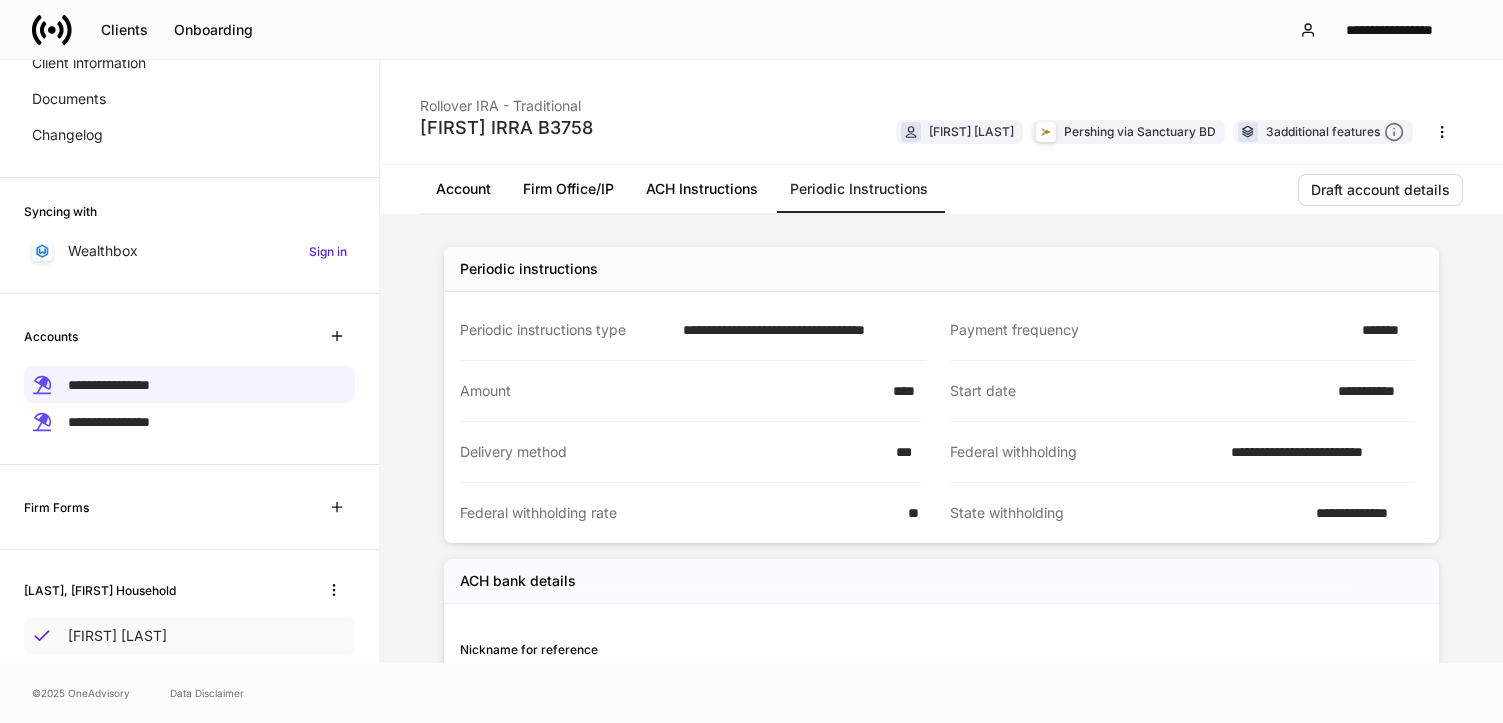 click on "[FIRST] [LAST]" at bounding box center [117, 636] 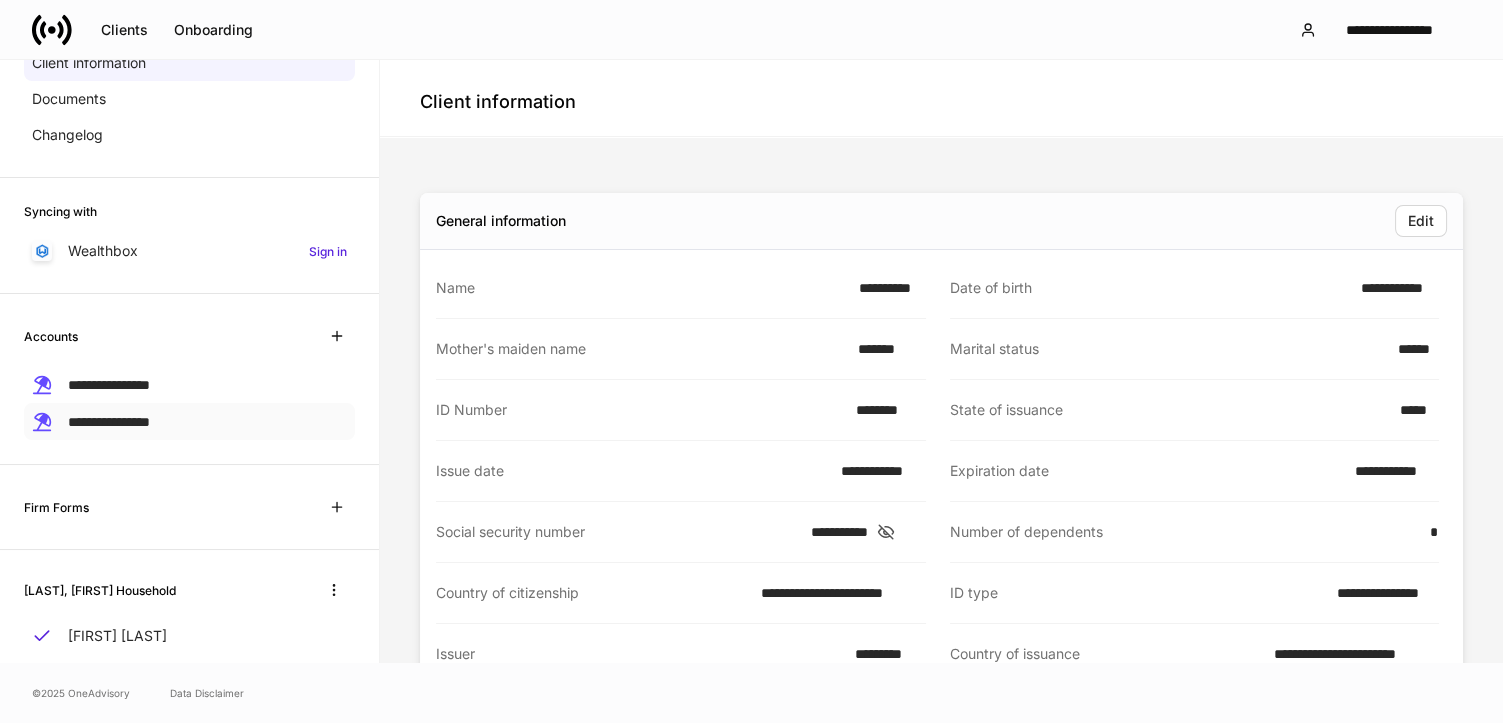 click on "**********" at bounding box center (109, 422) 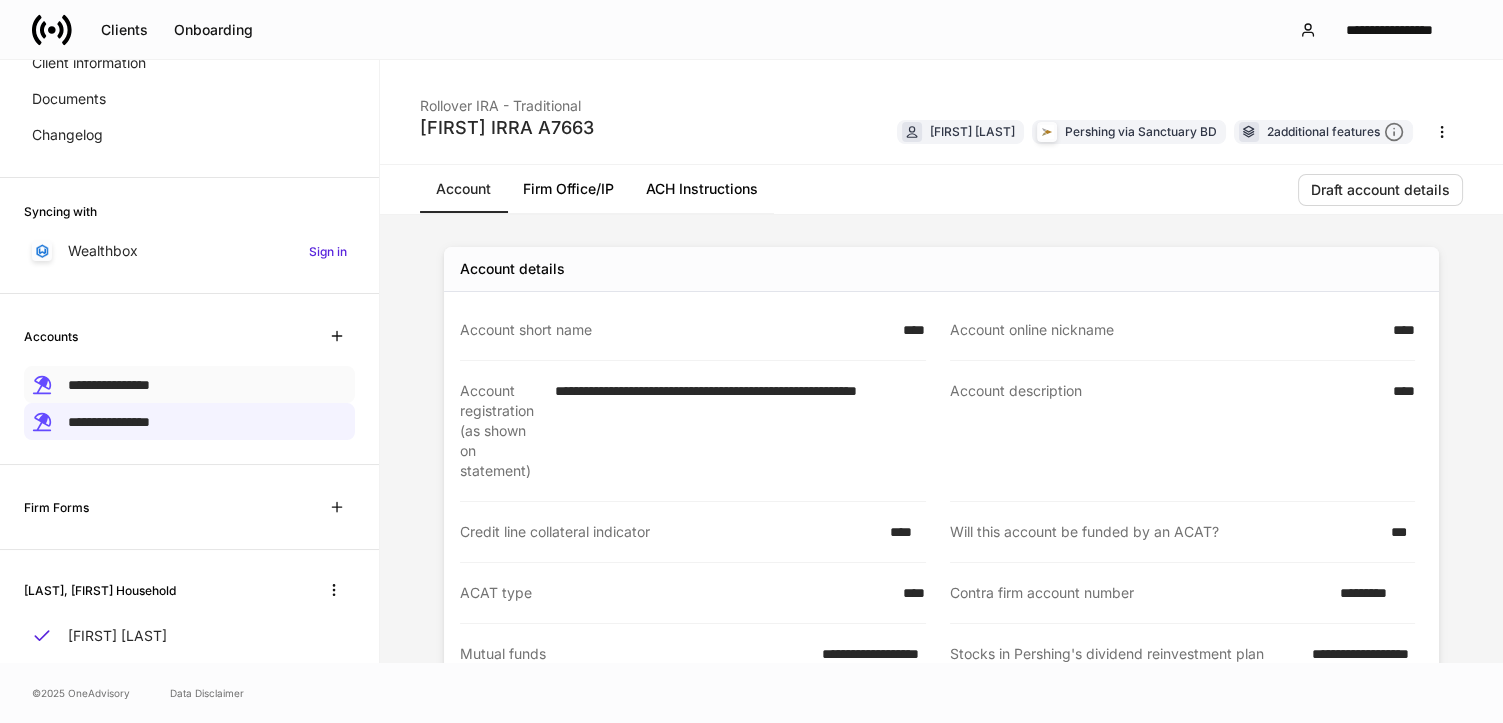 click on "**********" at bounding box center [109, 385] 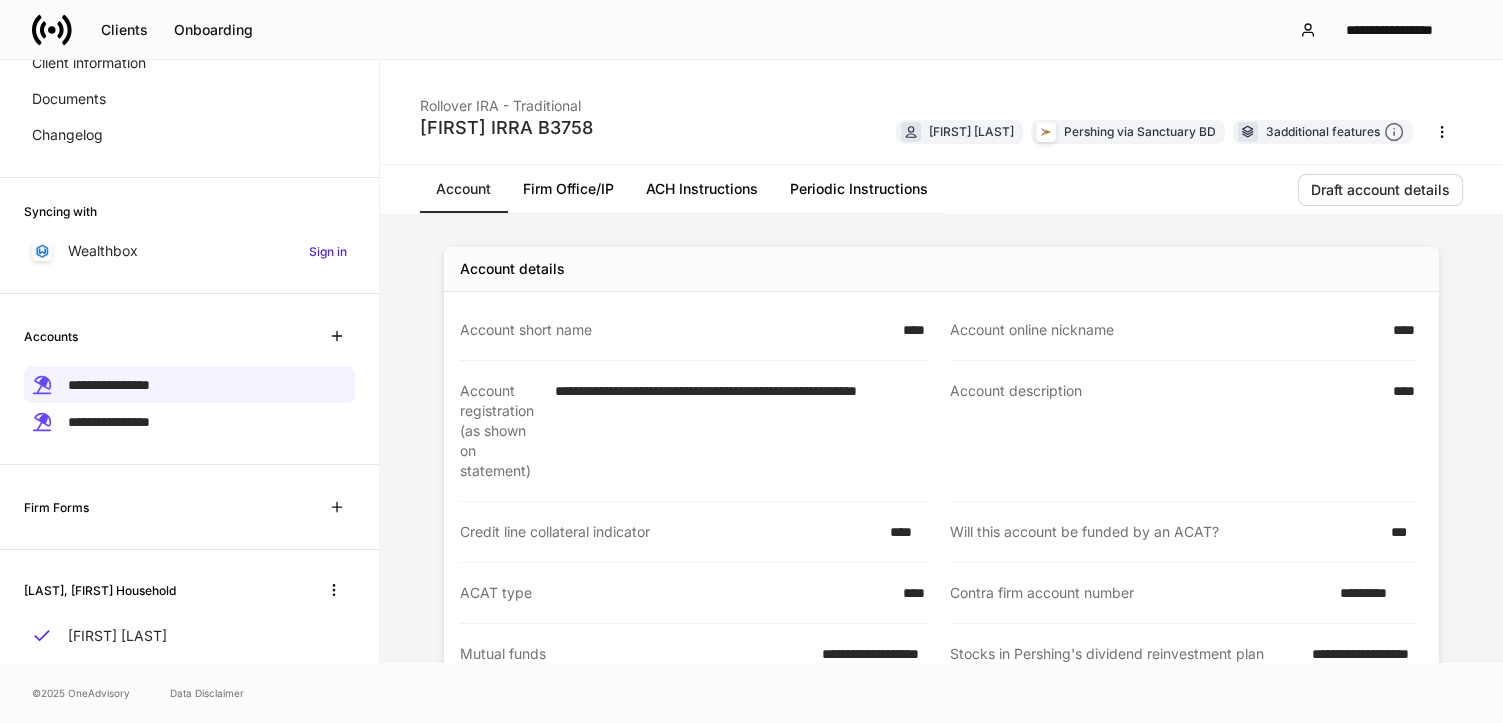 click on "Periodic Instructions" at bounding box center [859, 189] 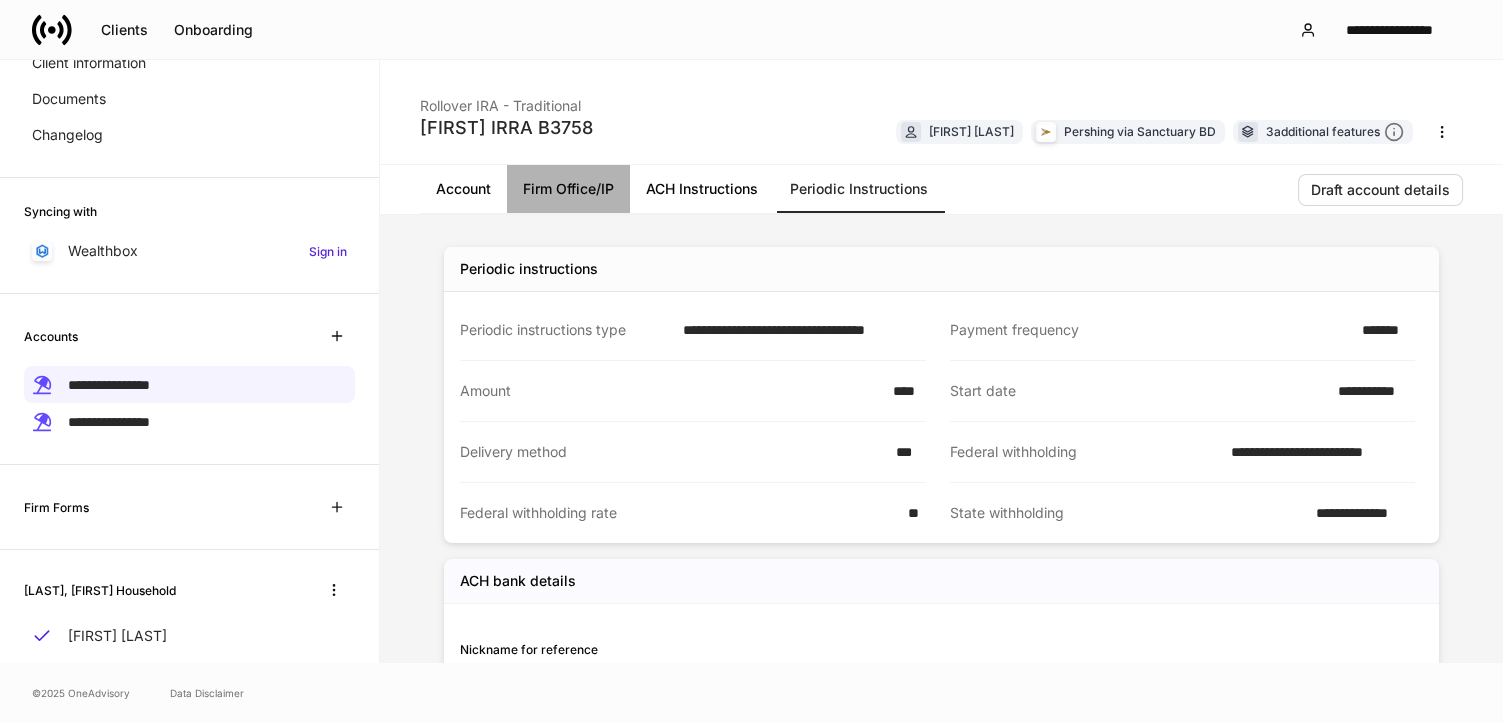 click on "Firm Office/IP" at bounding box center [568, 189] 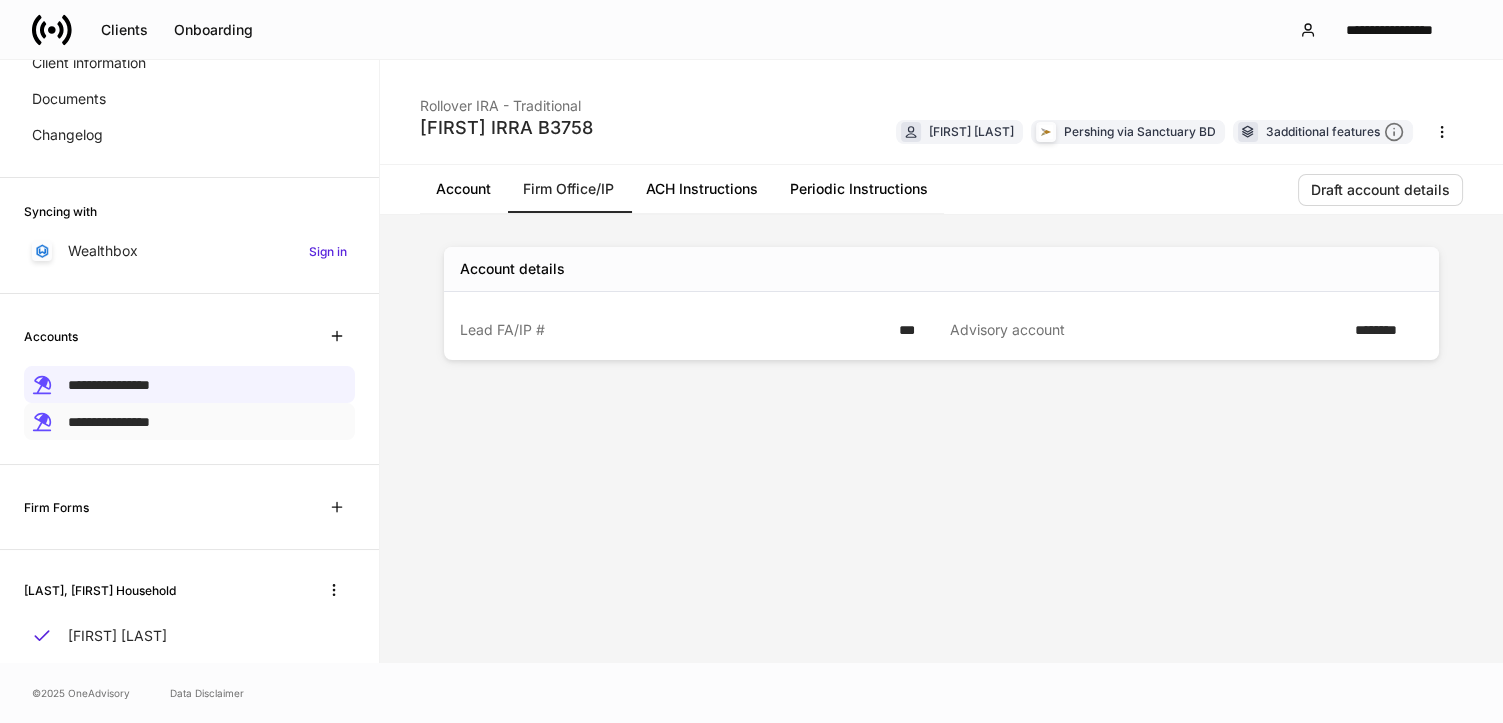 drag, startPoint x: 166, startPoint y: 416, endPoint x: 218, endPoint y: 346, distance: 87.20092 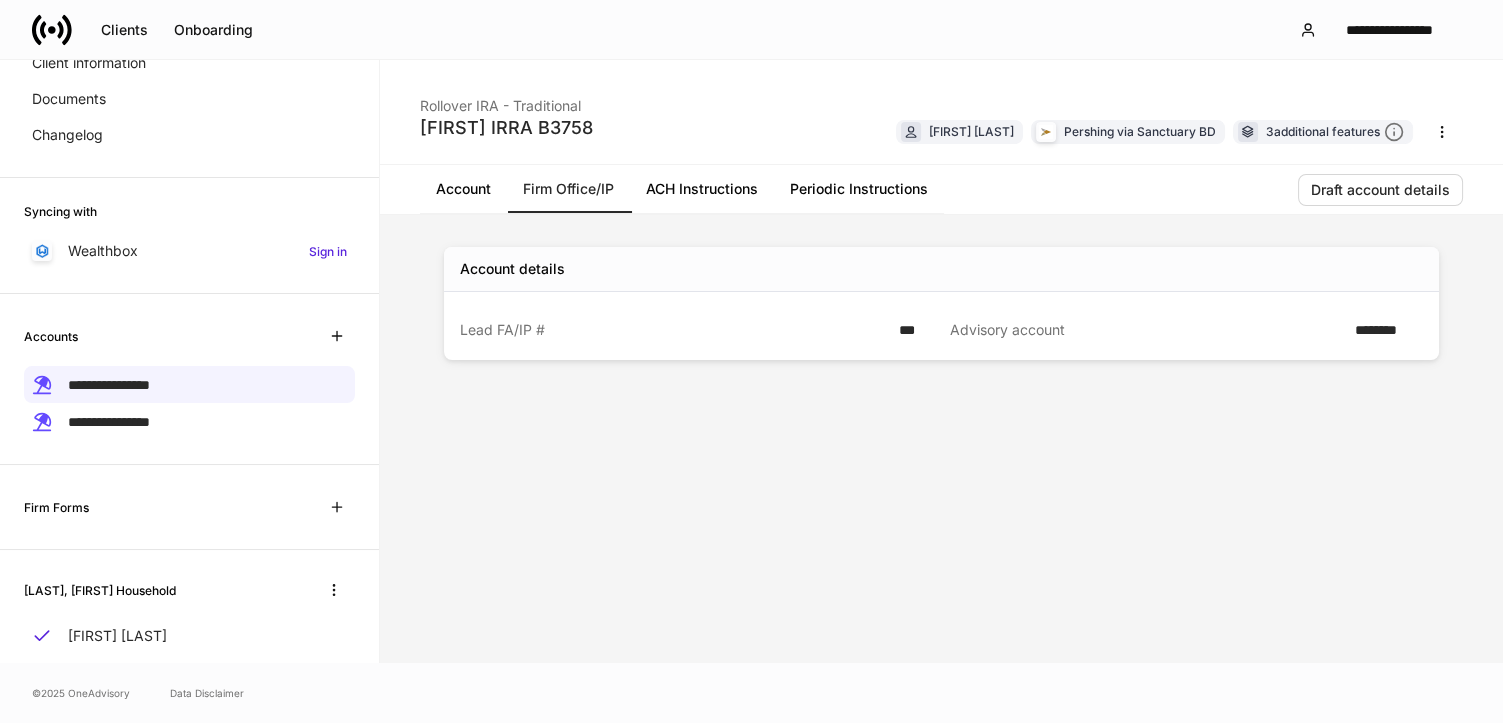 click on "**********" at bounding box center (109, 422) 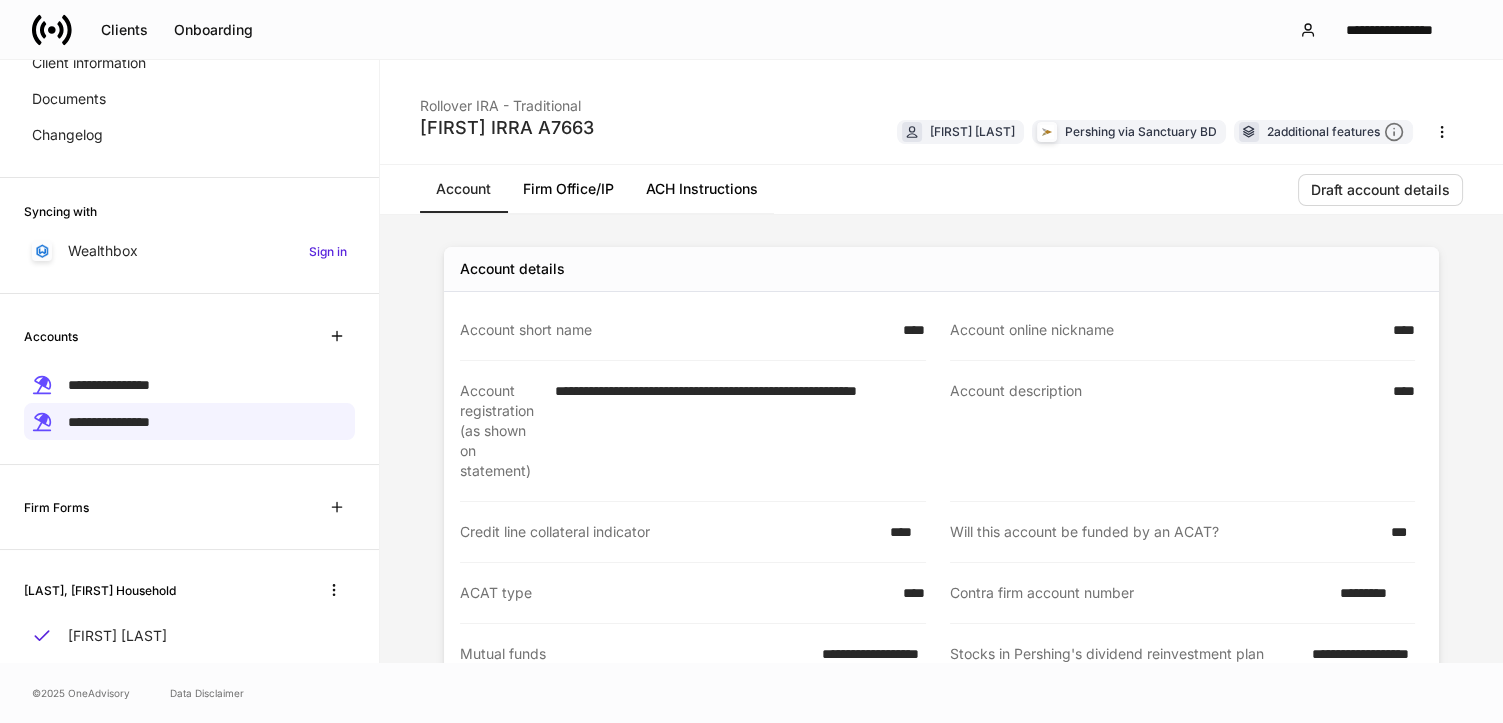 click on "Firm Office/IP" at bounding box center (568, 189) 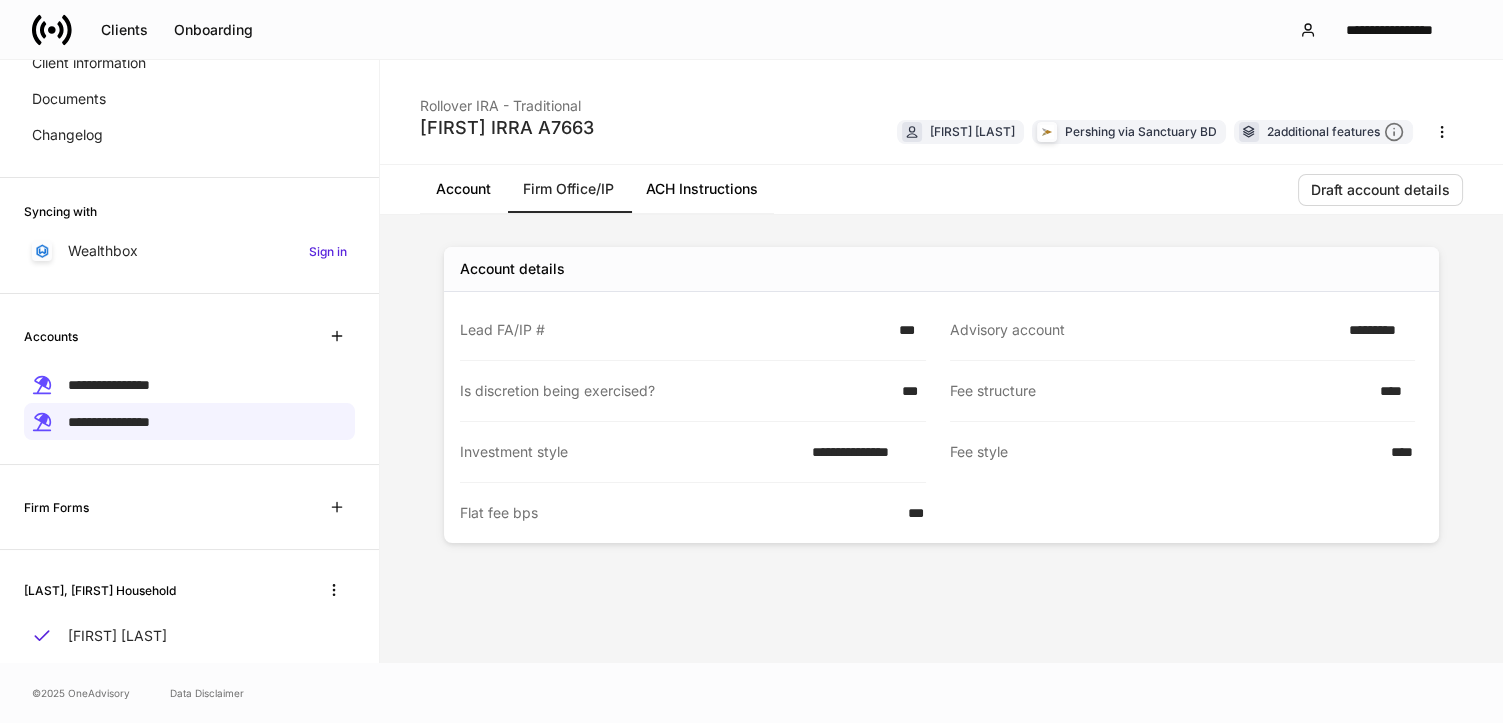 click on "Firm Office/IP" at bounding box center (568, 189) 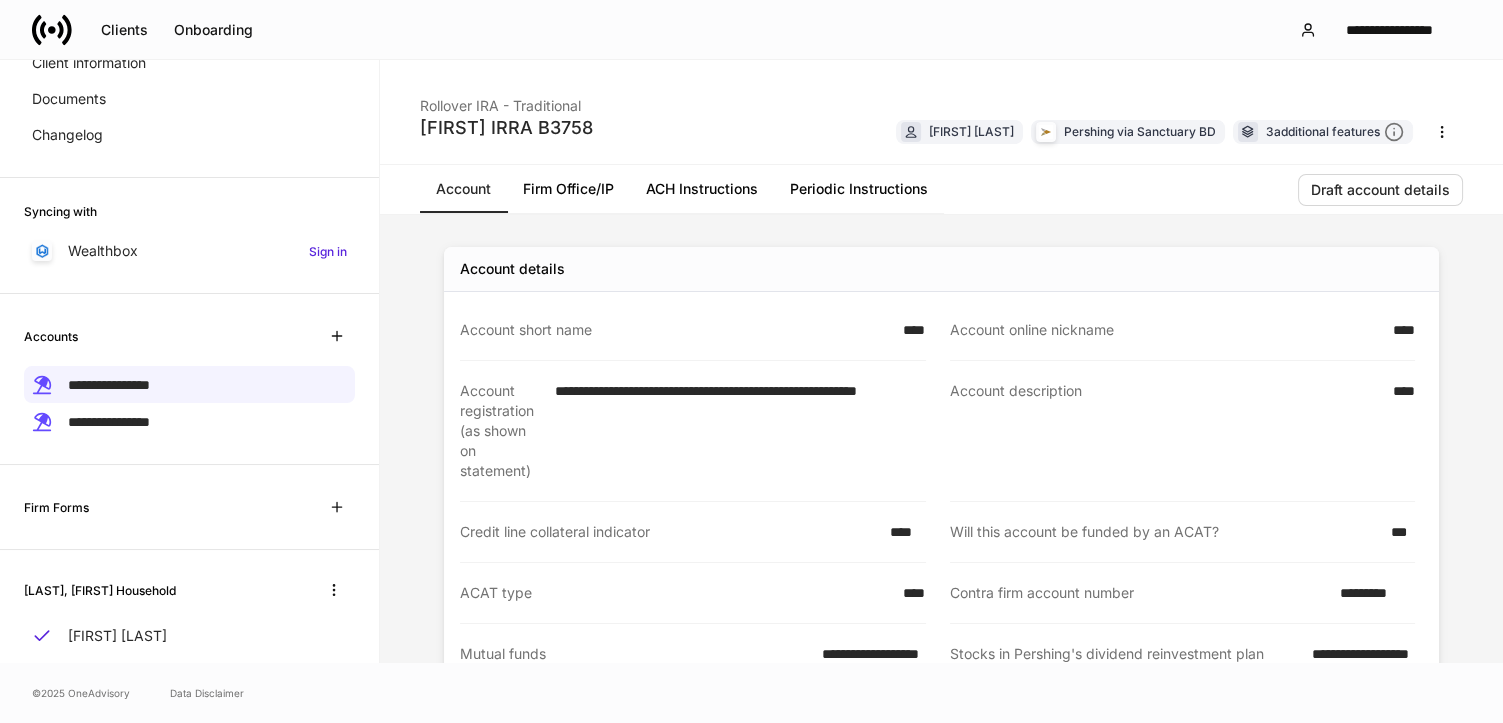 click on "Periodic Instructions" at bounding box center [859, 189] 